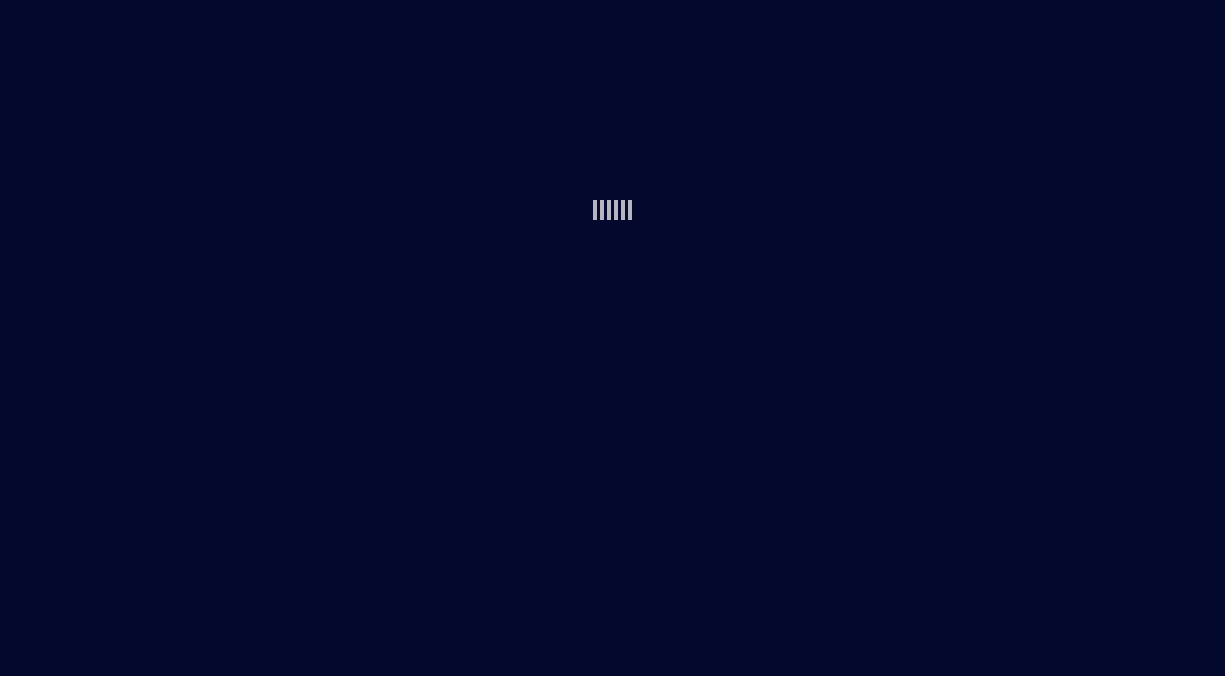 scroll, scrollTop: 0, scrollLeft: 0, axis: both 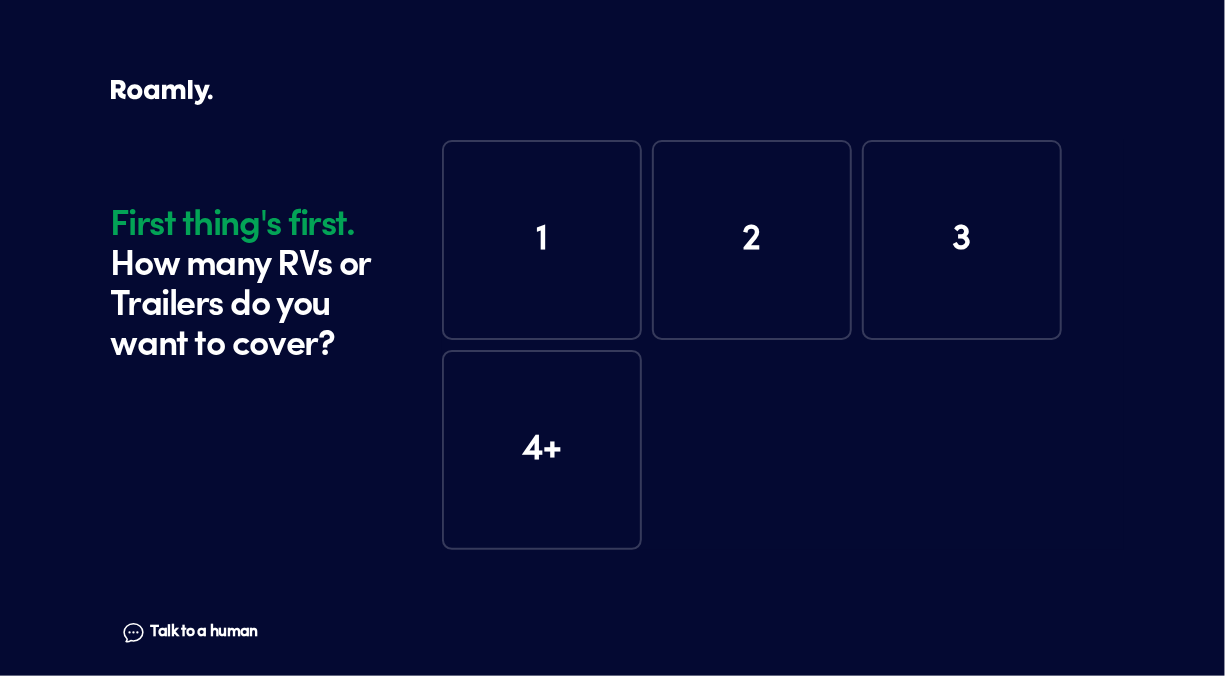 click on "1" at bounding box center (542, 240) 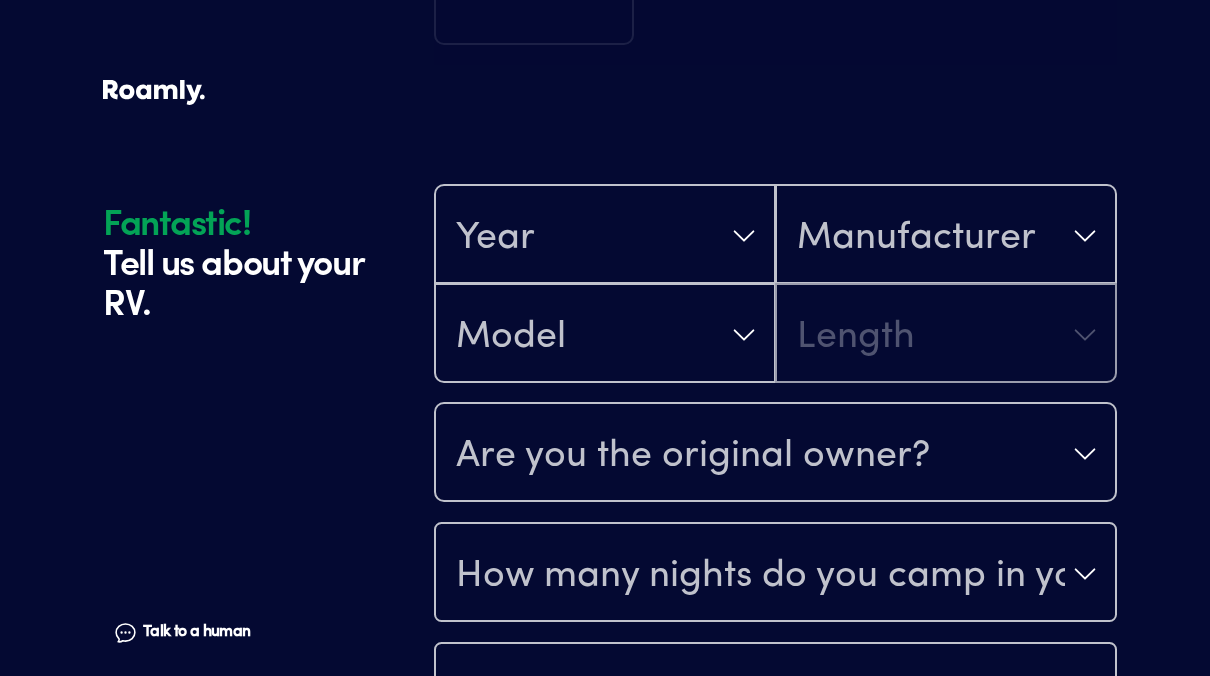 scroll, scrollTop: 590, scrollLeft: 0, axis: vertical 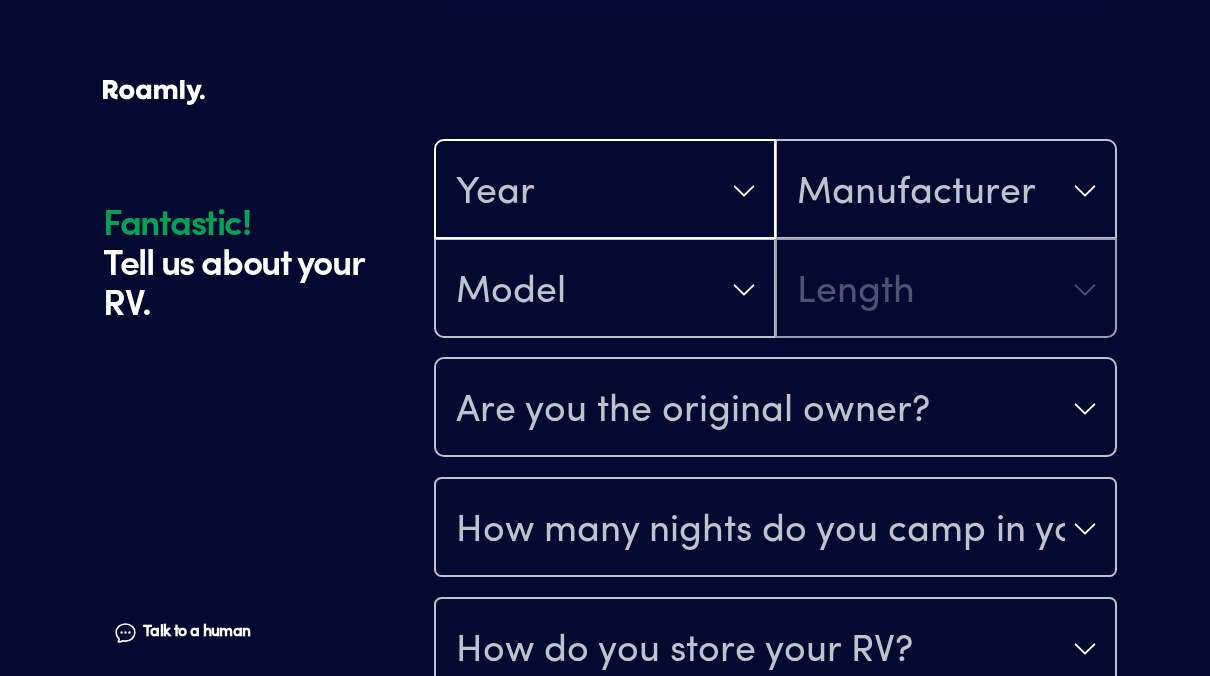 click on "Year" at bounding box center (605, 191) 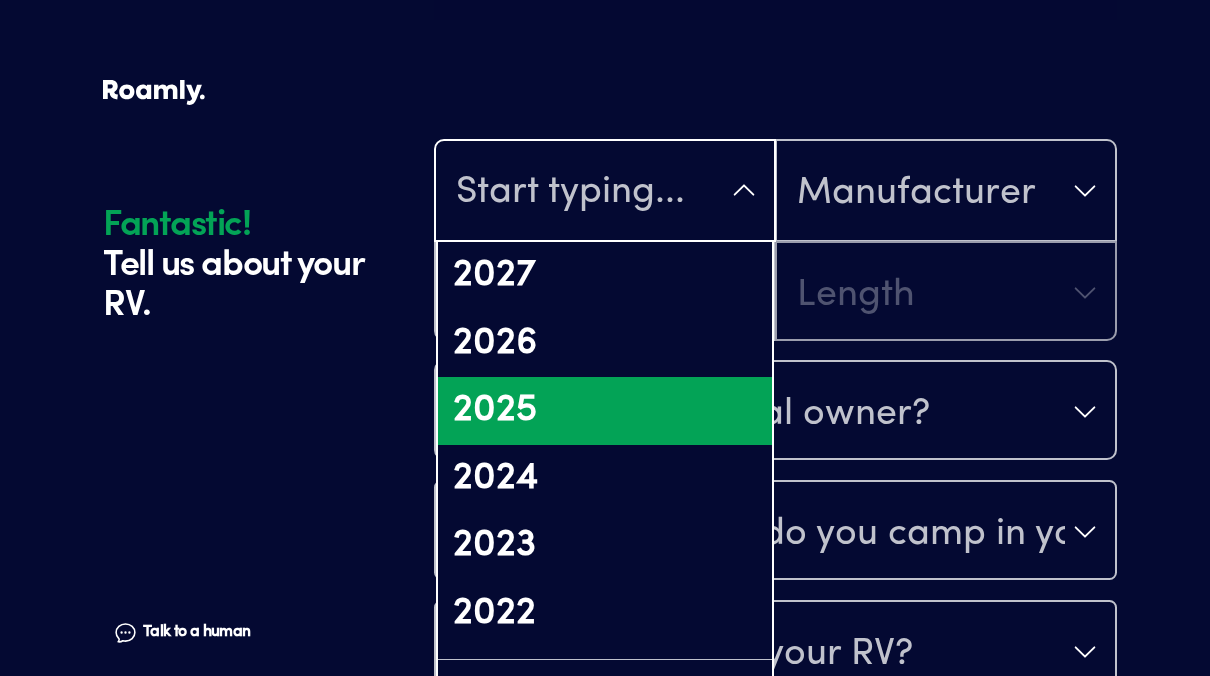 click on "2025" at bounding box center (605, 411) 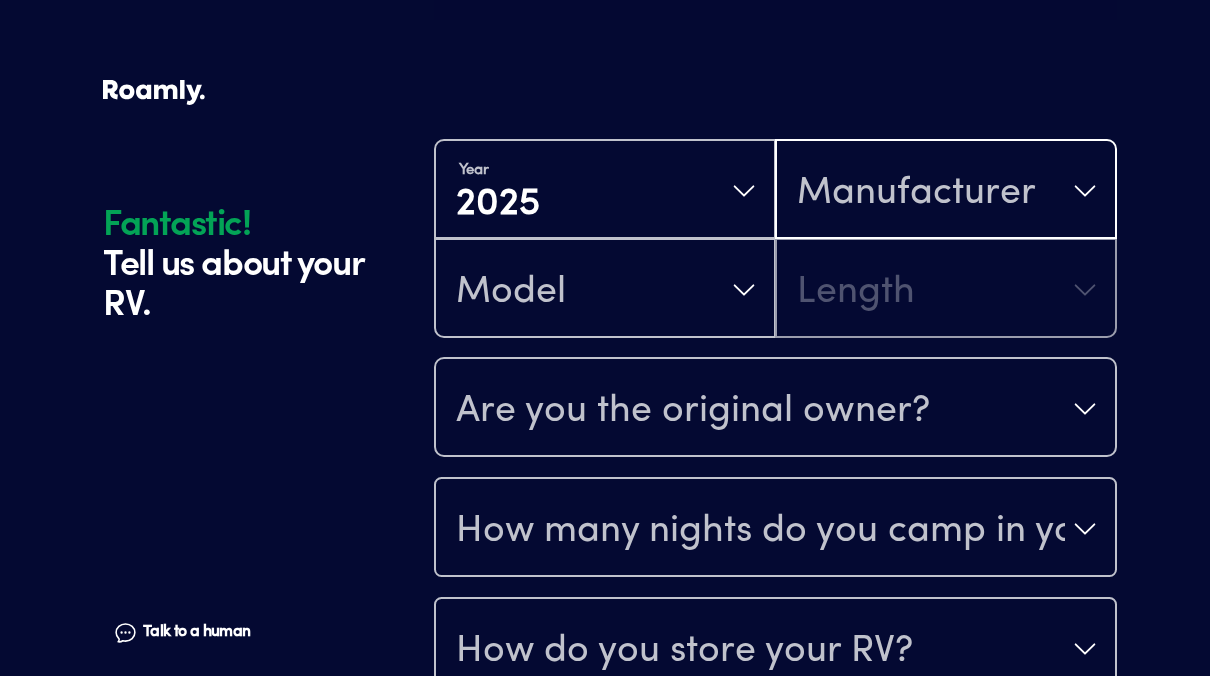 click on "Manufacturer" at bounding box center (946, 191) 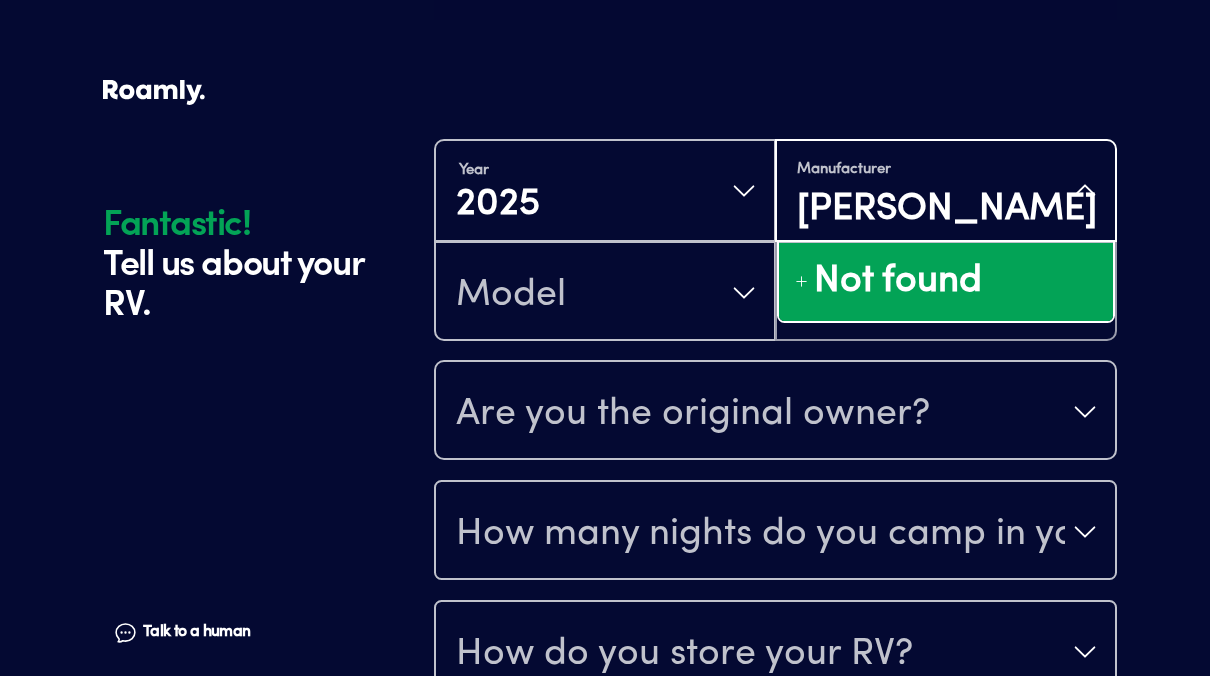 type on "[PERSON_NAME]" 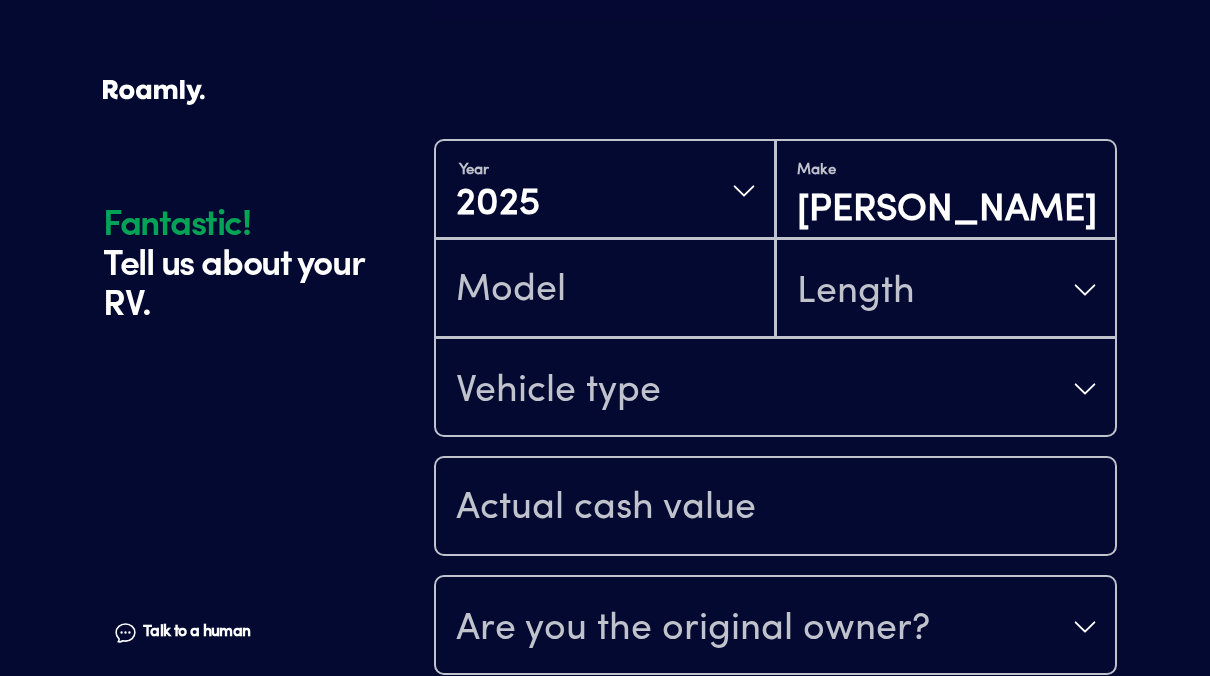scroll, scrollTop: 2, scrollLeft: 0, axis: vertical 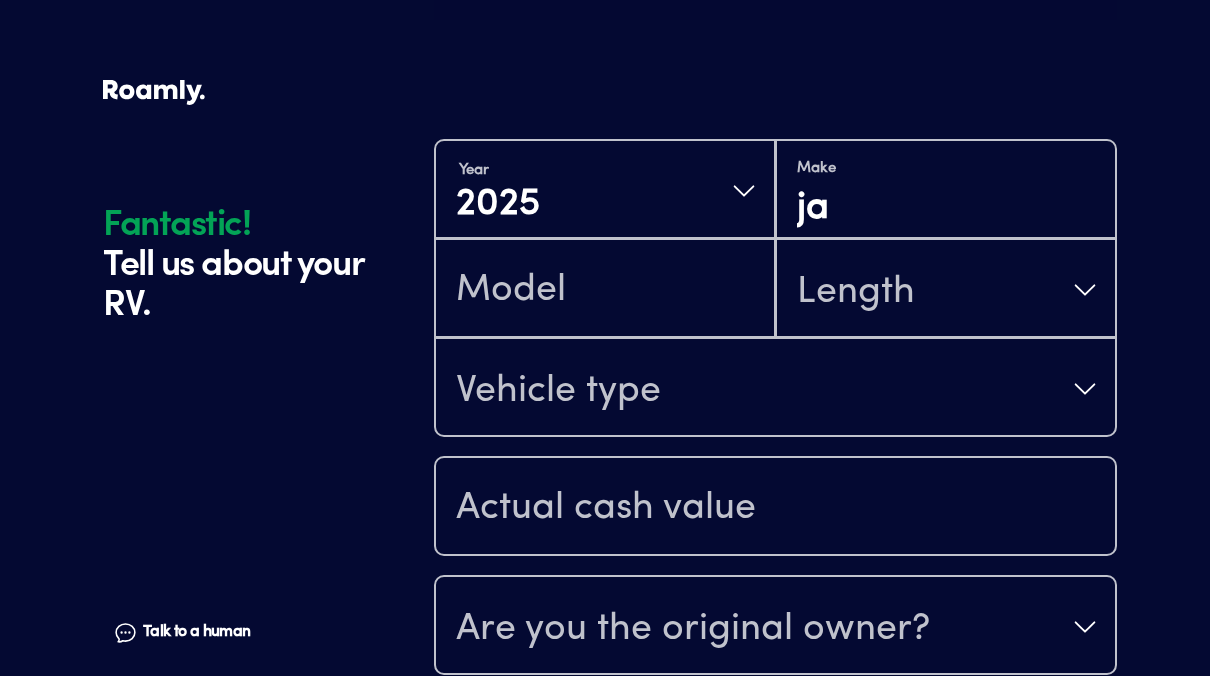 type on "j" 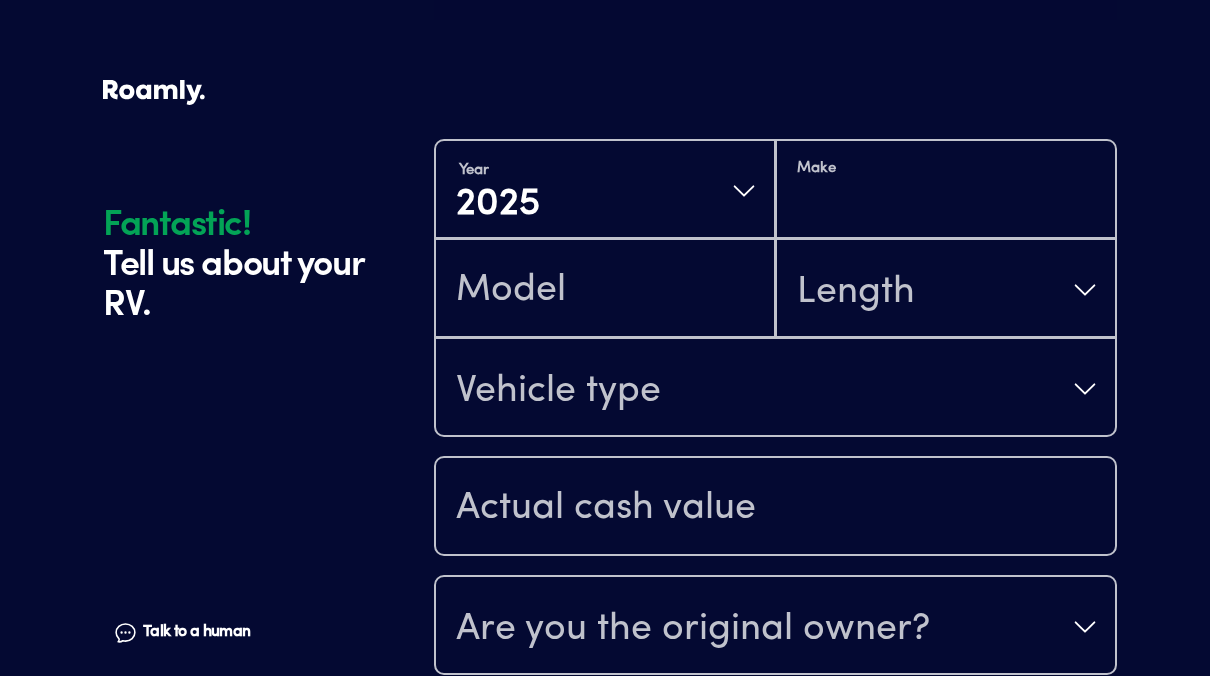 scroll, scrollTop: 0, scrollLeft: 0, axis: both 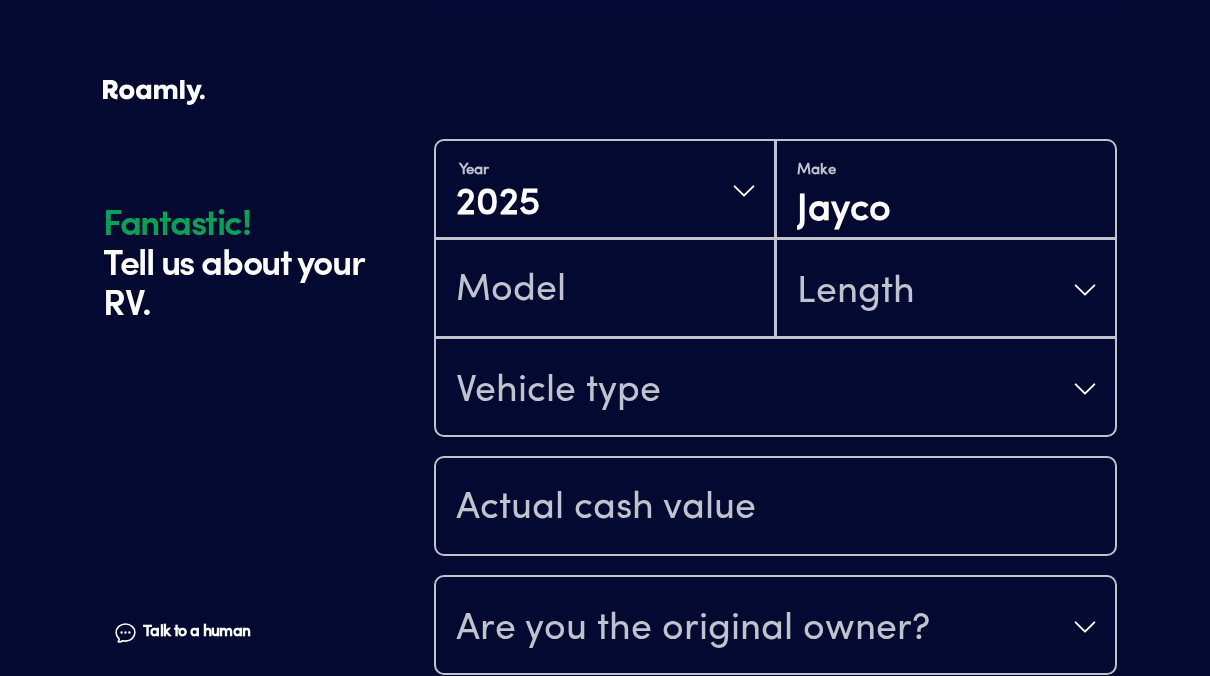 type on "Jayco" 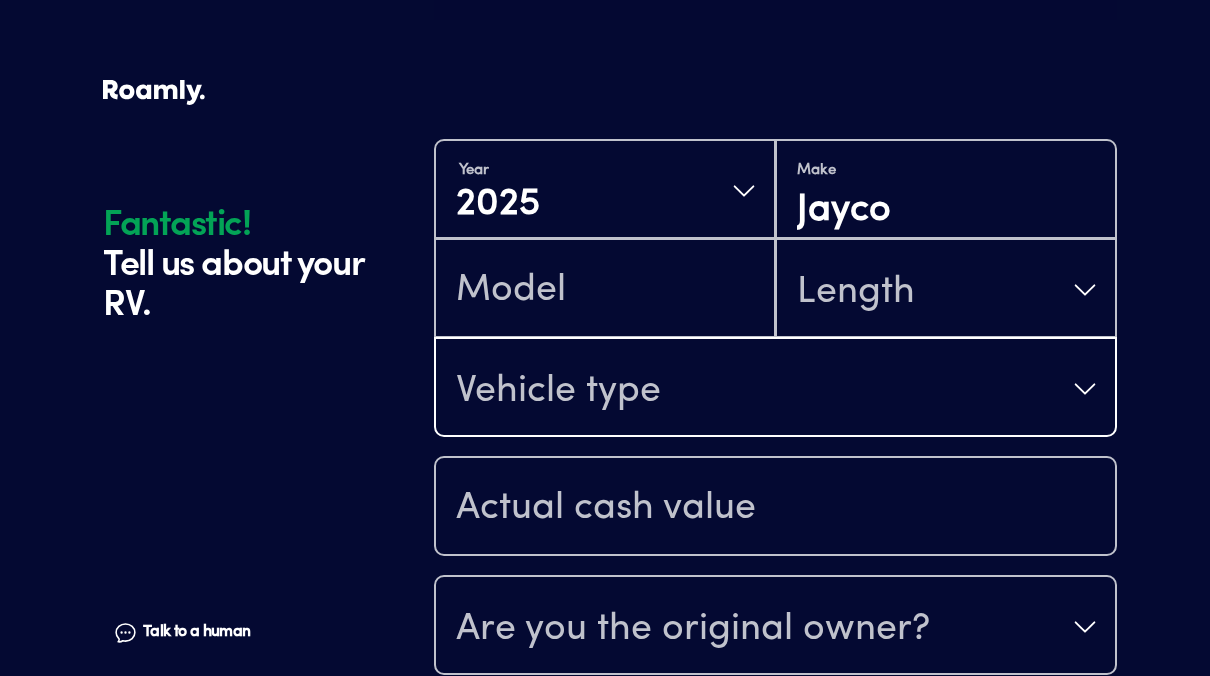type 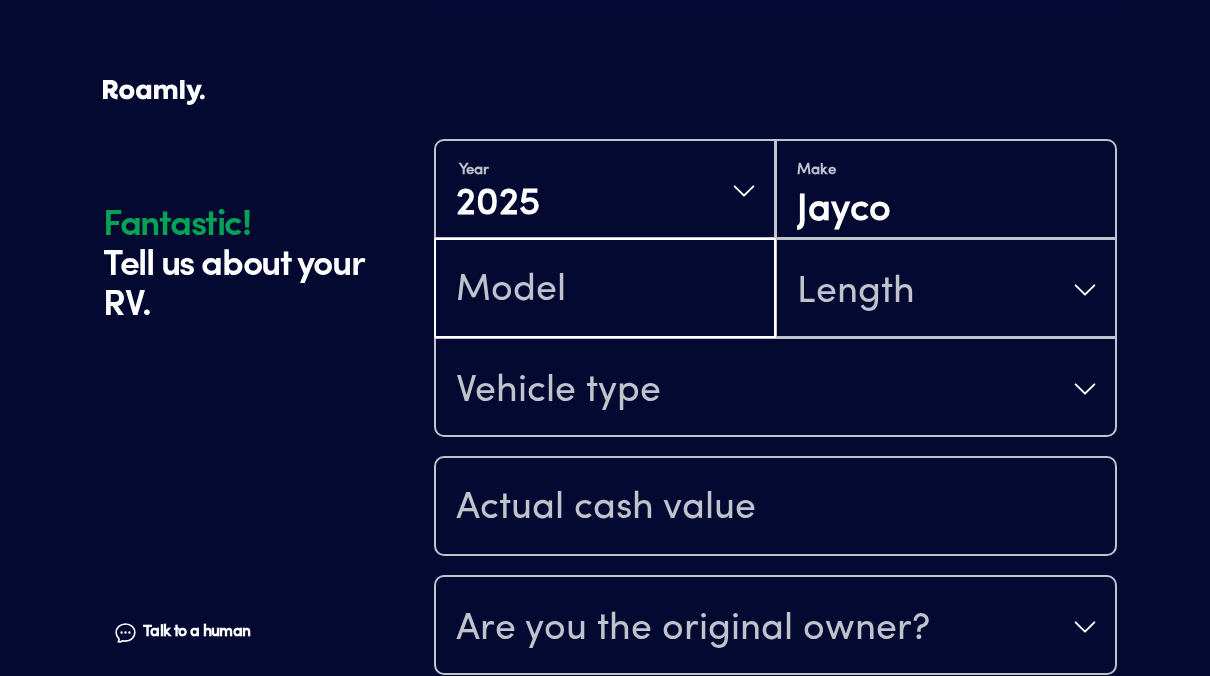 click at bounding box center [605, 290] 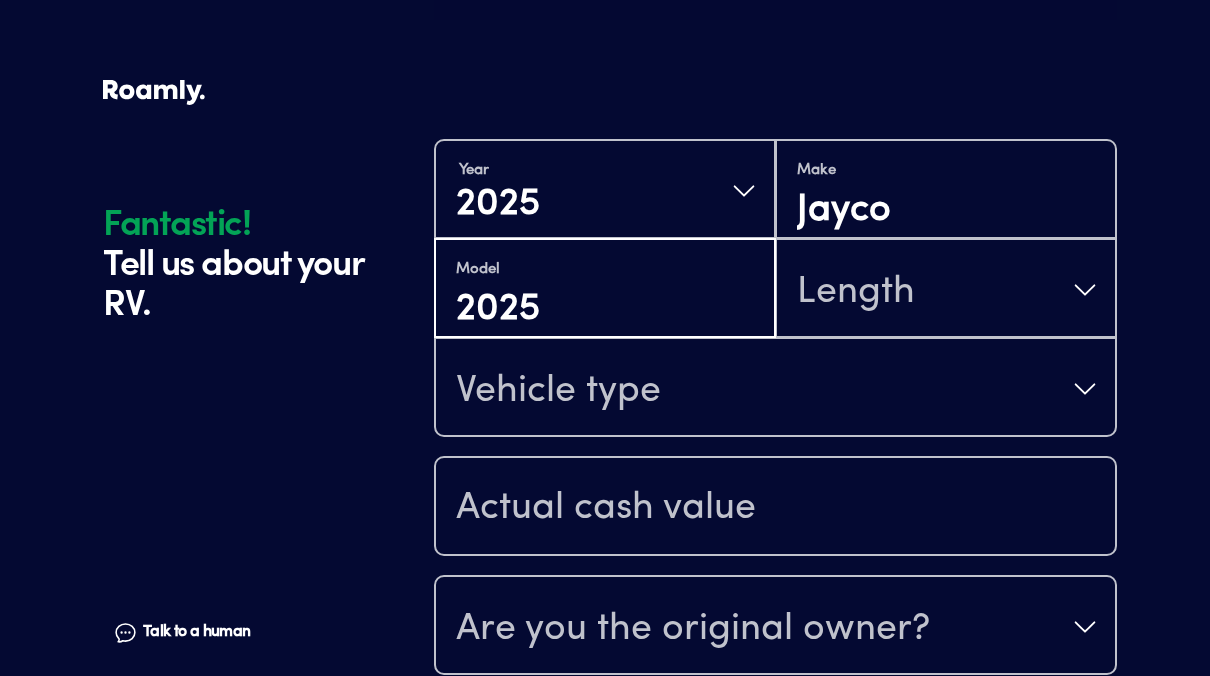 type on "2025" 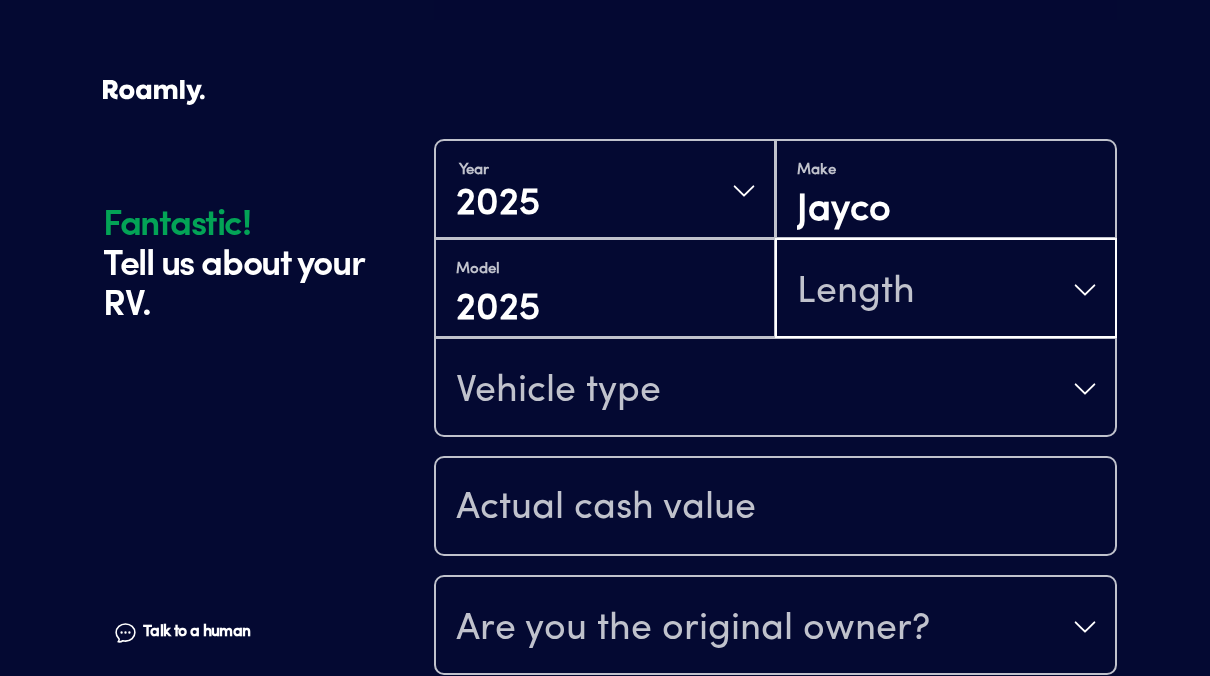 click on "Length" at bounding box center [856, 292] 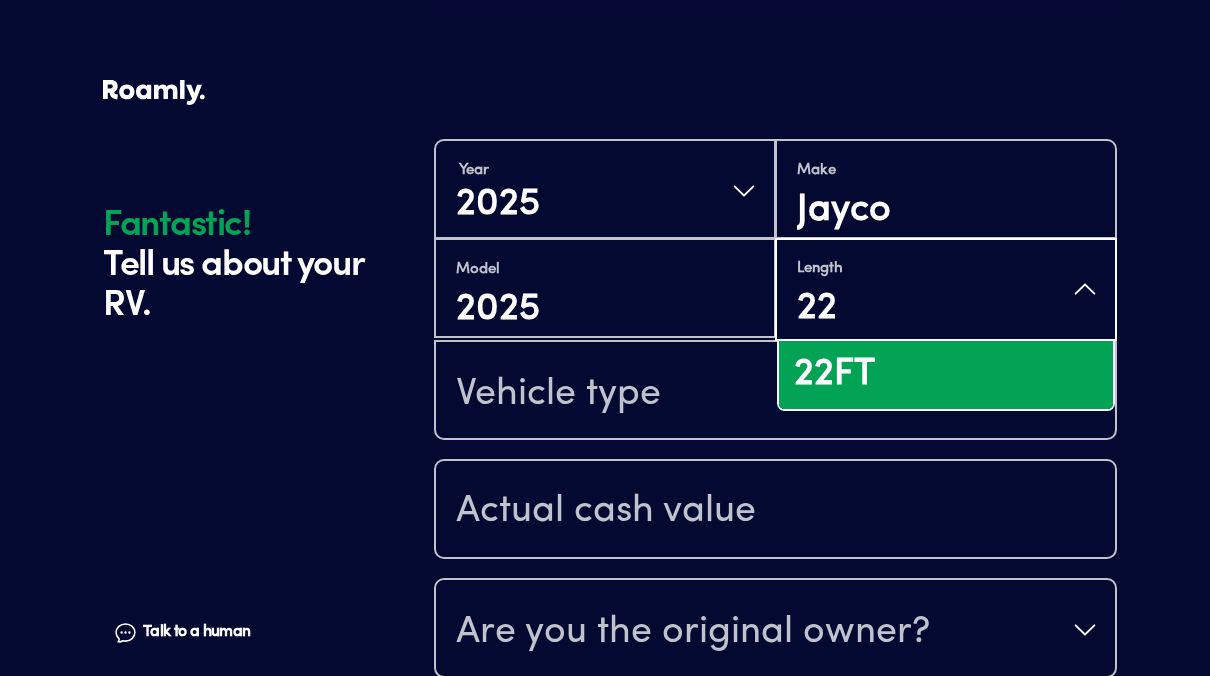 type on "22" 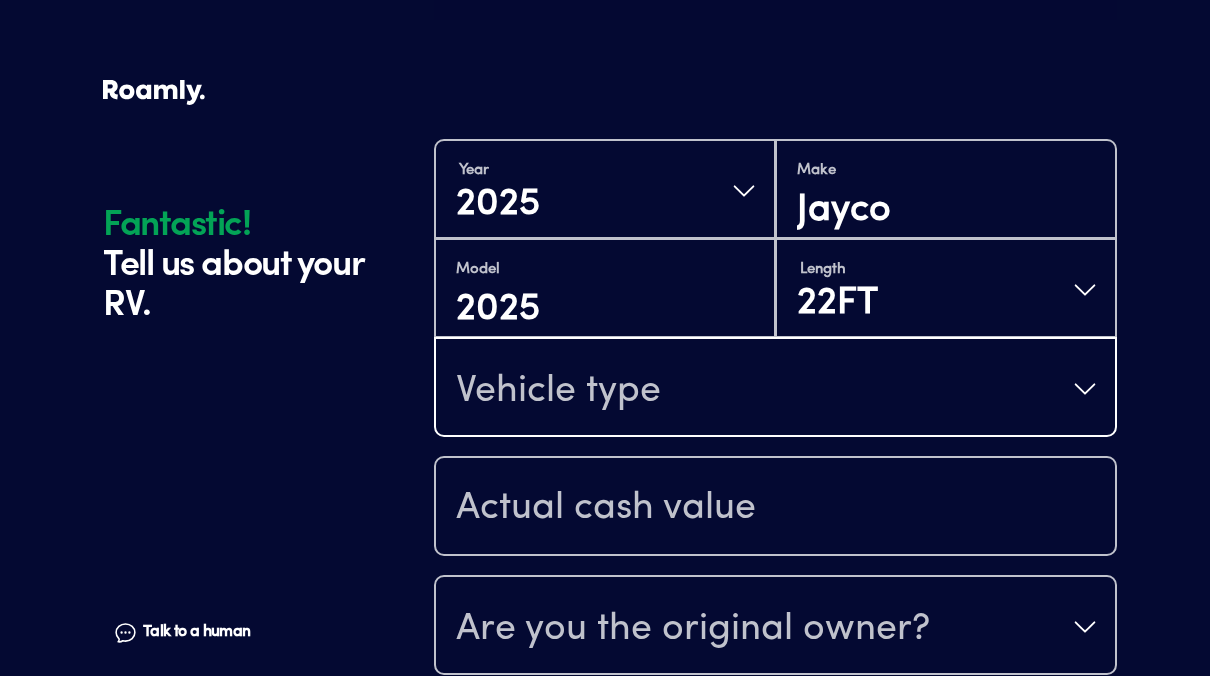 click on "Vehicle type" at bounding box center (775, 389) 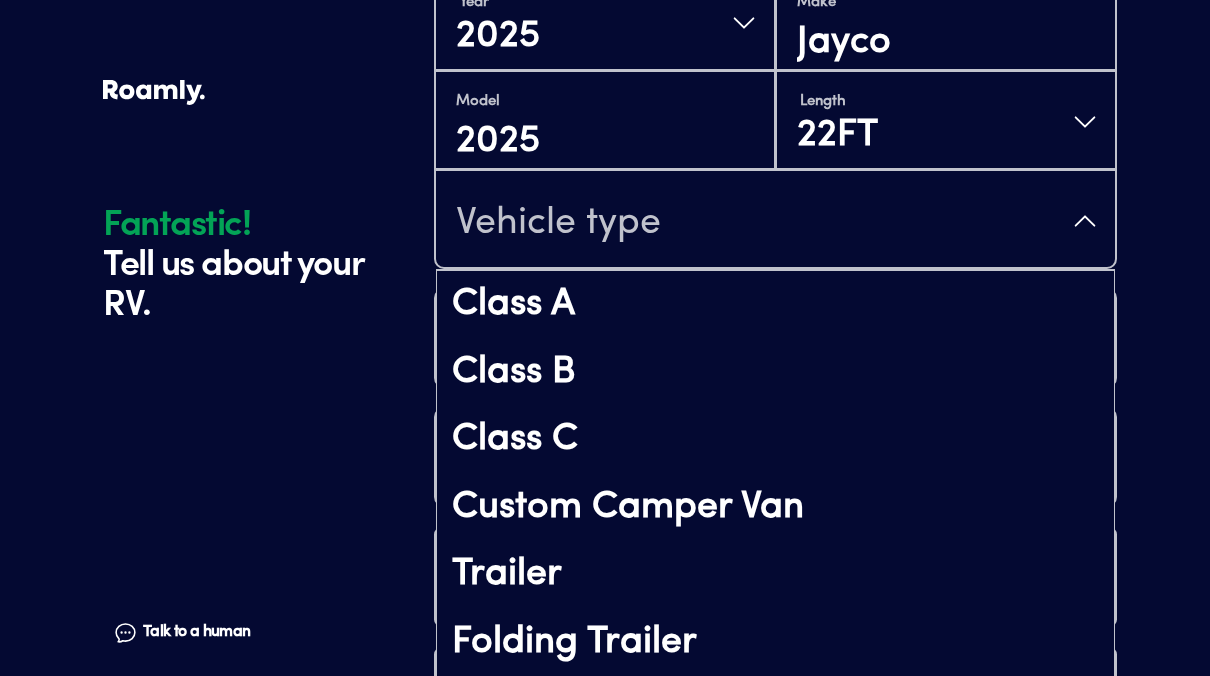 scroll, scrollTop: 825, scrollLeft: 0, axis: vertical 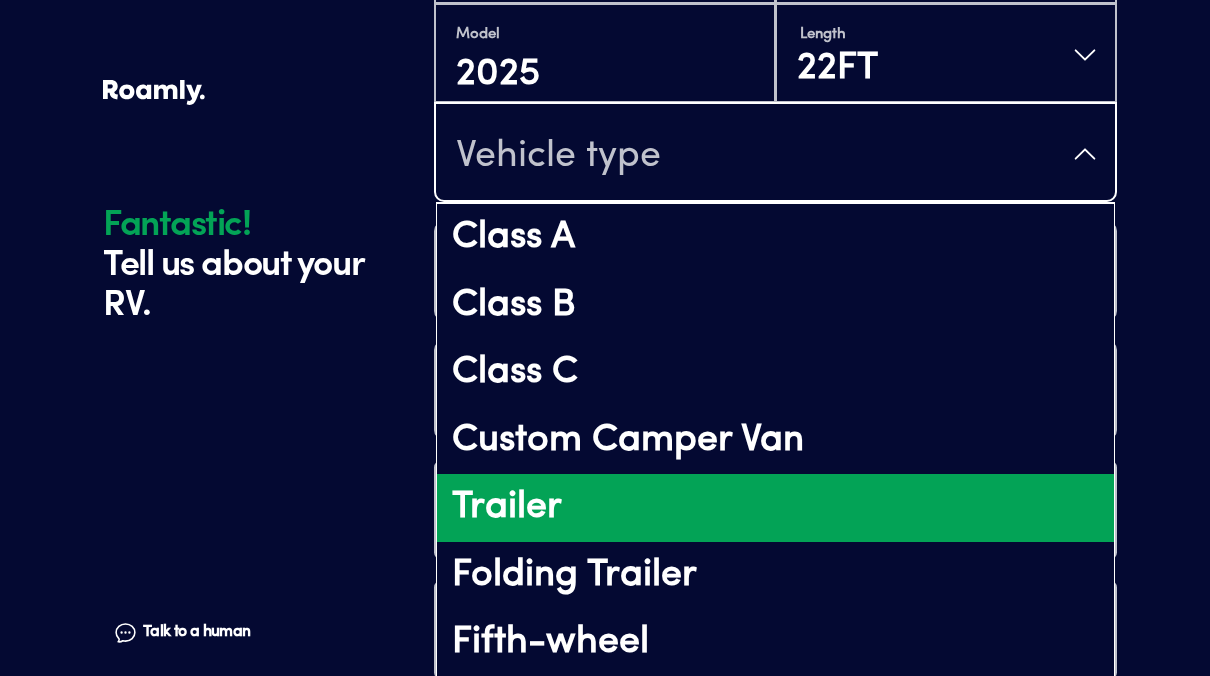 click on "Trailer" at bounding box center [775, 508] 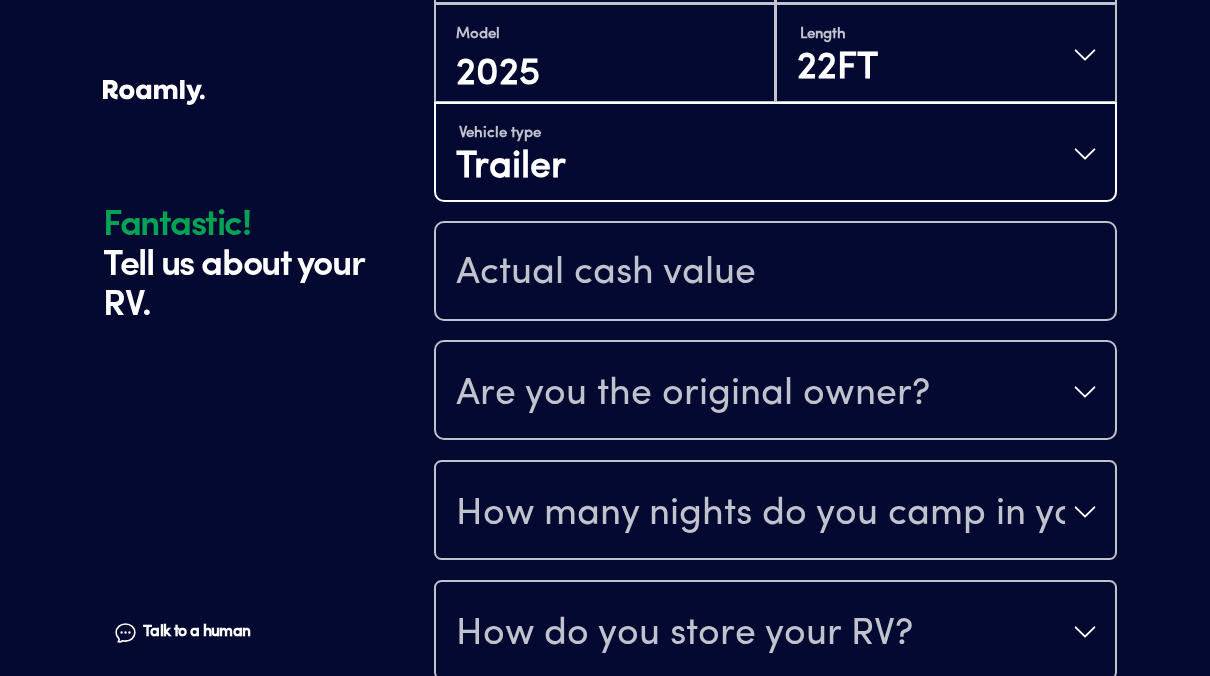 click on "Vehicle type Trailer" at bounding box center [775, 154] 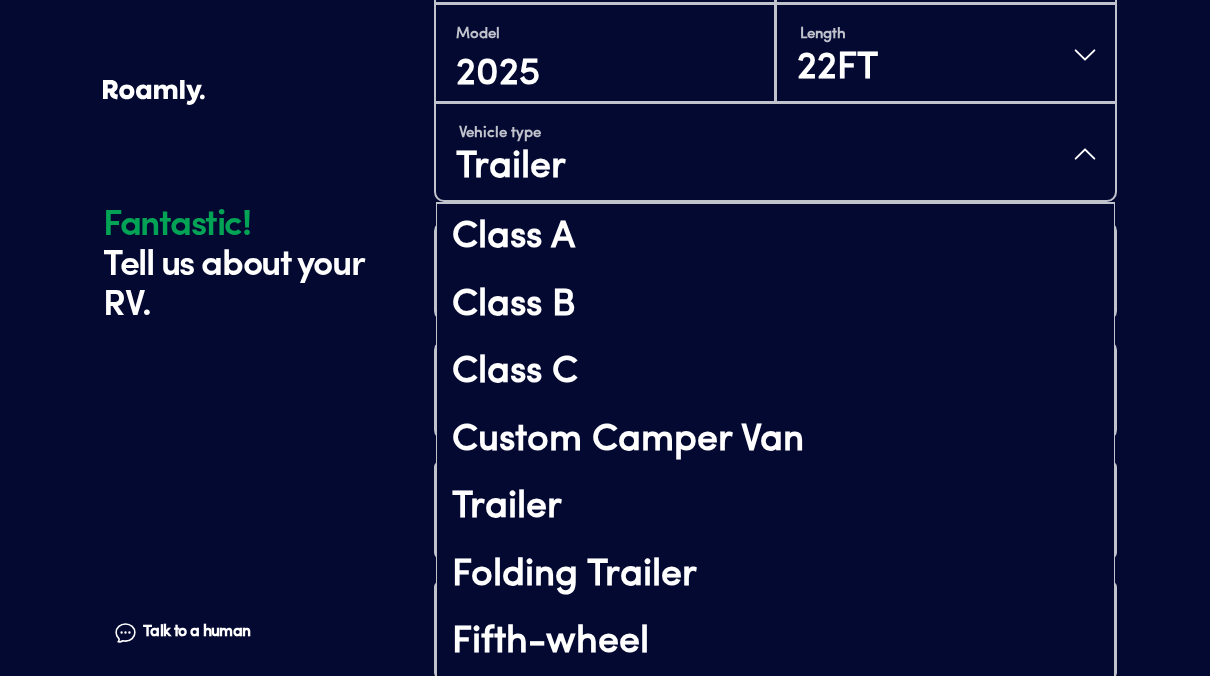 scroll, scrollTop: 850, scrollLeft: 0, axis: vertical 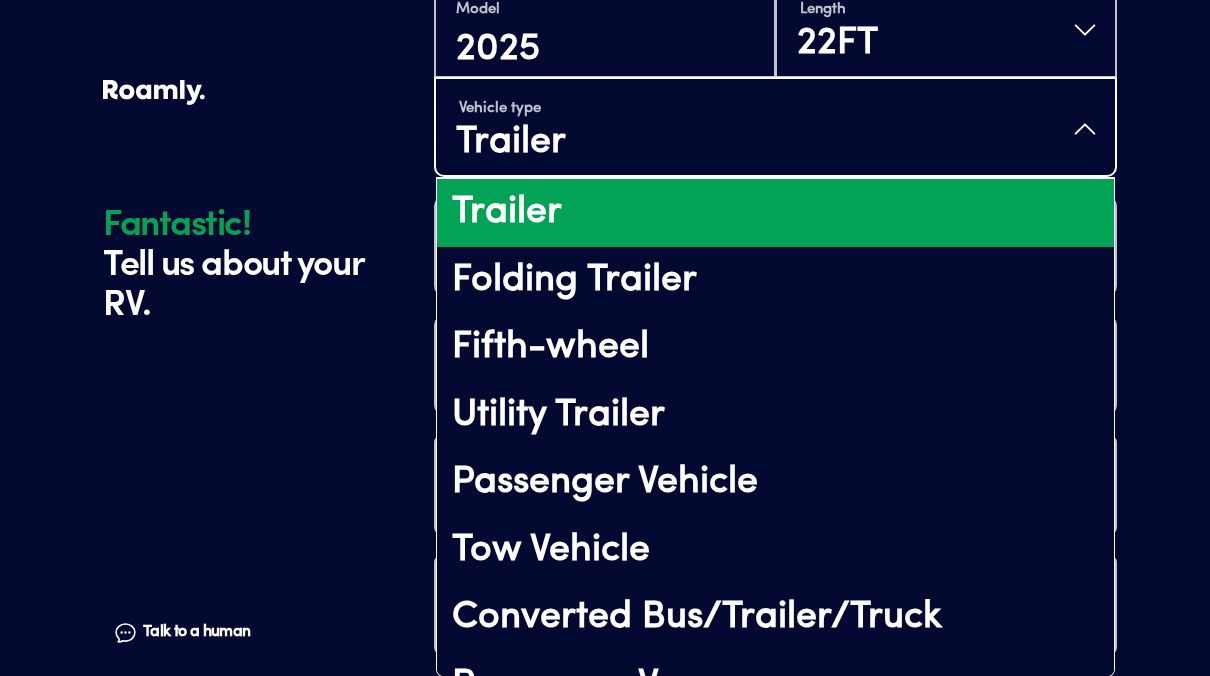 click on "Trailer" at bounding box center (775, 213) 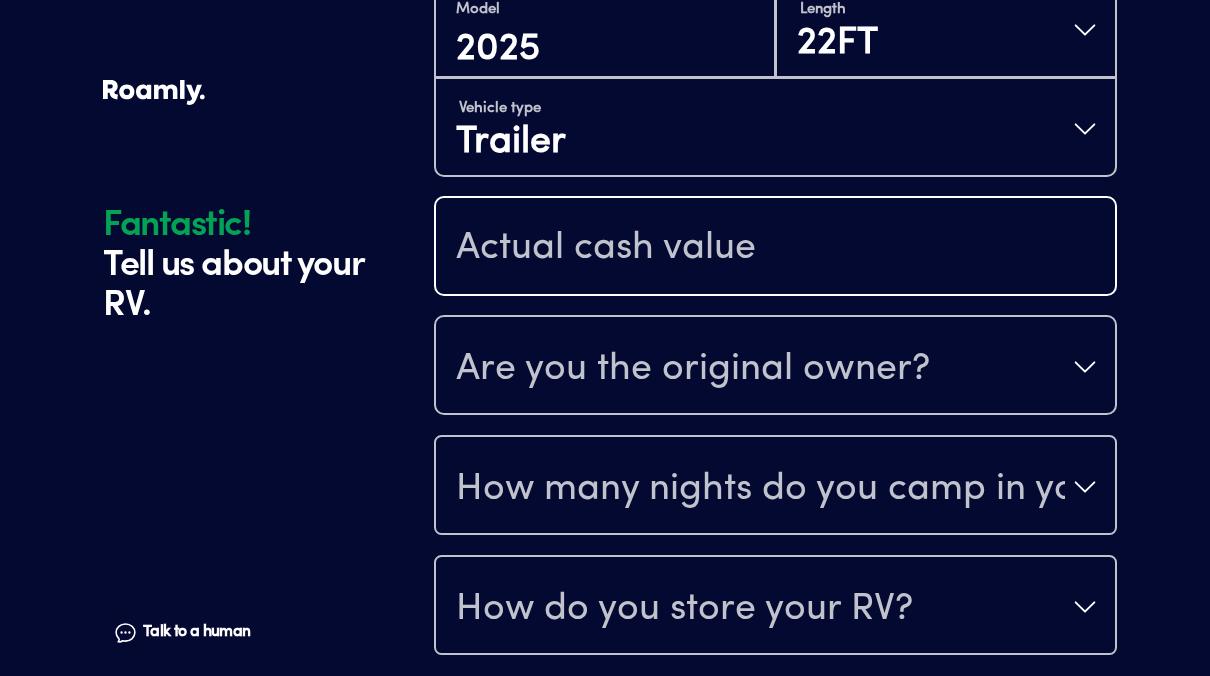 click at bounding box center (775, 248) 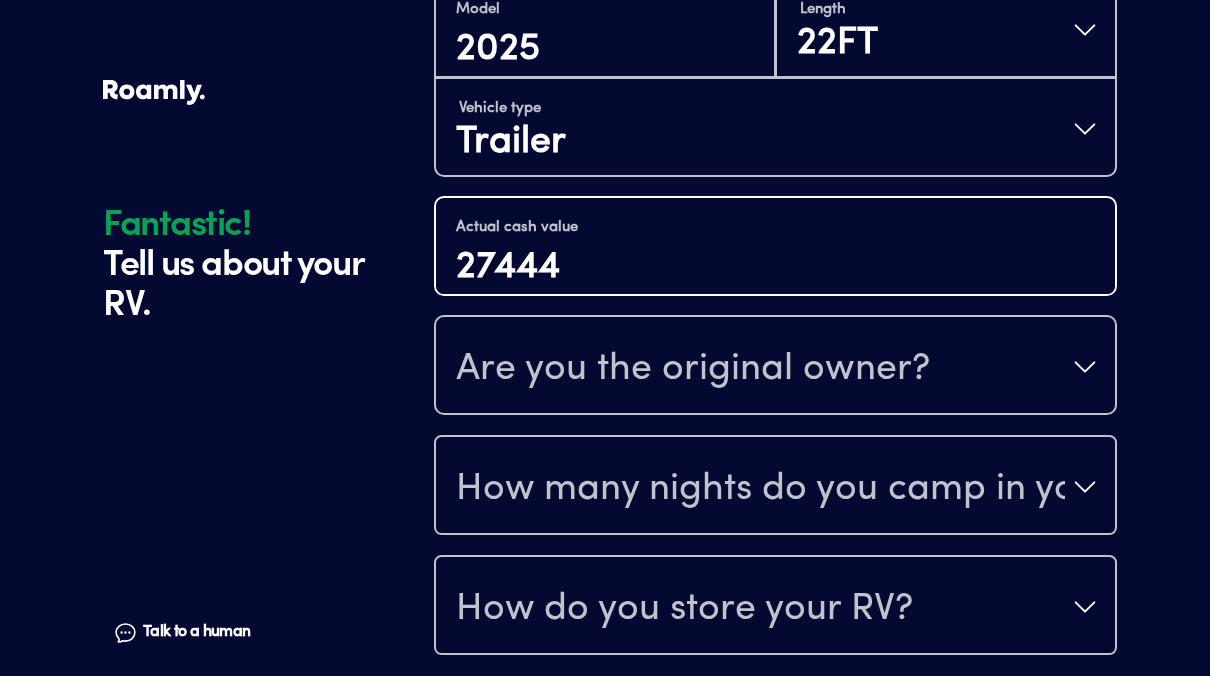 type on "27444" 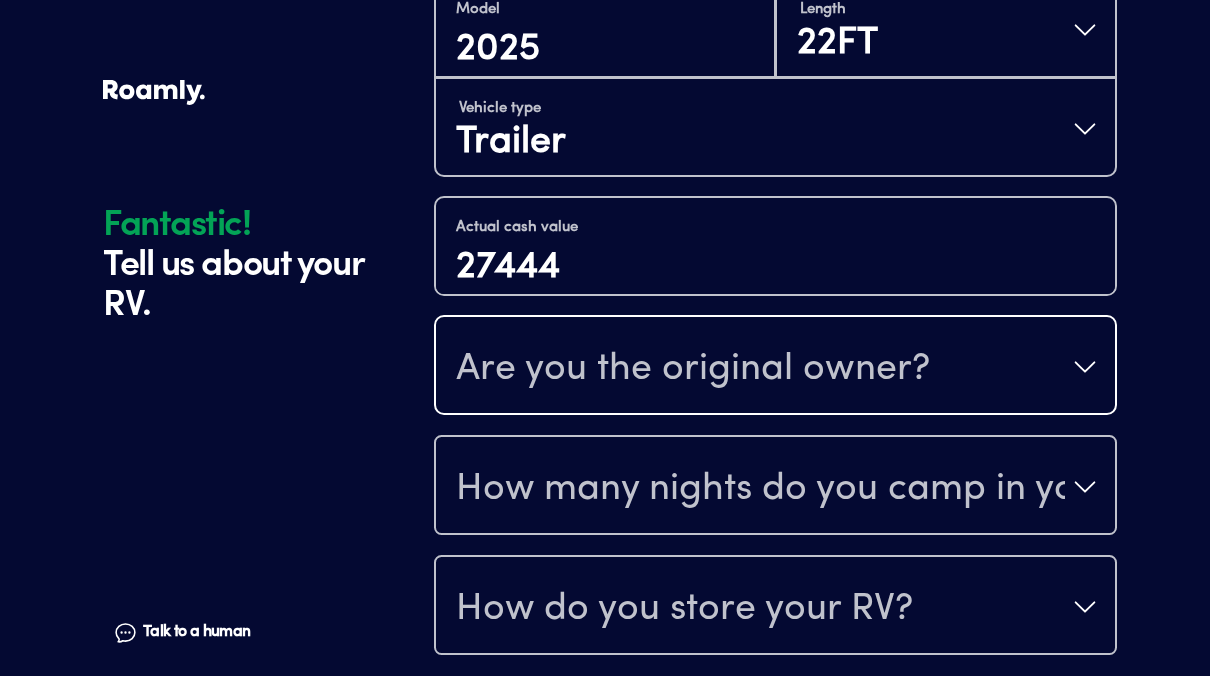 type 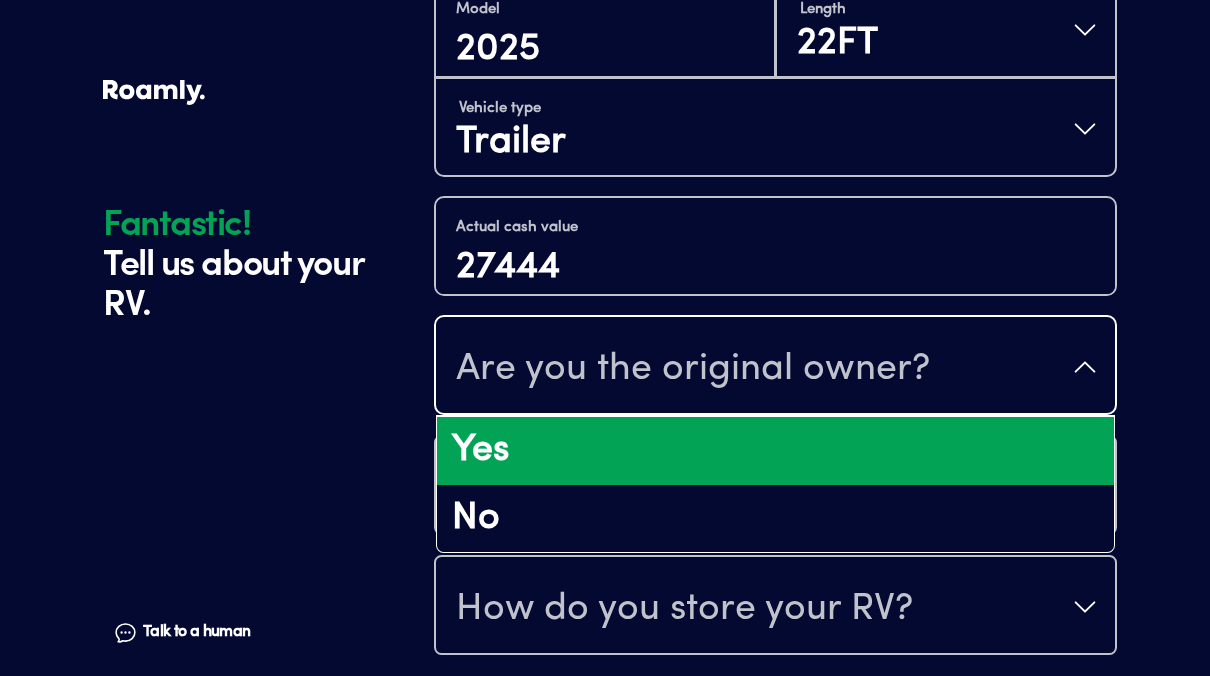 click on "Yes" at bounding box center [775, 451] 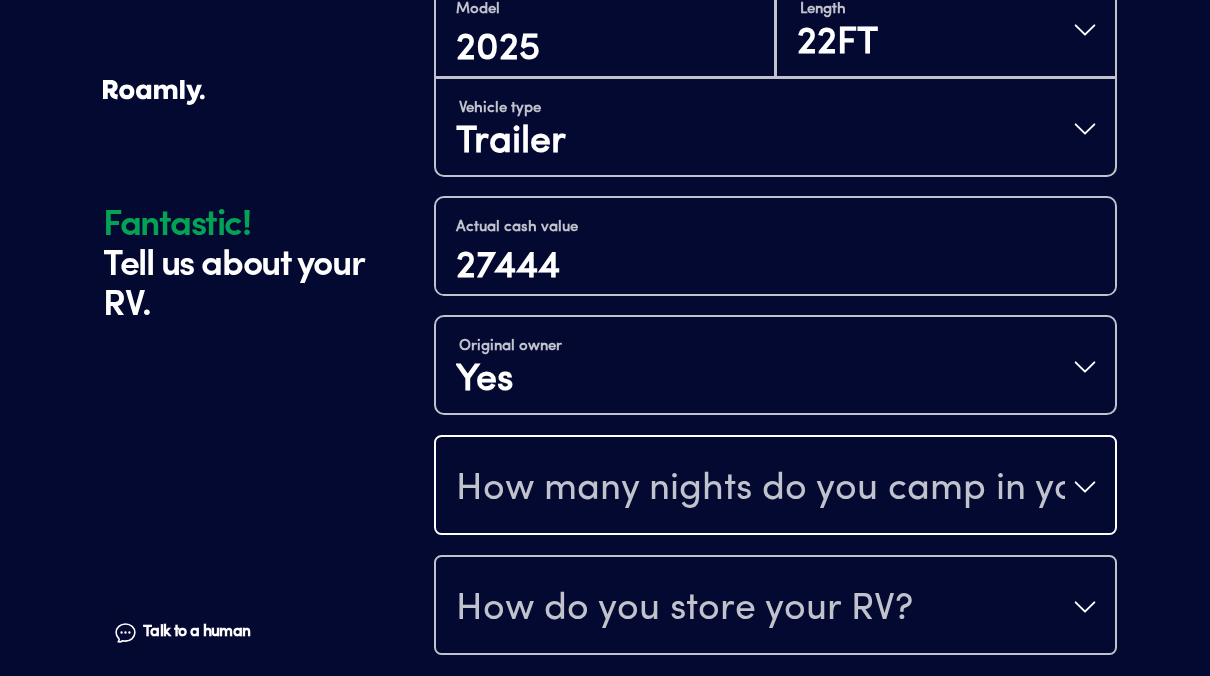 click on "How many nights do you camp in your RV?" at bounding box center [760, 489] 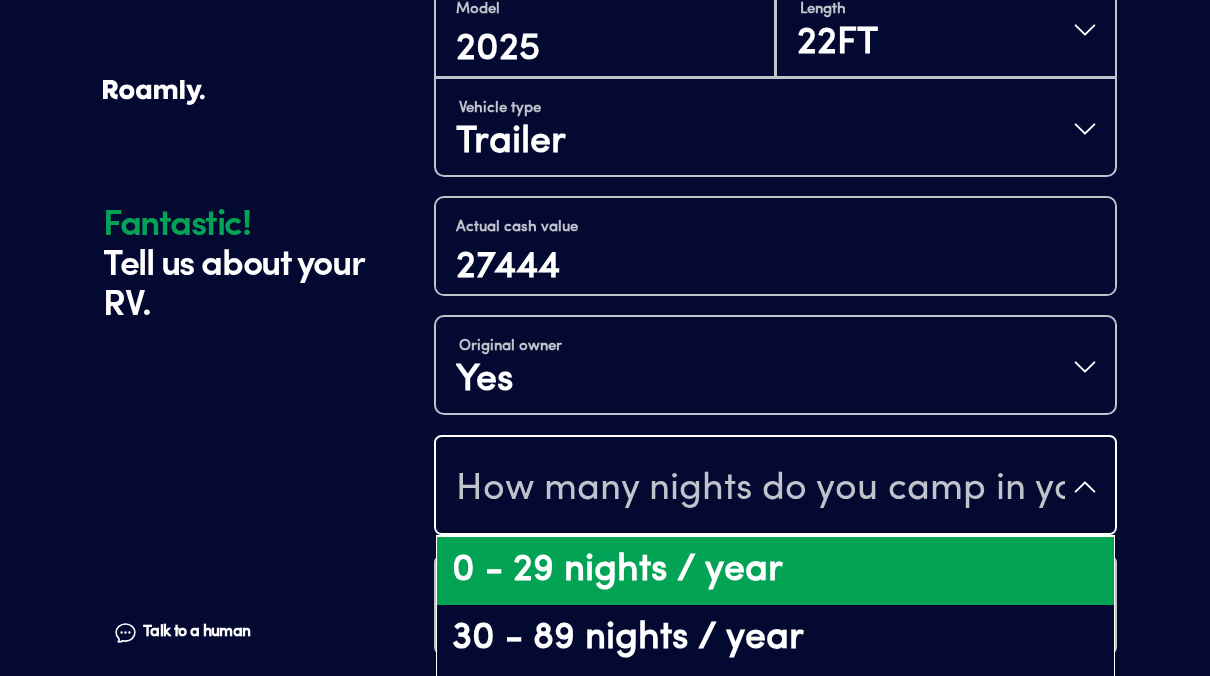 click on "0 - 29 nights / year" at bounding box center [775, 571] 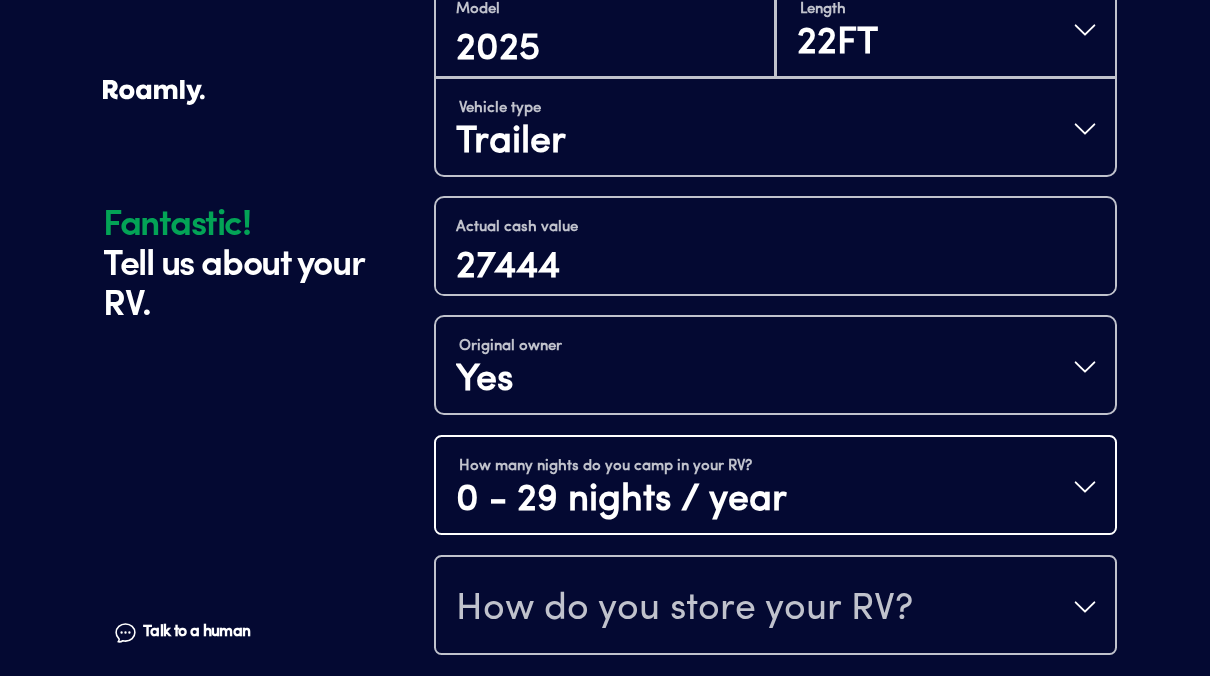 type 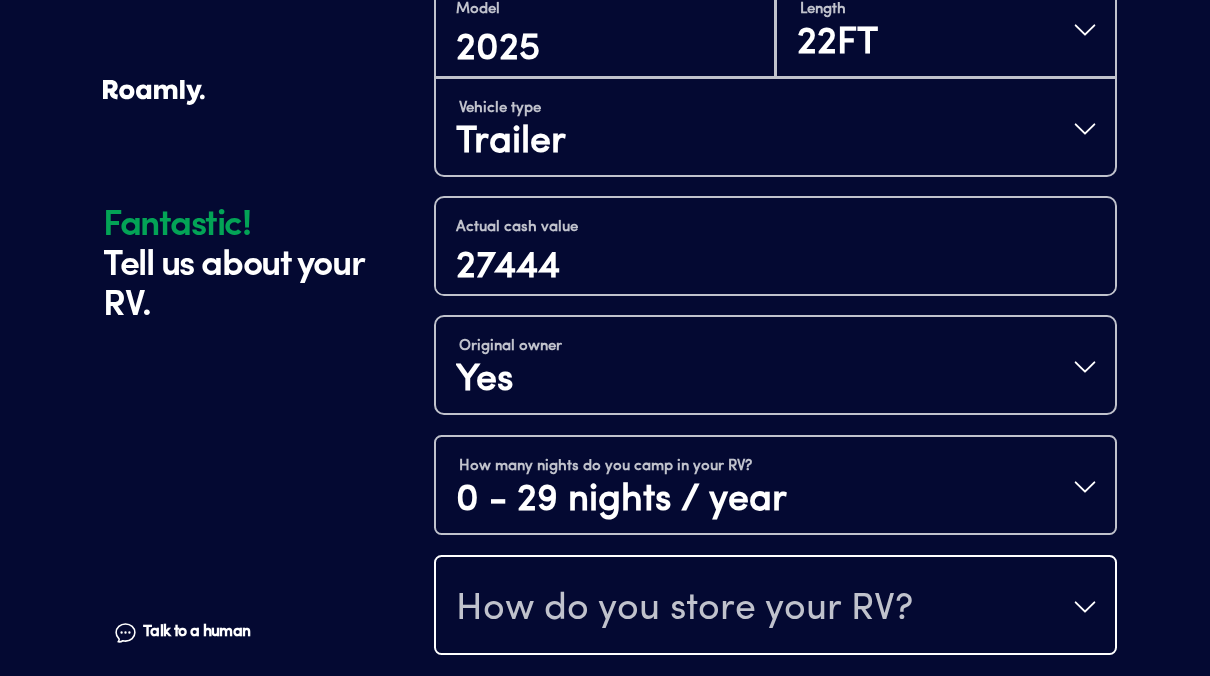 type 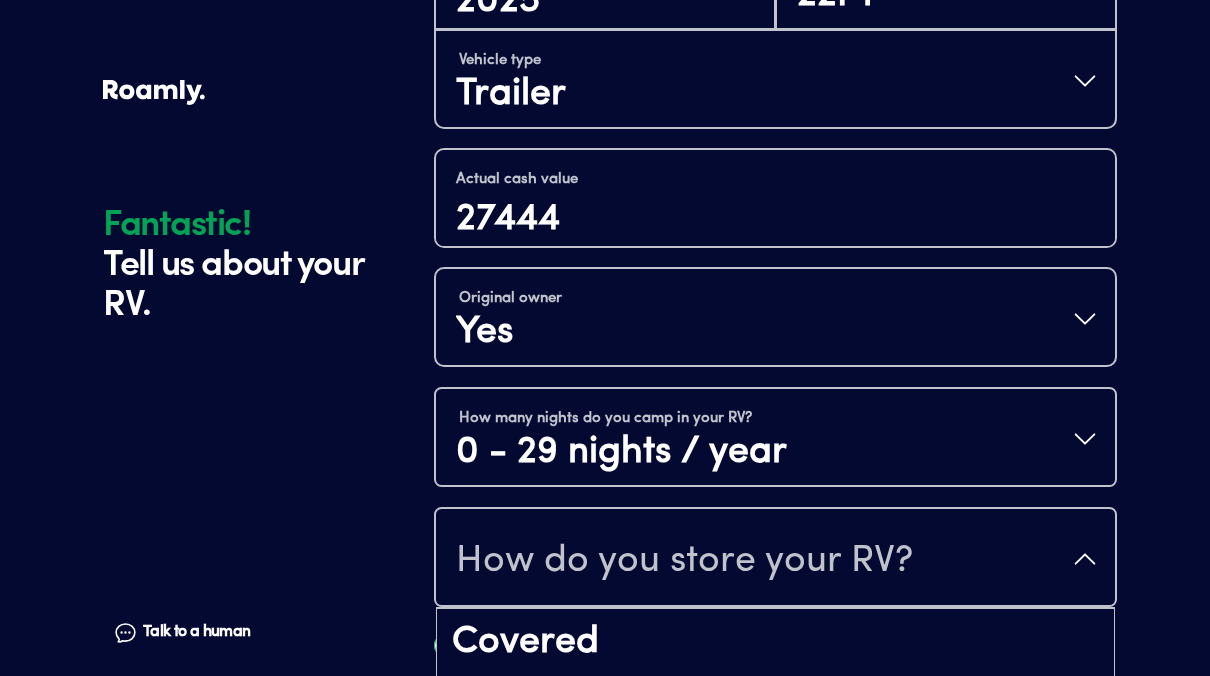 scroll, scrollTop: 1008, scrollLeft: 0, axis: vertical 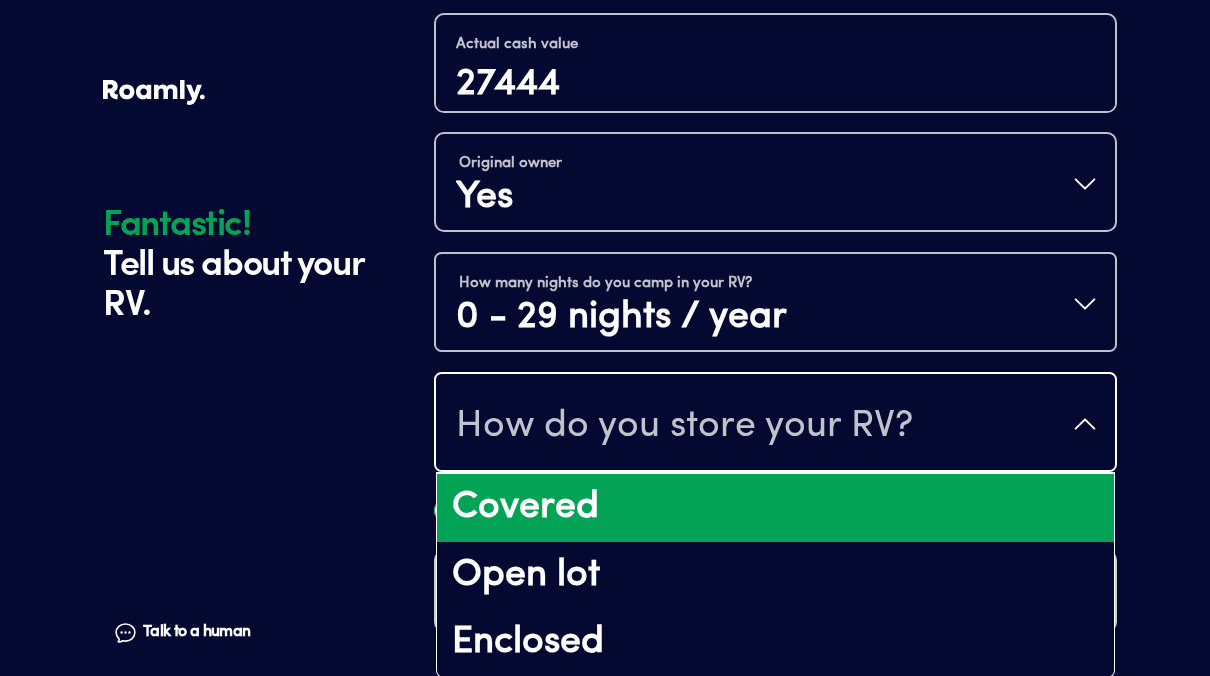 click on "Covered" at bounding box center [775, 508] 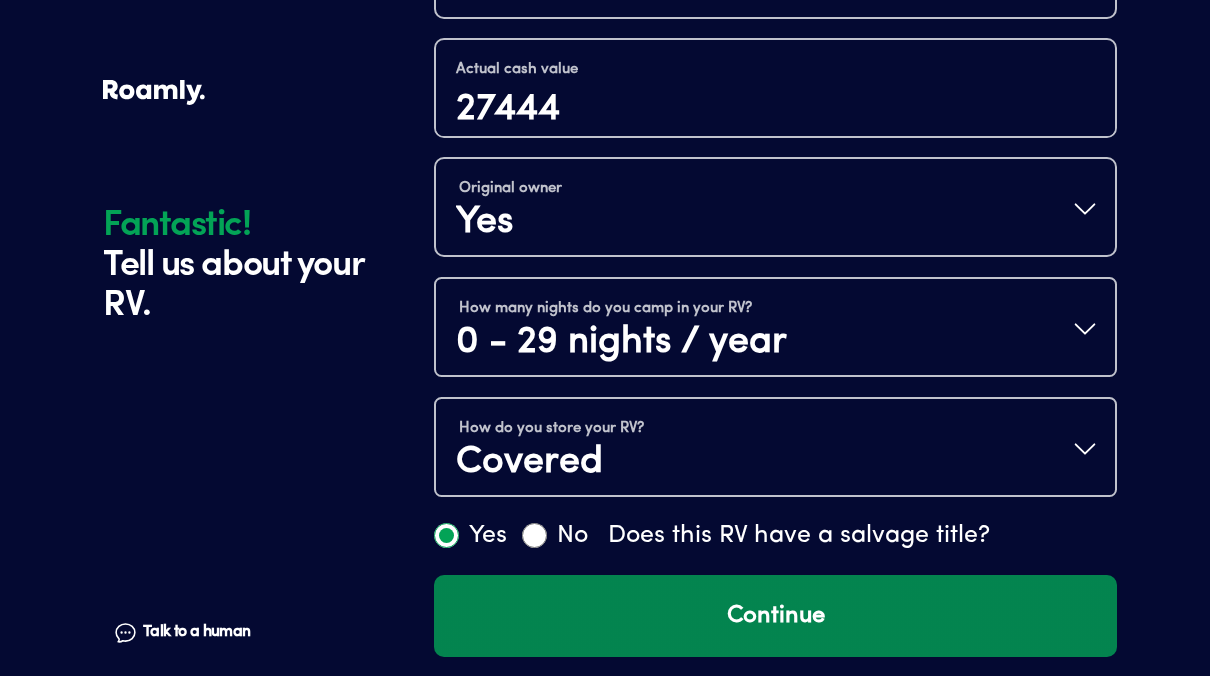 click on "Continue" at bounding box center (775, 616) 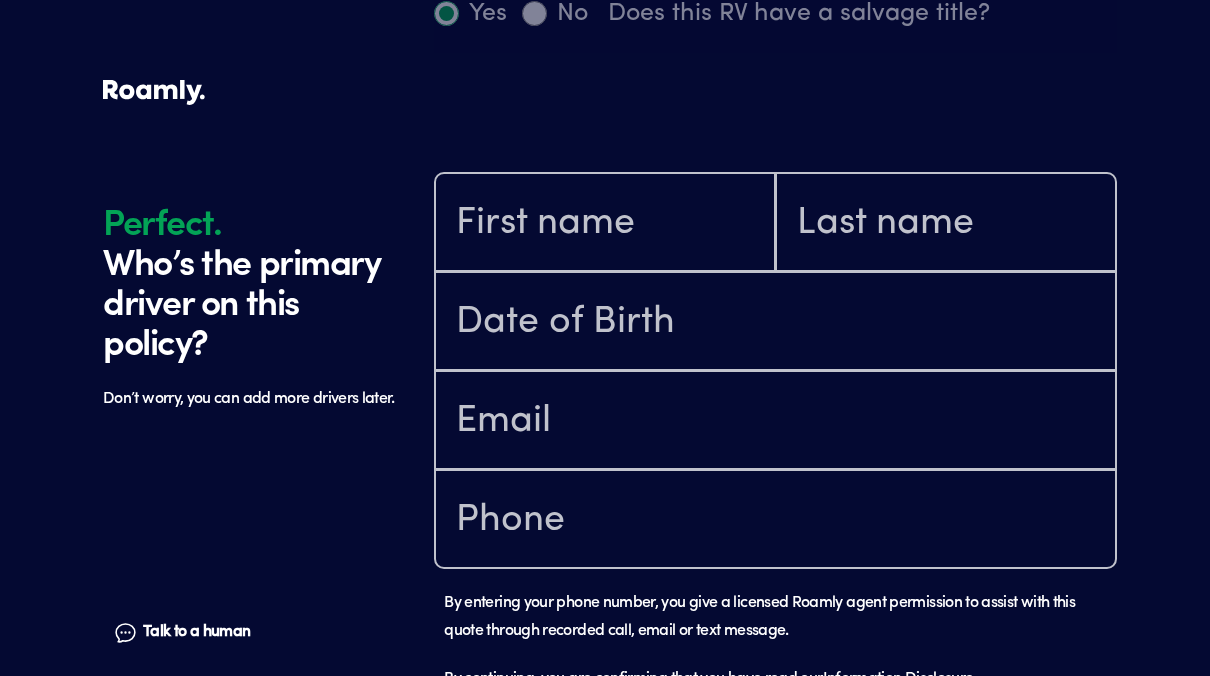 scroll, scrollTop: 1602, scrollLeft: 0, axis: vertical 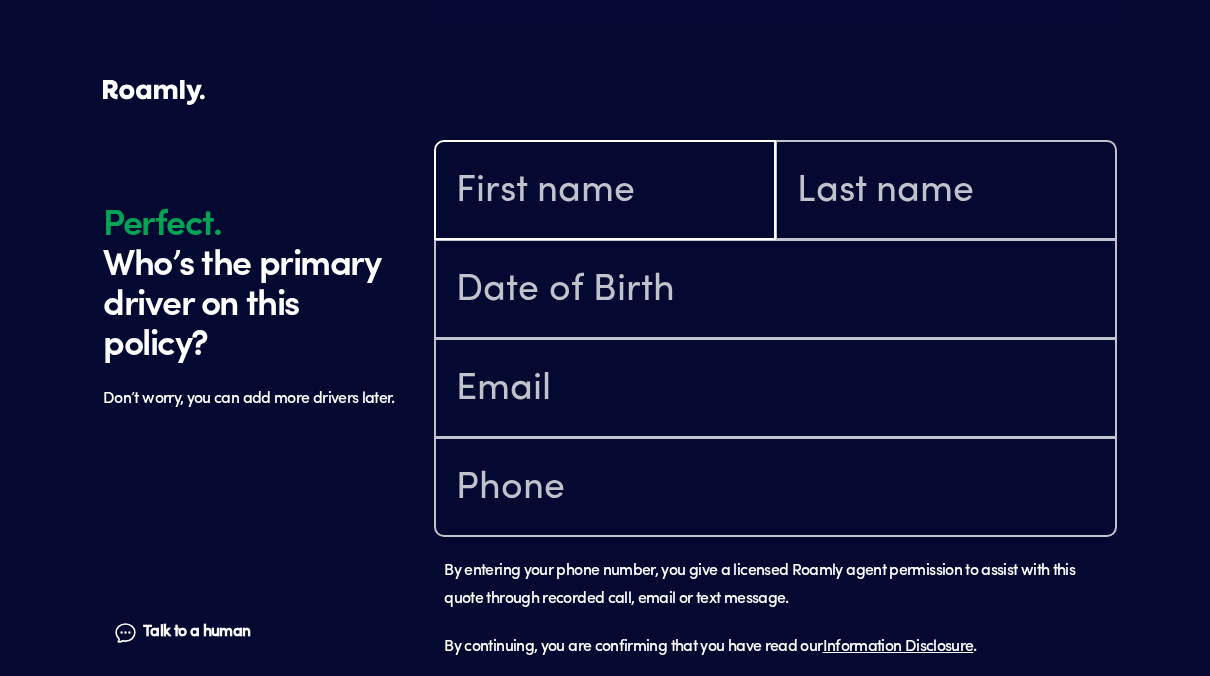 click at bounding box center [605, 192] 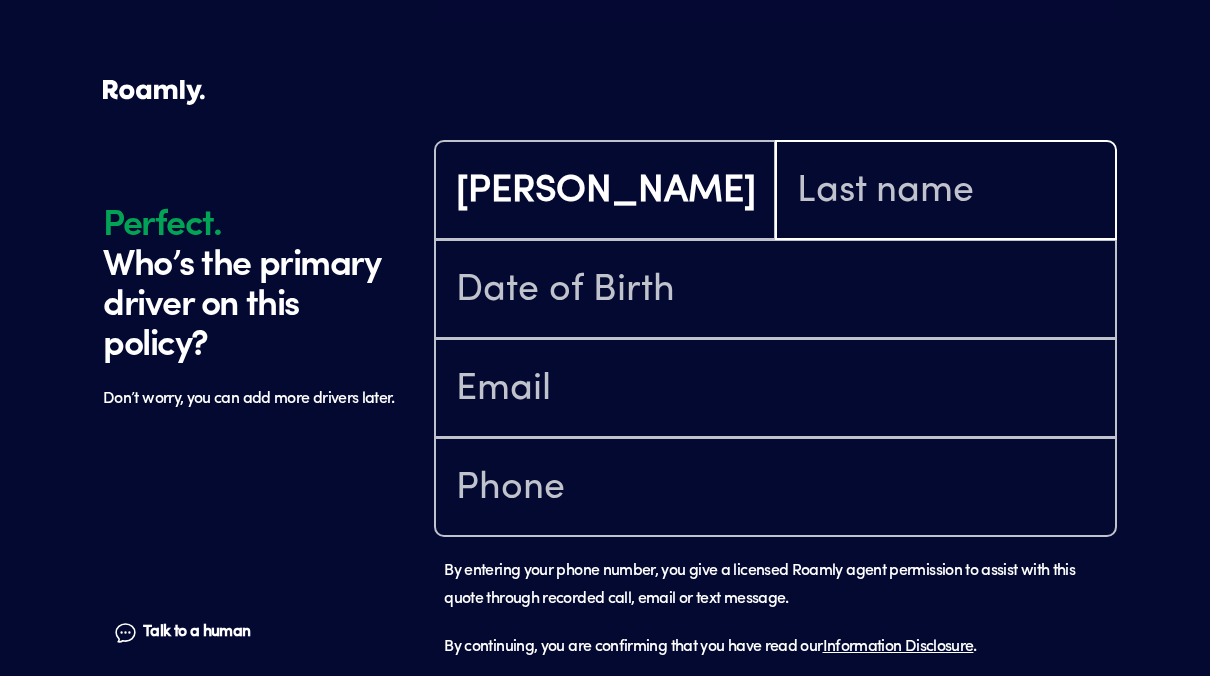 type on "[PERSON_NAME]" 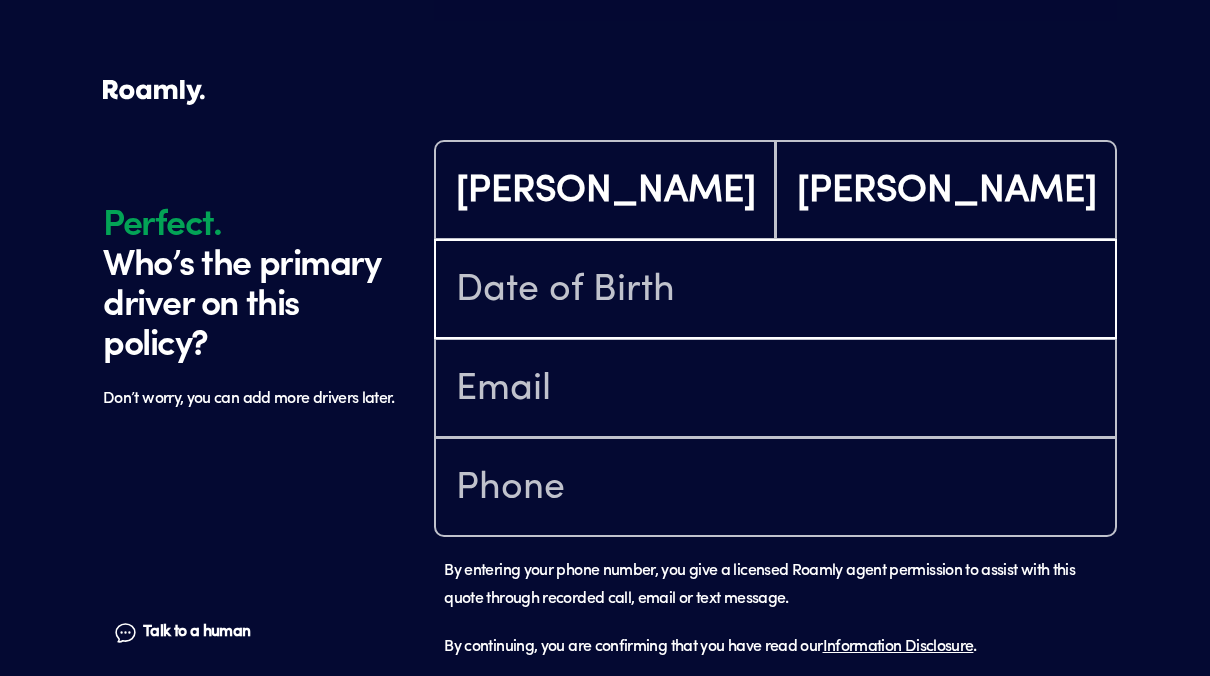 type on "[DATE]" 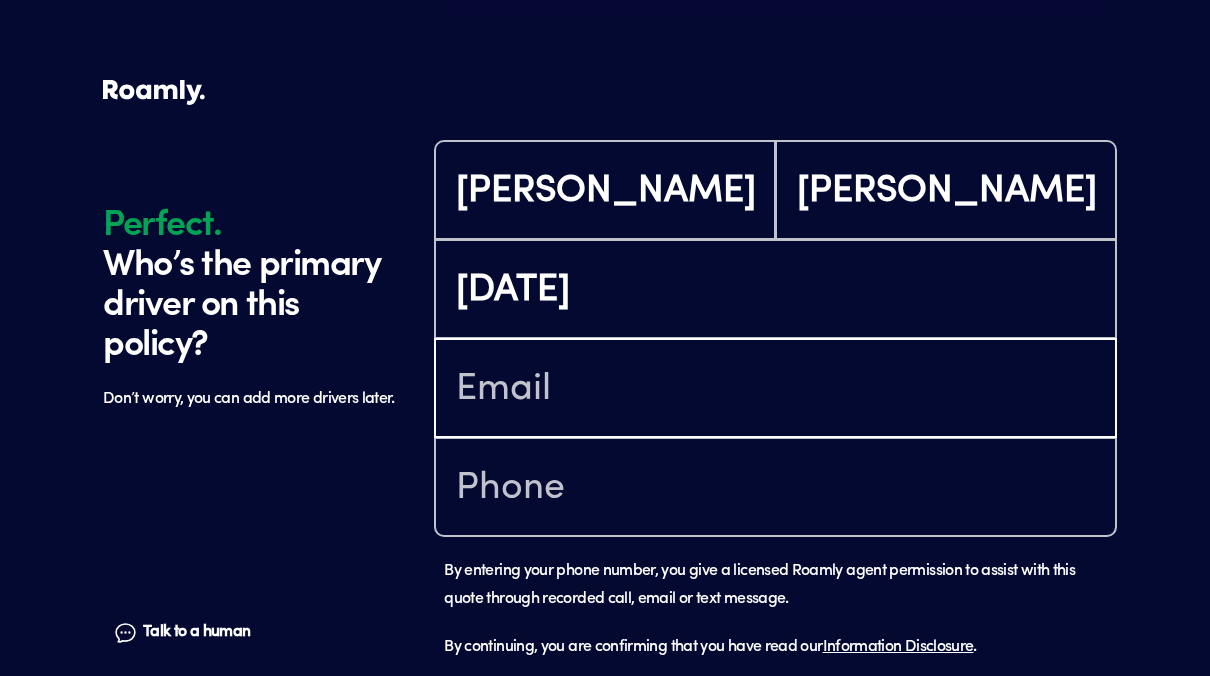 type on "[EMAIL_ADDRESS][DOMAIN_NAME]" 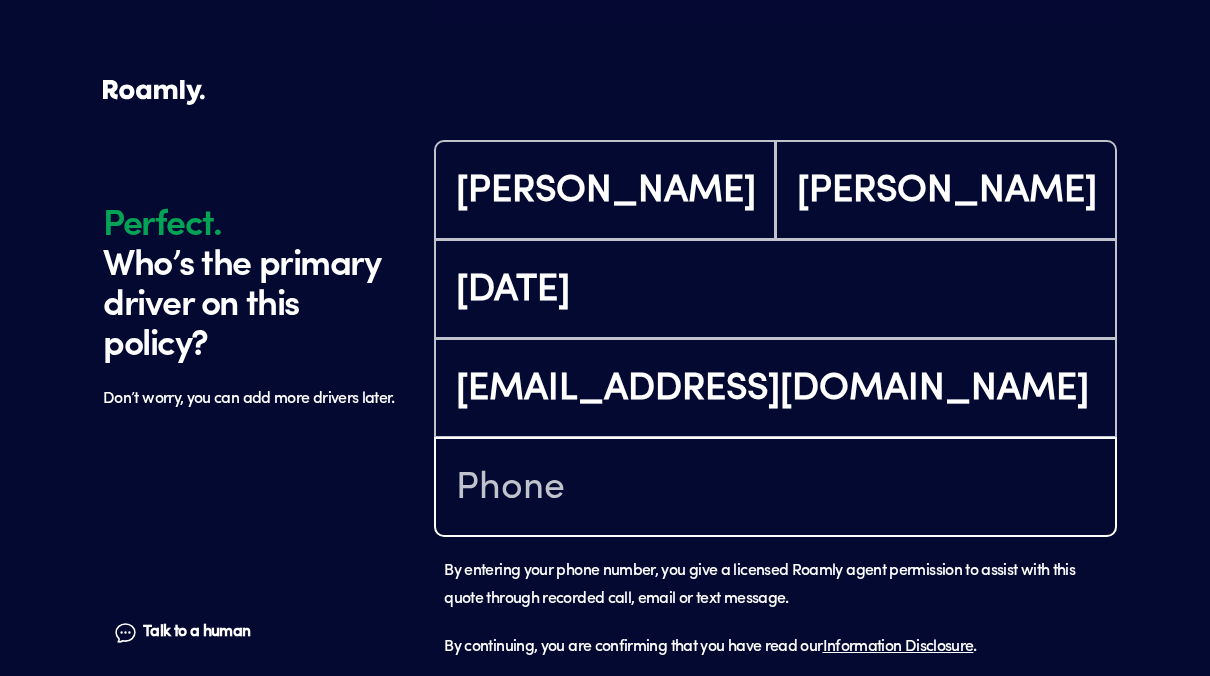 type on "[PHONE_NUMBER]" 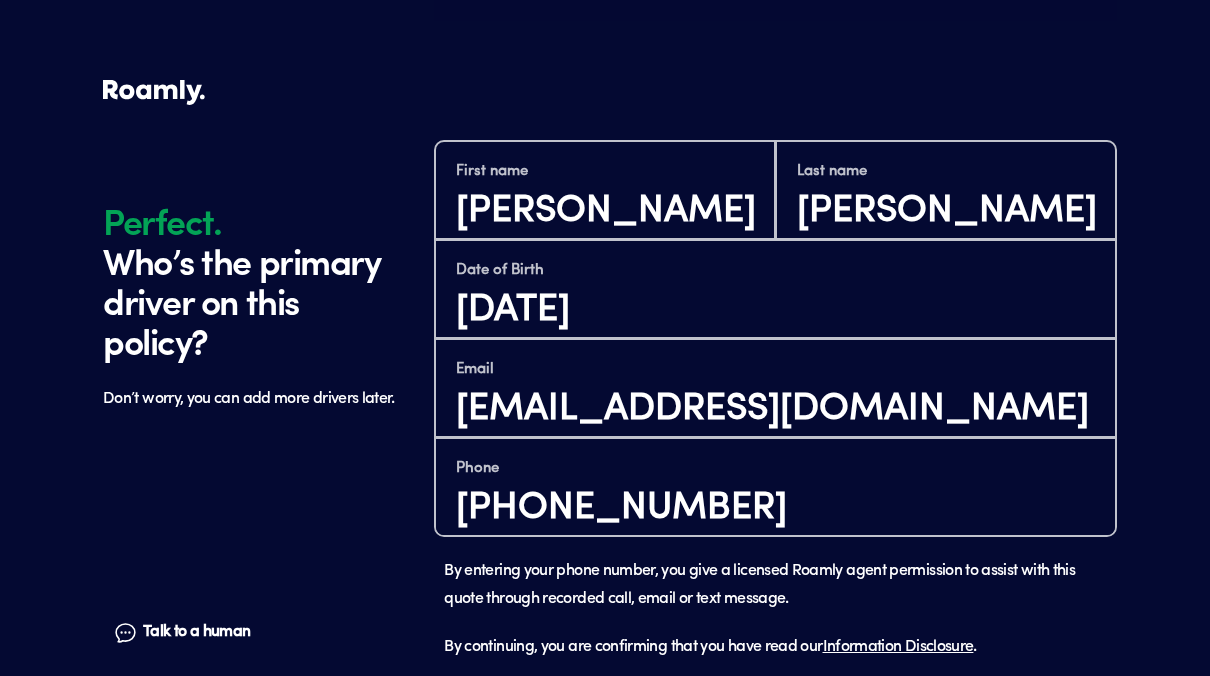 click on "Perfect. Who’s the primary driver on this policy? Don’t worry, you can add more drivers later. Talk to a human Chat 1 2 3 4+ Edit How many RVs or Trailers do you want to cover? Year [DATE] Make Jayco Model 2025 Length 22FT Vehicle type Trailer Actual cash value 27444 Original owner Yes How many nights do you camp in your RV? 0 - 29 nights / year How do you store your RV? Covered Yes No Does this RV have a salvage title? Edit Tell us about your RV. Perfect. Who’s the primary driver on this policy? Don’t worry, you can add more drivers later. Talk to a human Chat First name [PERSON_NAME] Last name [PERSON_NAME] Date of Birth [DEMOGRAPHIC_DATA] Email [EMAIL_ADDRESS][DOMAIN_NAME] Phone [PHONE_NUMBER] By entering your phone number, you give a licensed Roamly agent permission to assist with this quote through recorded call, email or text message. By continuing, you are confirming that you have read our  Information Disclosure . Continue" at bounding box center (605, -405) 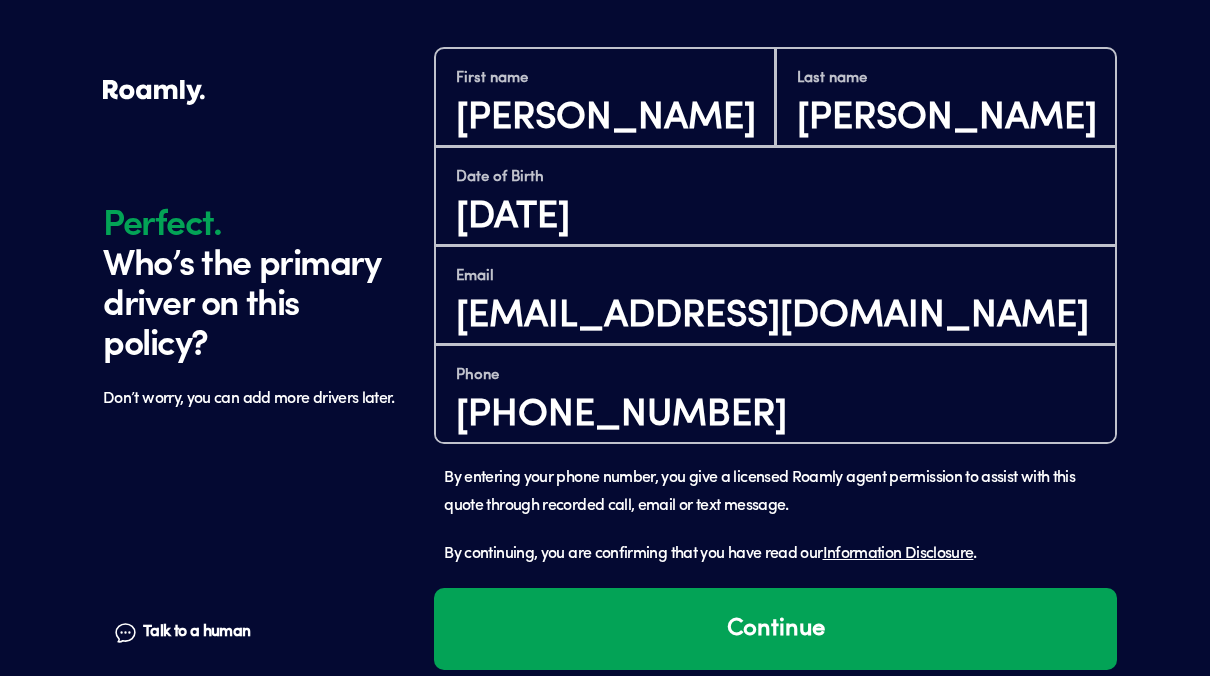 scroll, scrollTop: 1718, scrollLeft: 0, axis: vertical 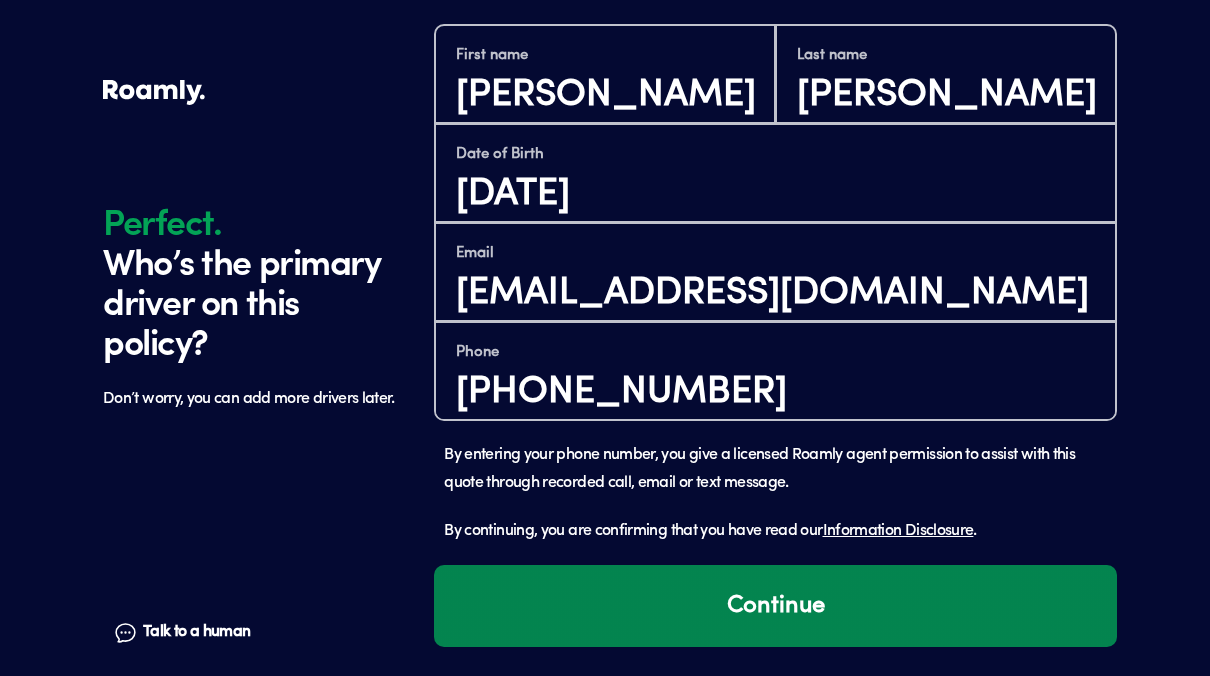 click on "Continue" at bounding box center [775, 606] 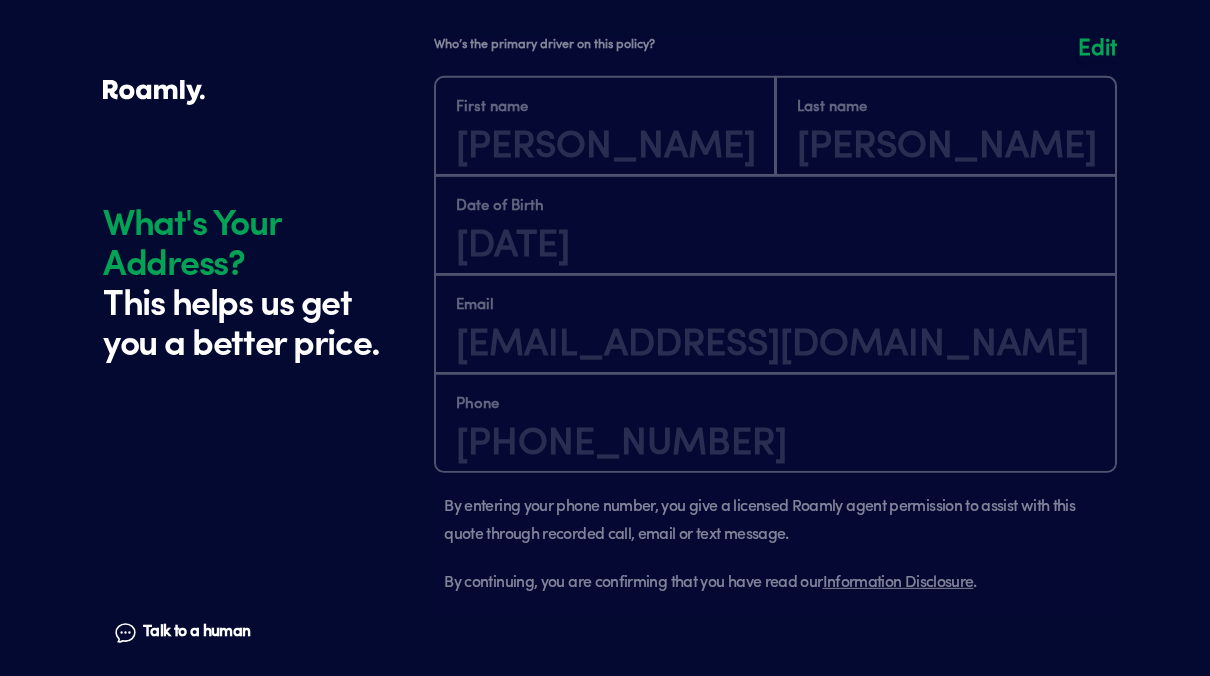 scroll, scrollTop: 2297, scrollLeft: 0, axis: vertical 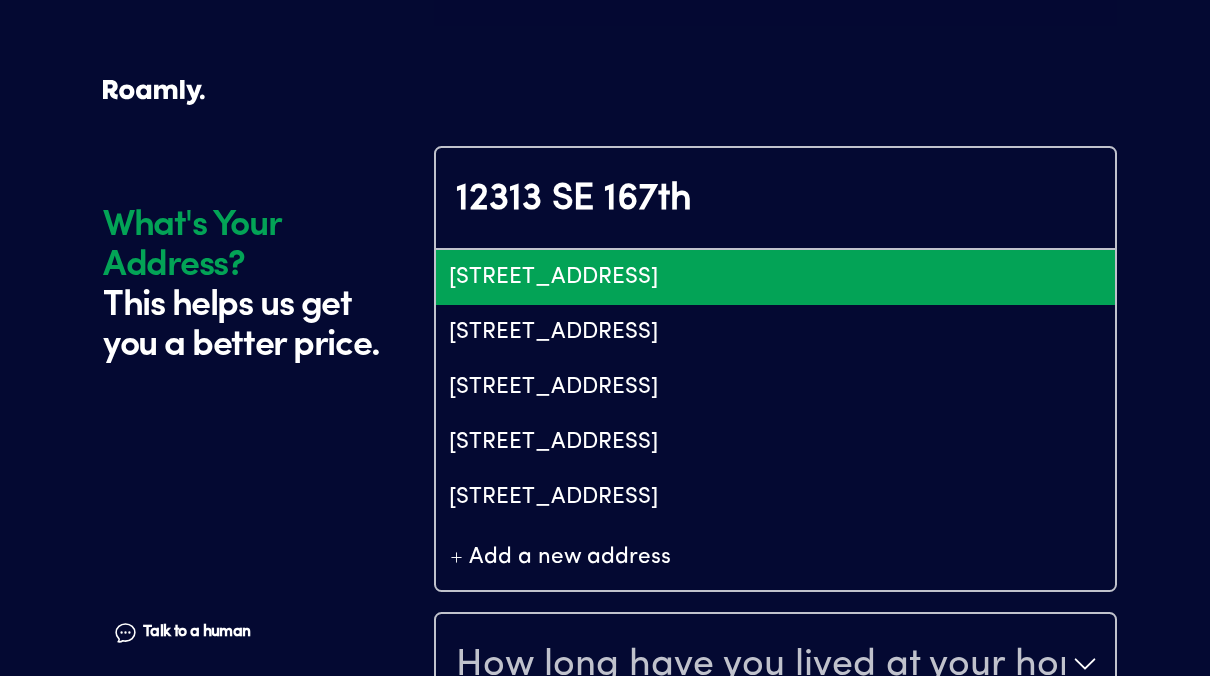 click on "[STREET_ADDRESS]" at bounding box center [775, 277] 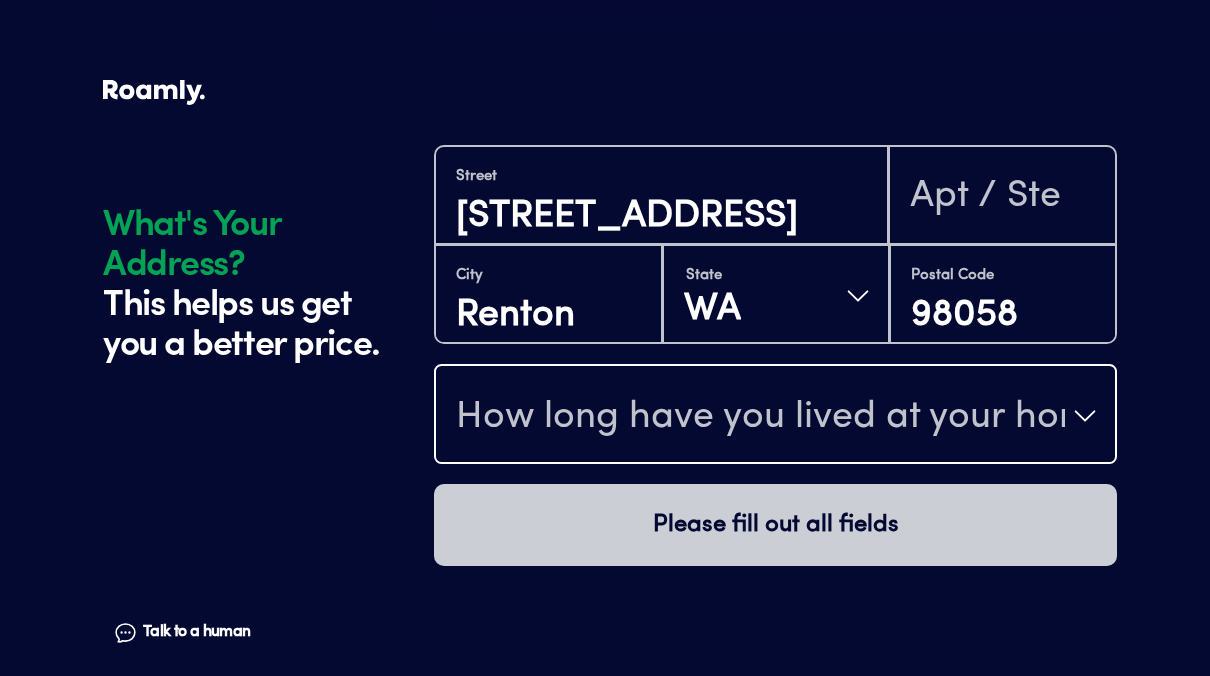 click on "How long have you lived at your home address?" at bounding box center (760, 418) 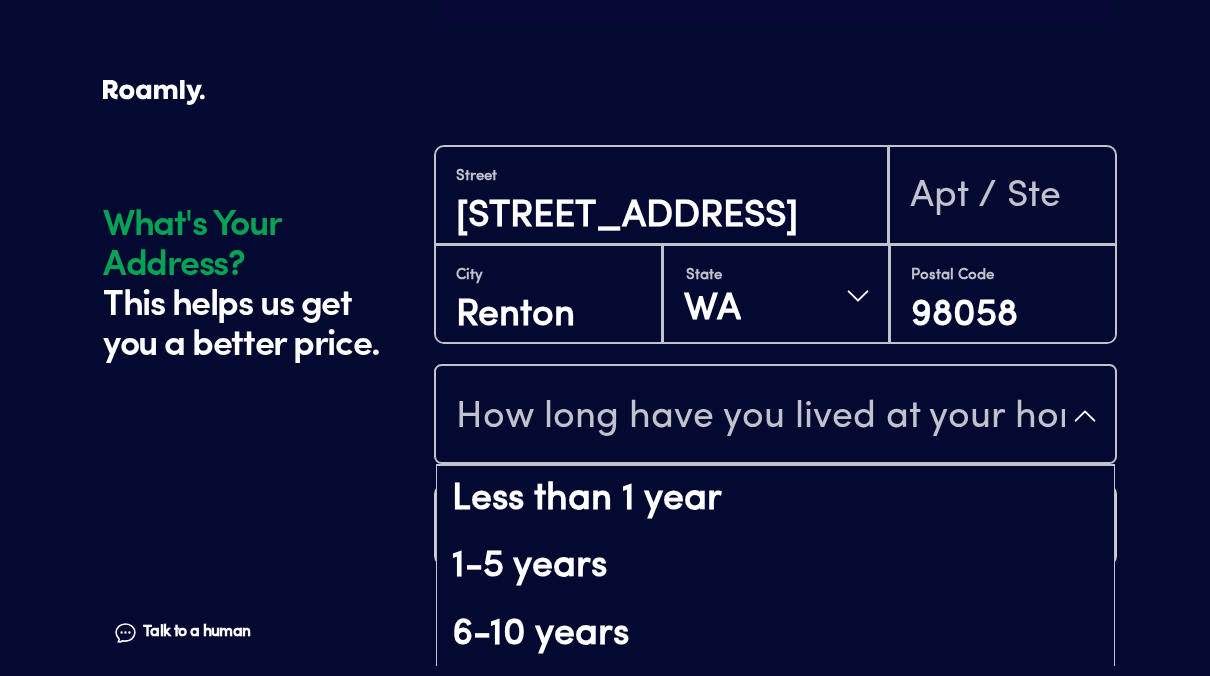 click on "What's Your Address? This helps us get you a better price. Talk to a human Chat 1 2 3 4+ Edit How many RVs or Trailers do you want to cover? Year [DATE] Make Jayco Model 2025 Length 22FT Vehicle type Trailer Actual cash value 27444 Original owner Yes How many nights do you camp in your RV? 0 - 29 nights / year How do you store your RV? Covered Yes No Does this RV have a salvage title? Edit Tell us about your RV. First name [PERSON_NAME] Last name [PERSON_NAME] Date of Birth [DEMOGRAPHIC_DATA] Email [EMAIL_ADDRESS][DOMAIN_NAME] Phone [PHONE_NUMBER] By entering your phone number, you give a licensed Roamly agent permission to assist with this quote through recorded call, email or text message. By continuing, you are confirming that you have read our  Information Disclosure . Edit Who’s the primary driver on this policy? What's Your Address? This helps us get you a better price. Talk to a human Chat Street [STREET_ADDRESS][US_STATE] Postal Code 98058 How long have you lived at your home address? Less than 1 year" at bounding box center (605, -811) 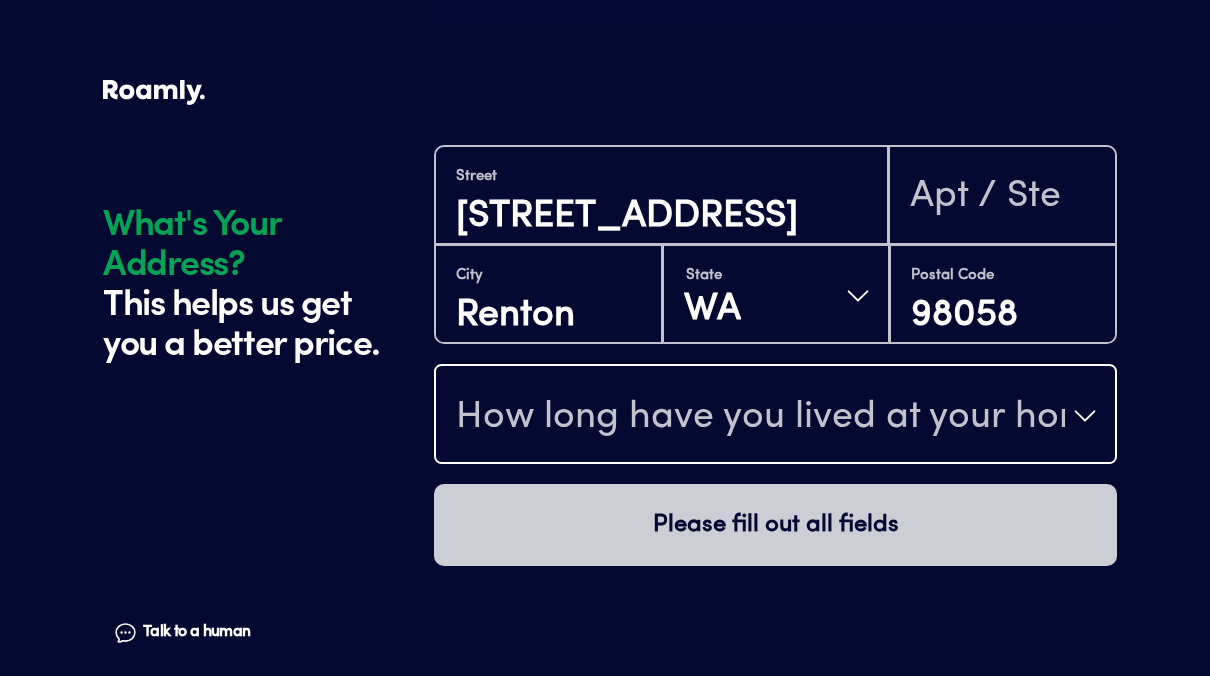 type 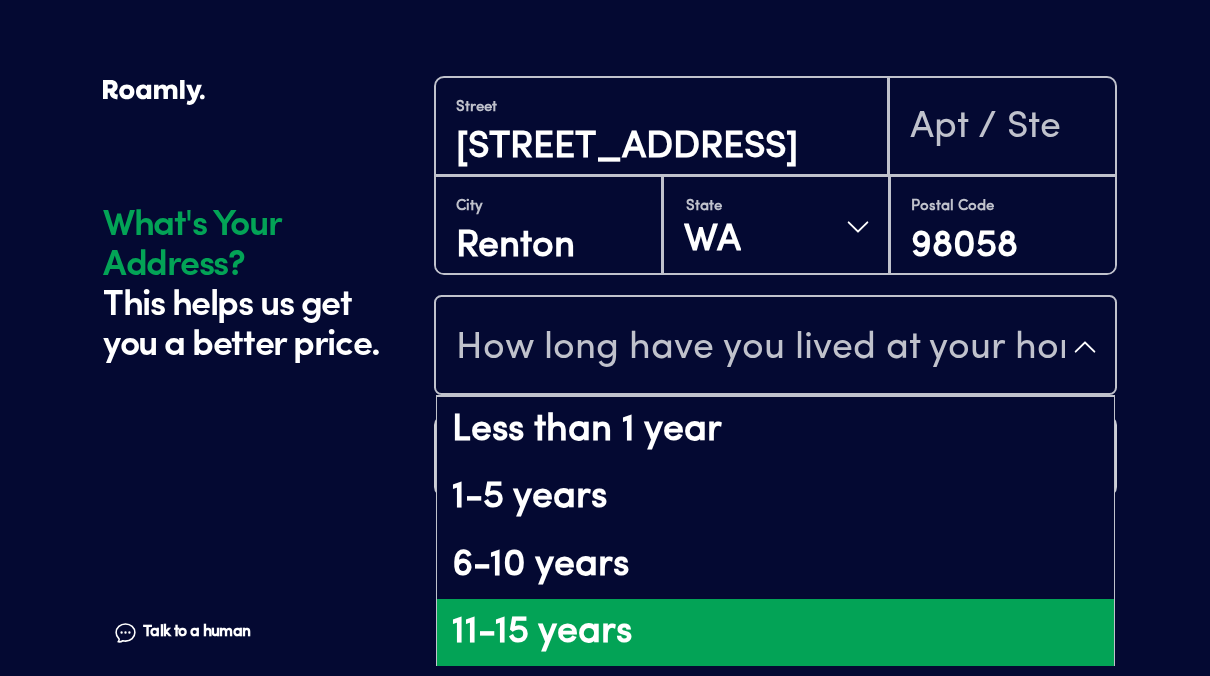 scroll, scrollTop: 136, scrollLeft: 0, axis: vertical 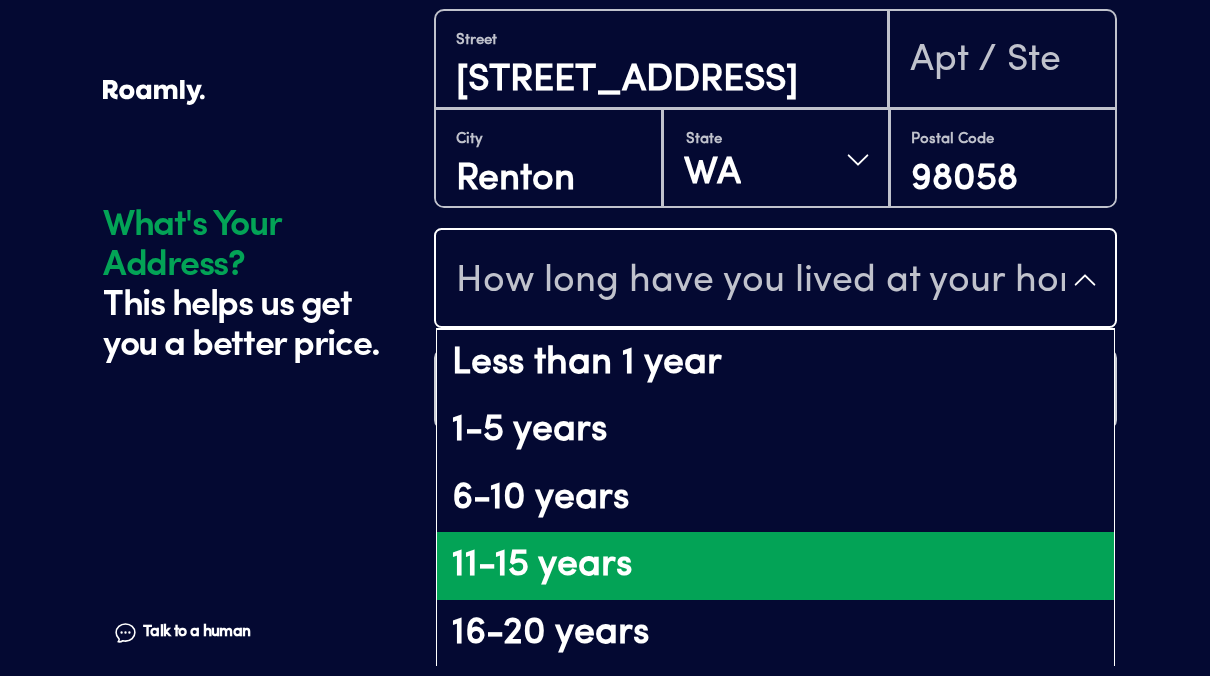 click on "11-15 years" at bounding box center (775, 566) 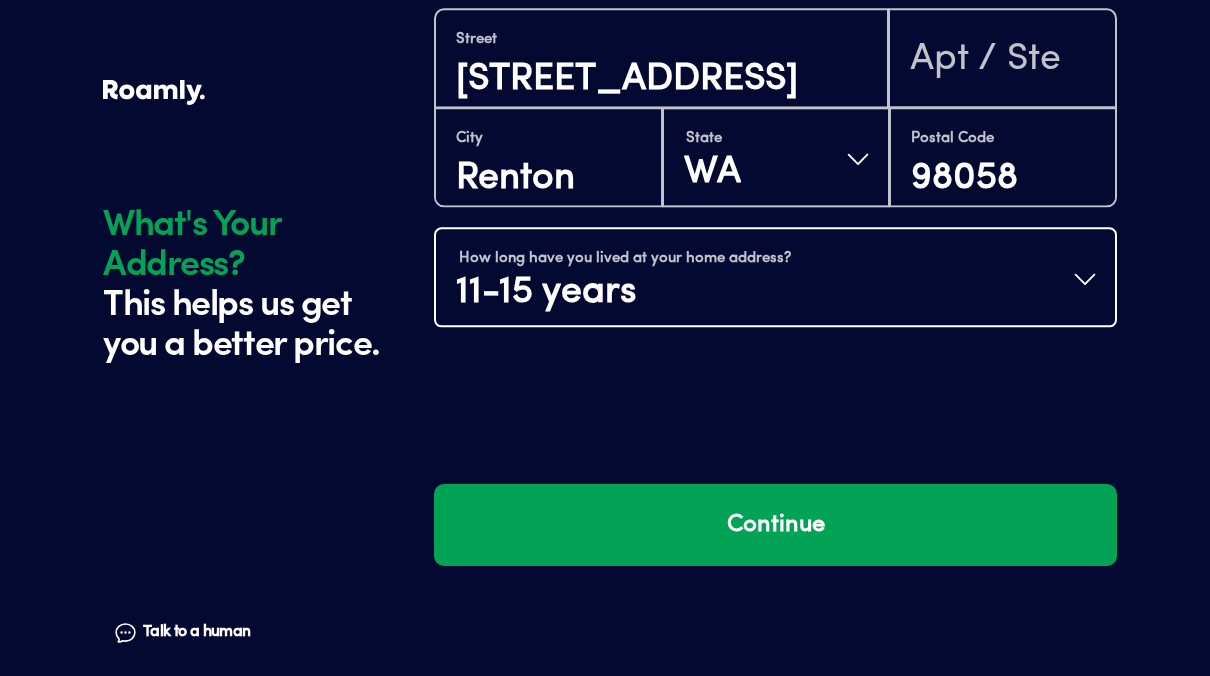 scroll, scrollTop: 0, scrollLeft: 0, axis: both 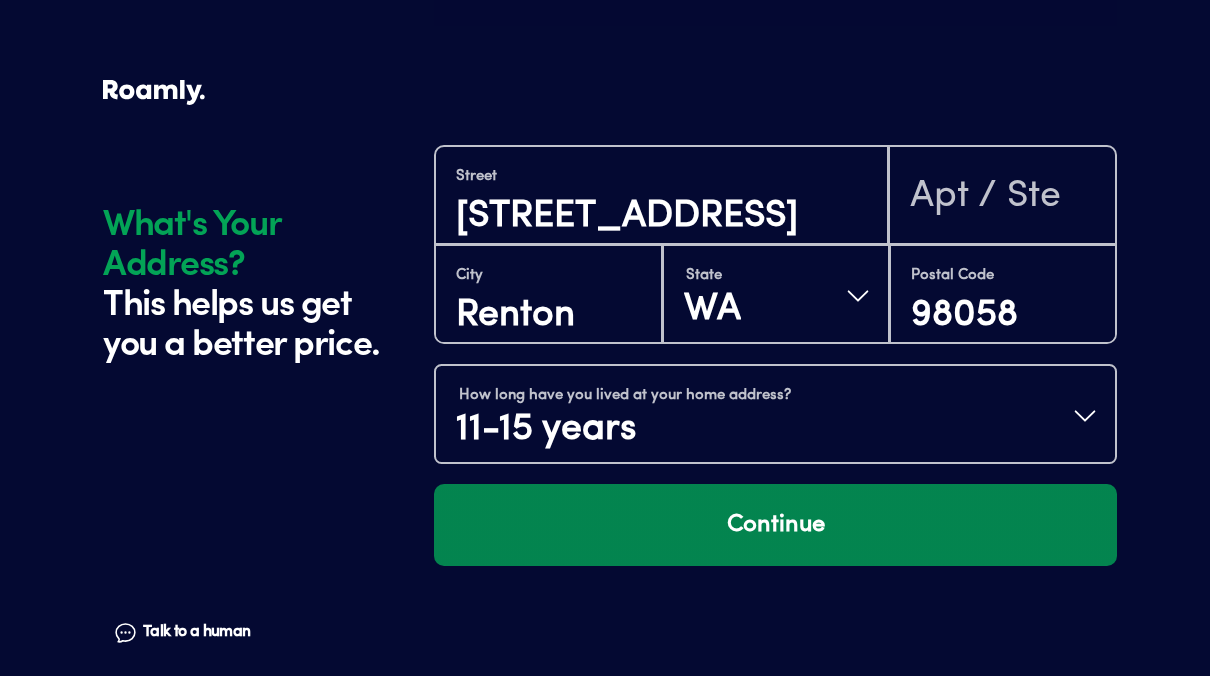 click on "Continue" at bounding box center (775, 525) 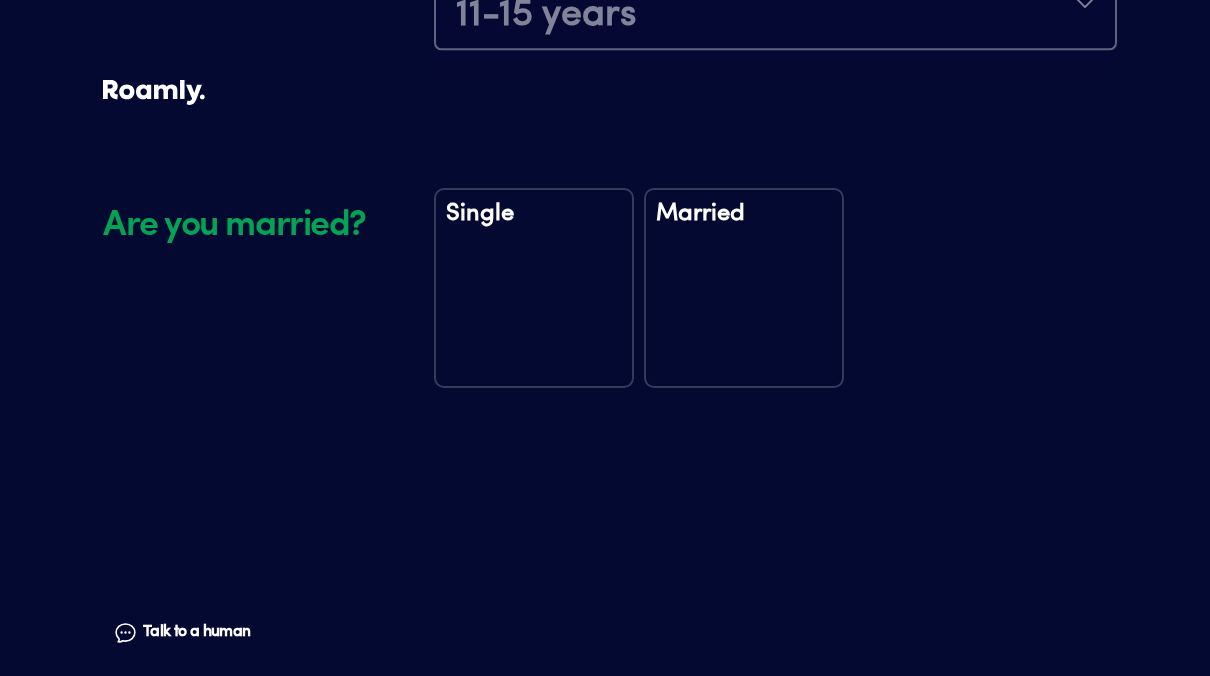 scroll, scrollTop: 2768, scrollLeft: 0, axis: vertical 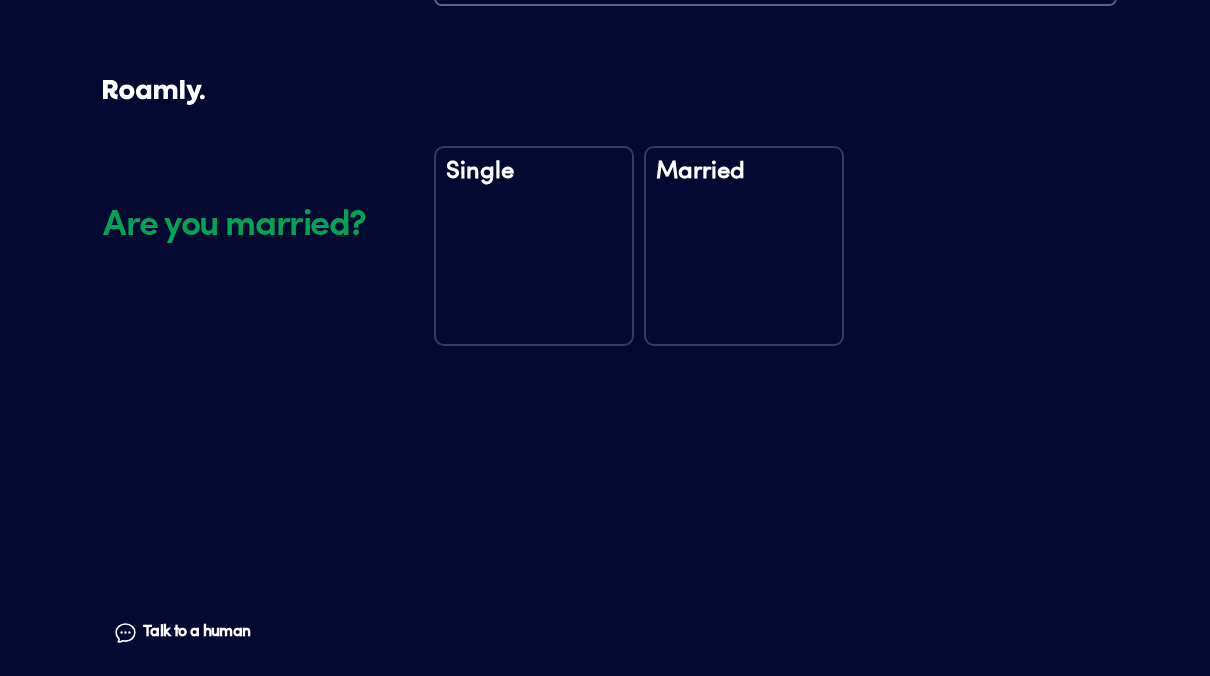 click on "Married" at bounding box center (744, 190) 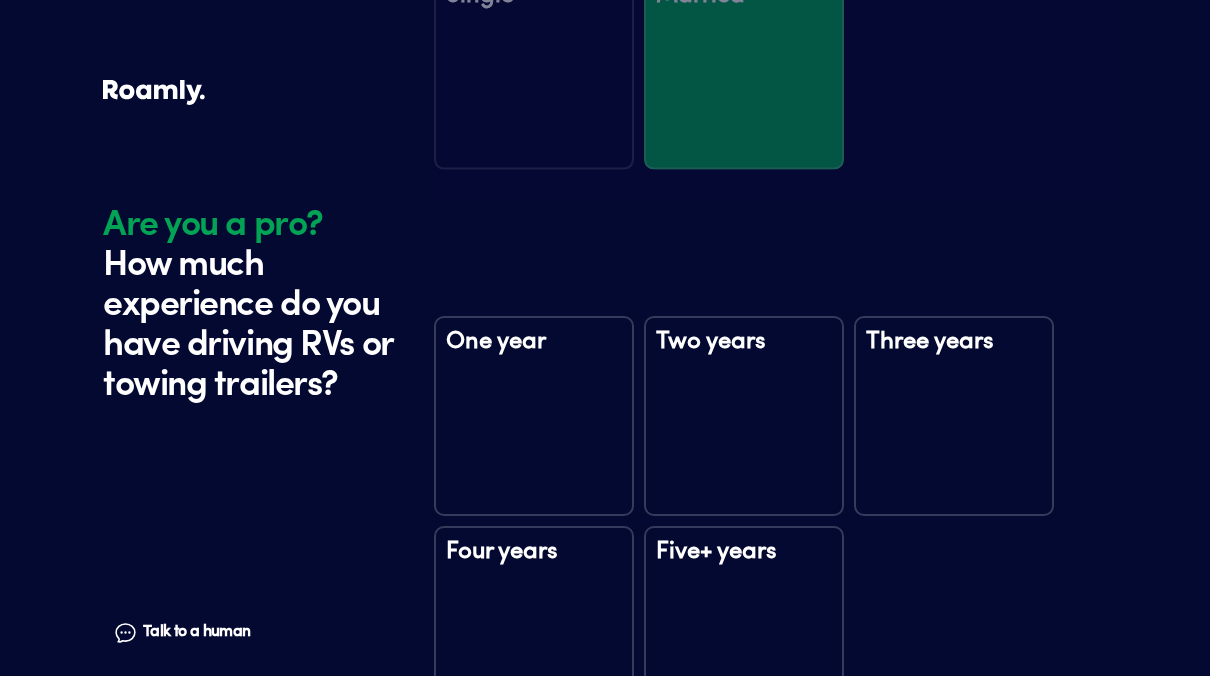 scroll, scrollTop: 3158, scrollLeft: 0, axis: vertical 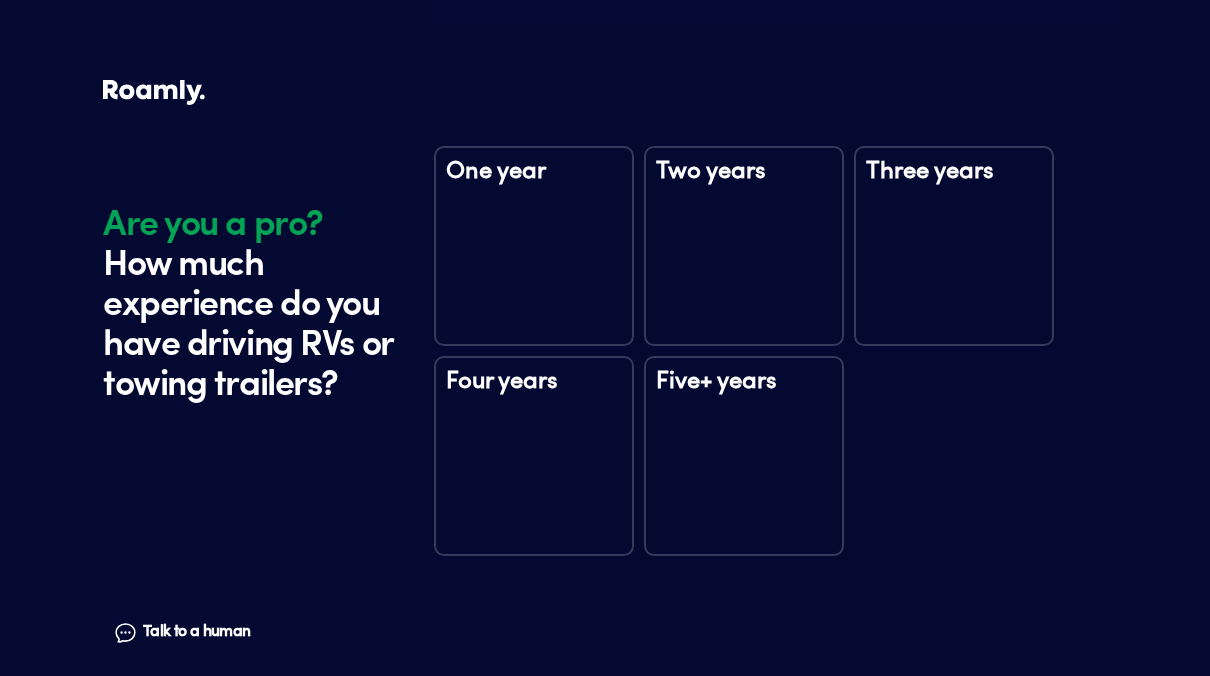 click on "One year" at bounding box center [534, 190] 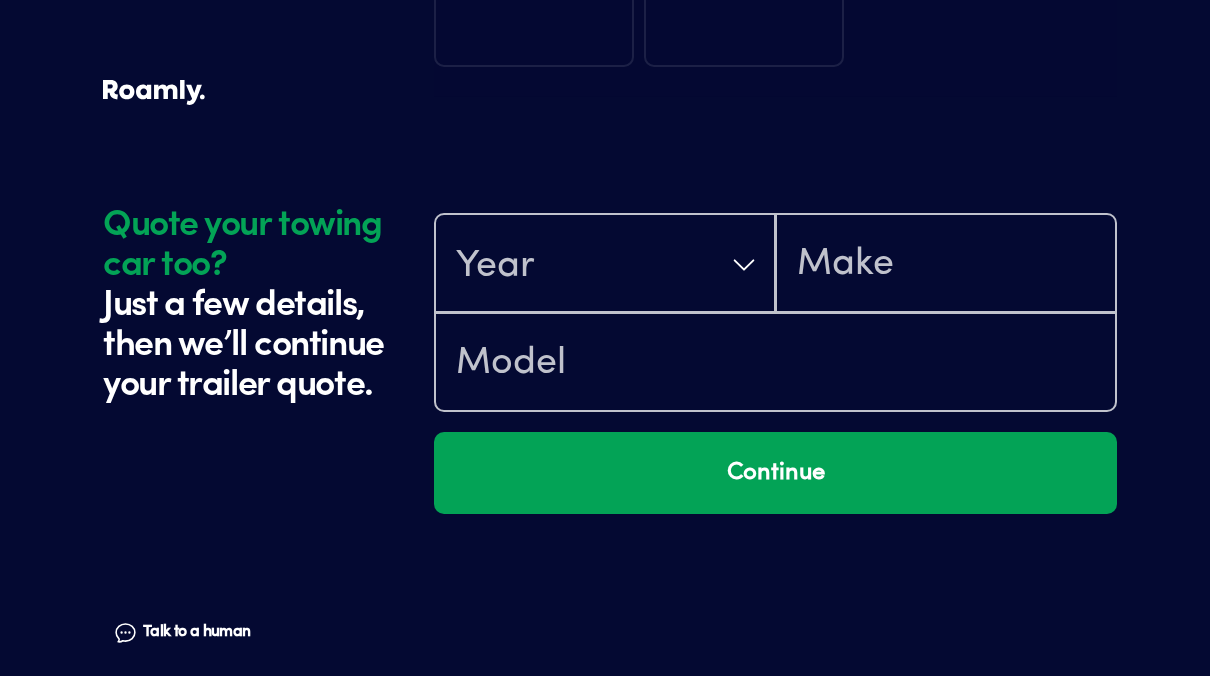 scroll, scrollTop: 3758, scrollLeft: 0, axis: vertical 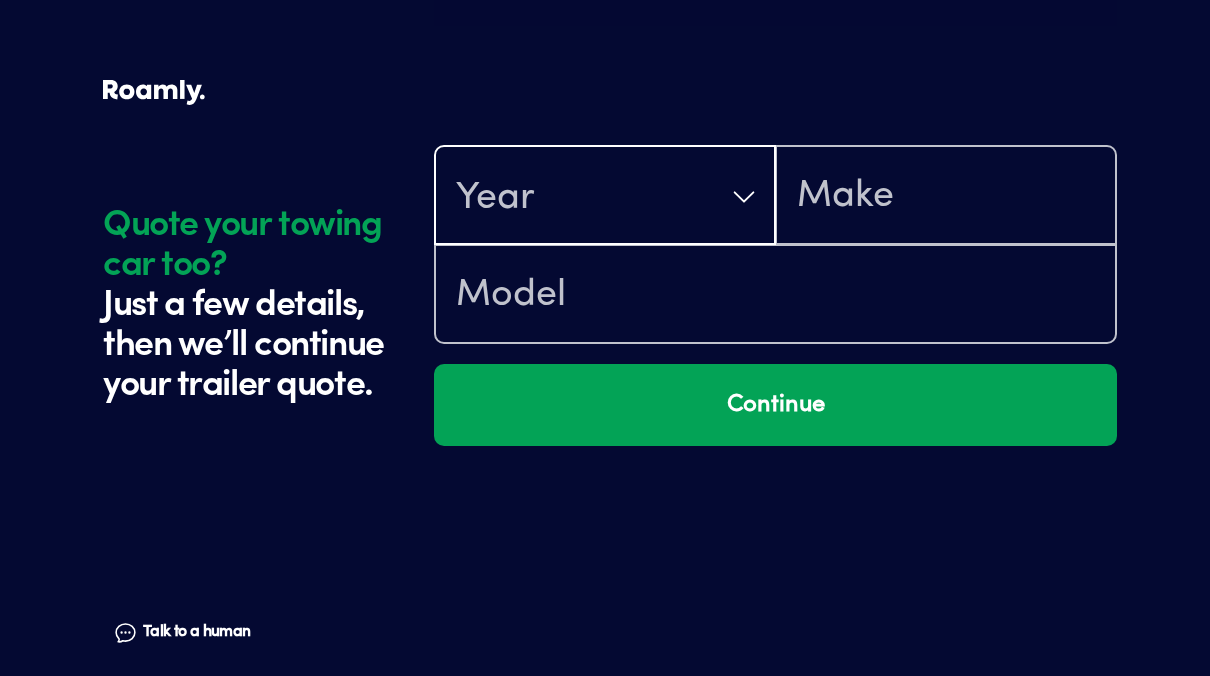 click on "Year" at bounding box center (605, 197) 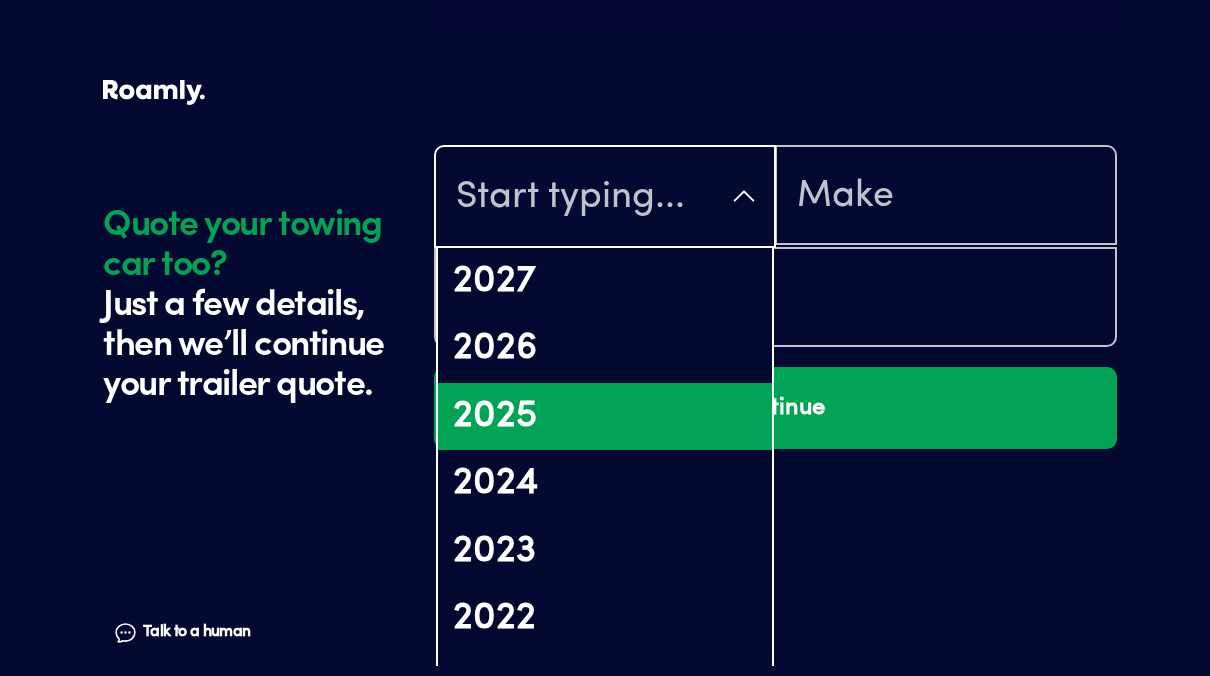 click on "2025" at bounding box center [605, 417] 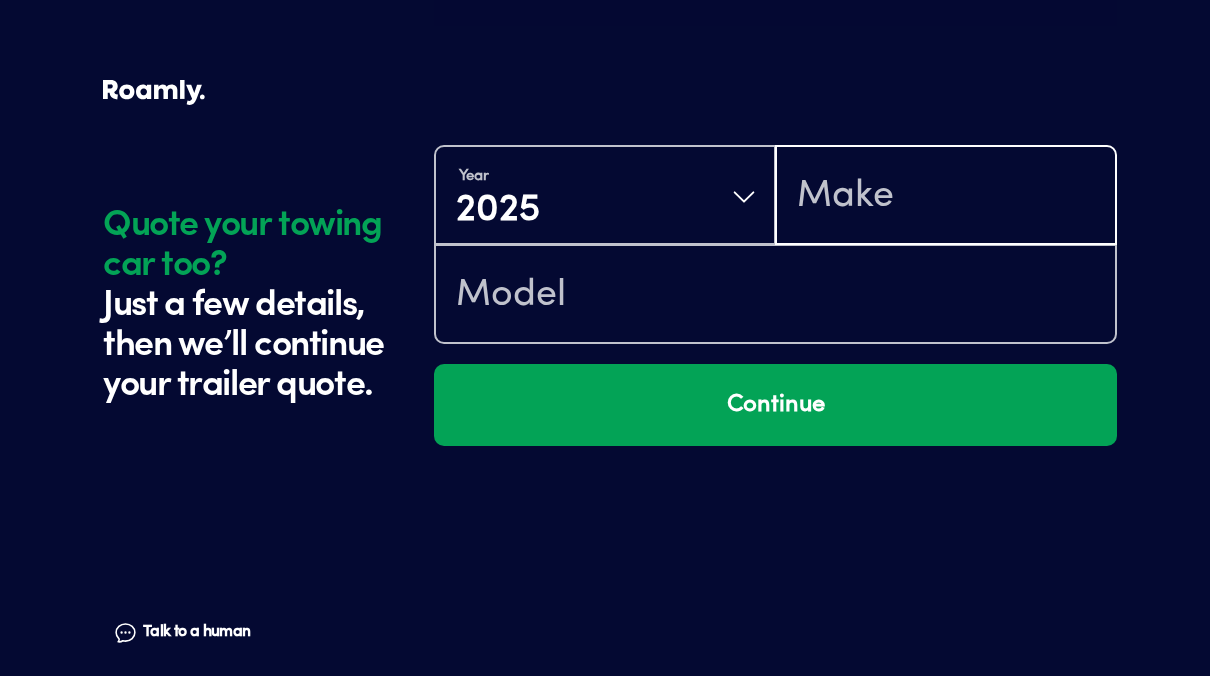 click at bounding box center [946, 197] 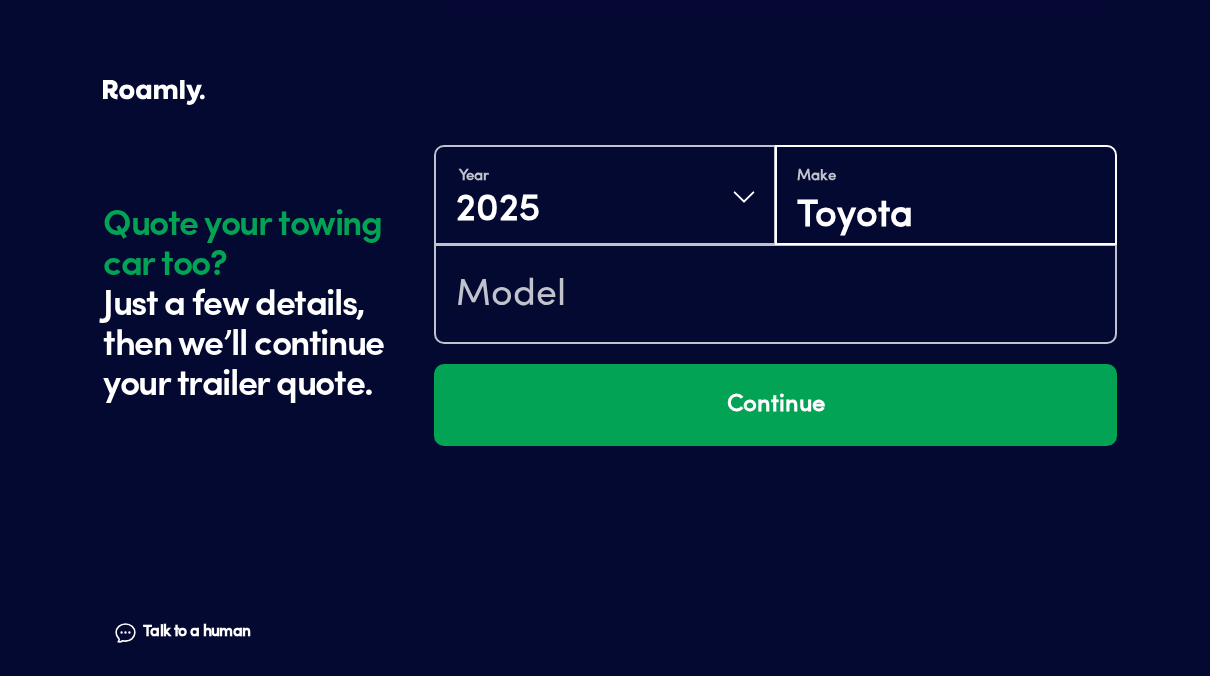 type on "Toyota" 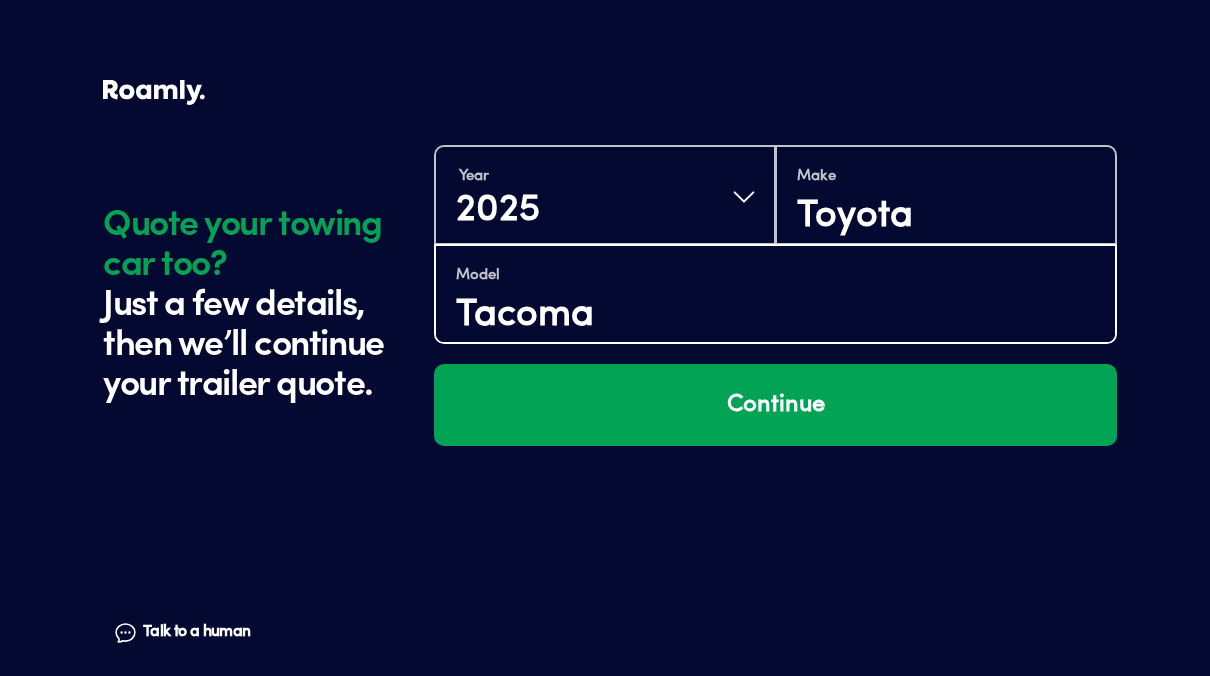 type on "Tacoma" 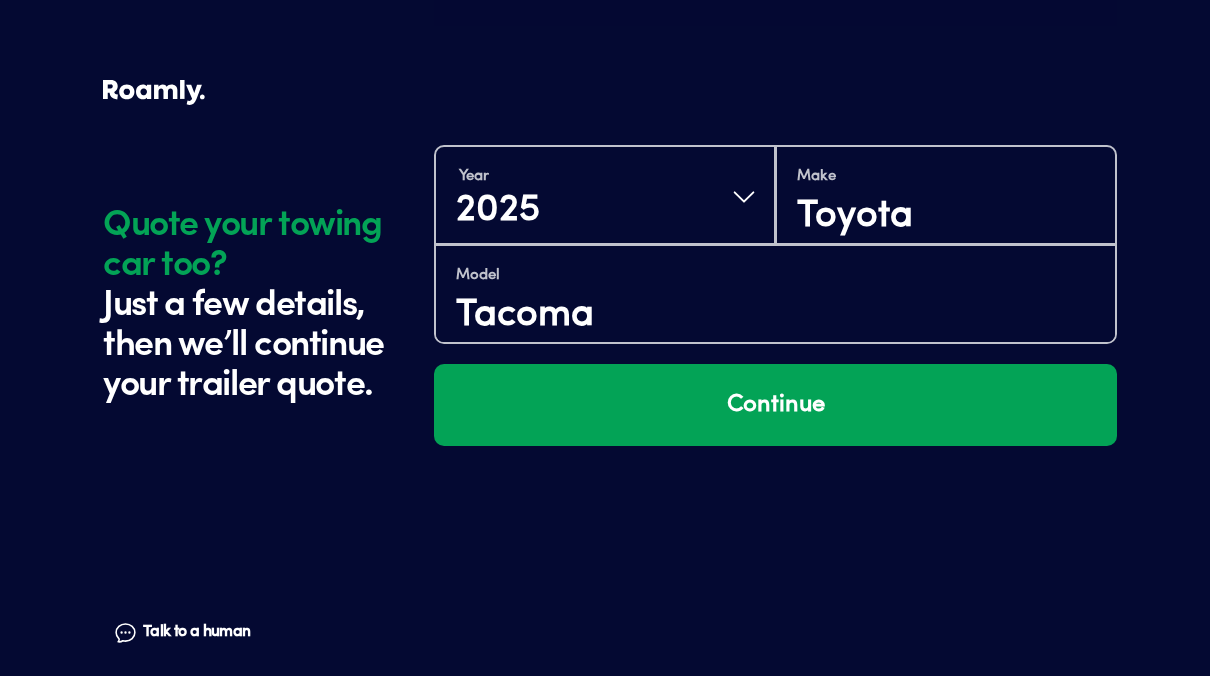 type 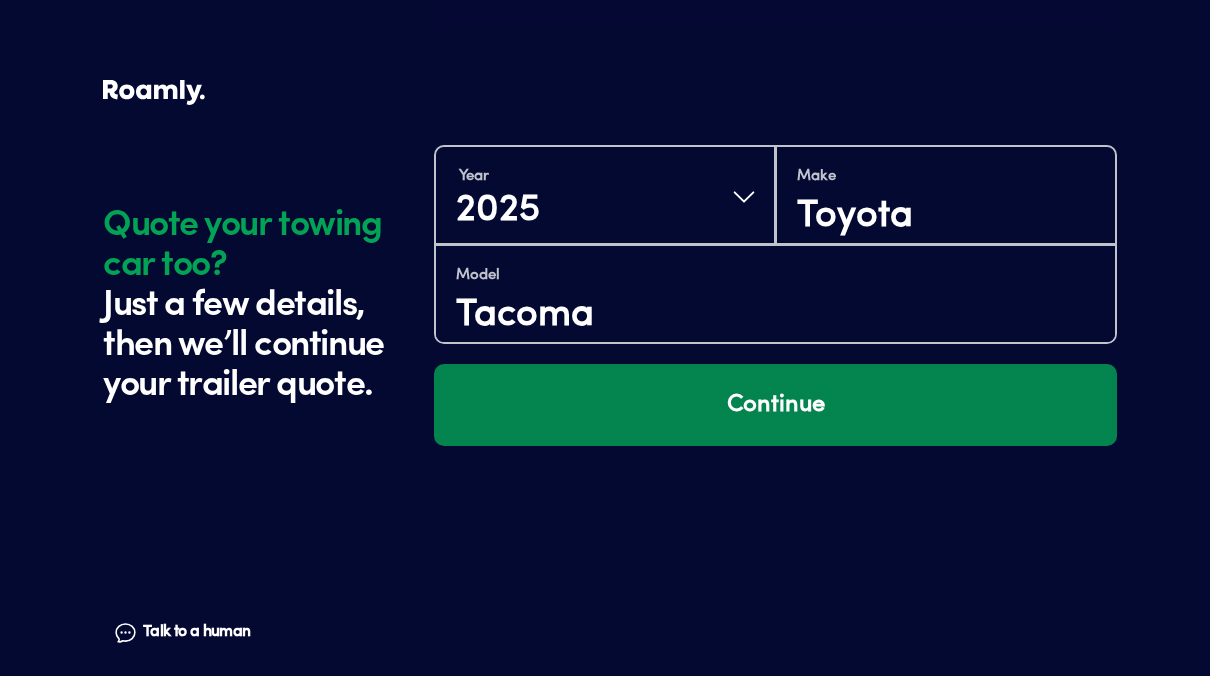 click on "Continue" at bounding box center [775, 405] 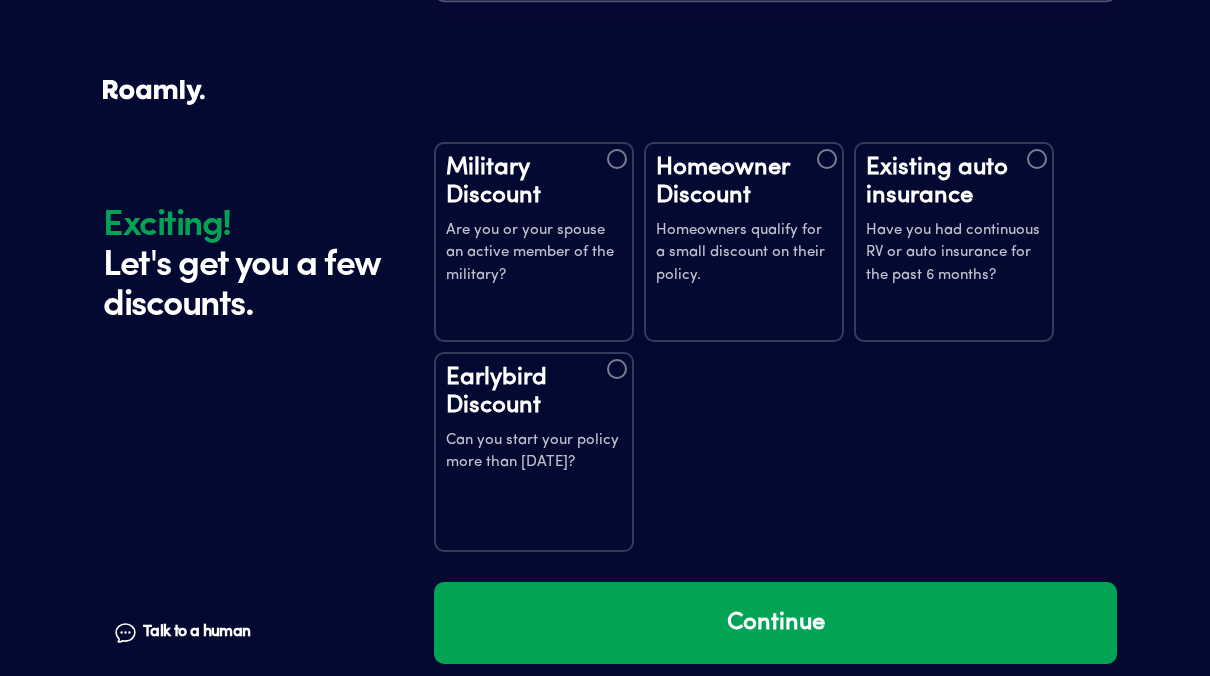 scroll, scrollTop: 4141, scrollLeft: 0, axis: vertical 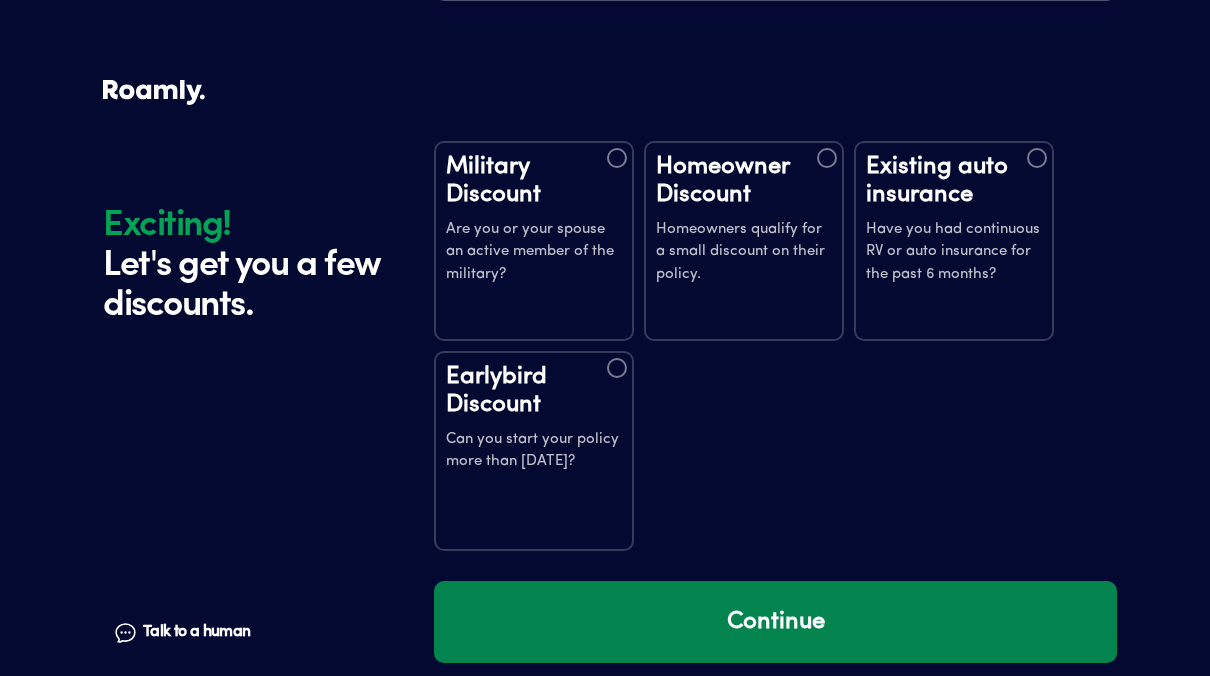 click on "Continue" at bounding box center (775, 622) 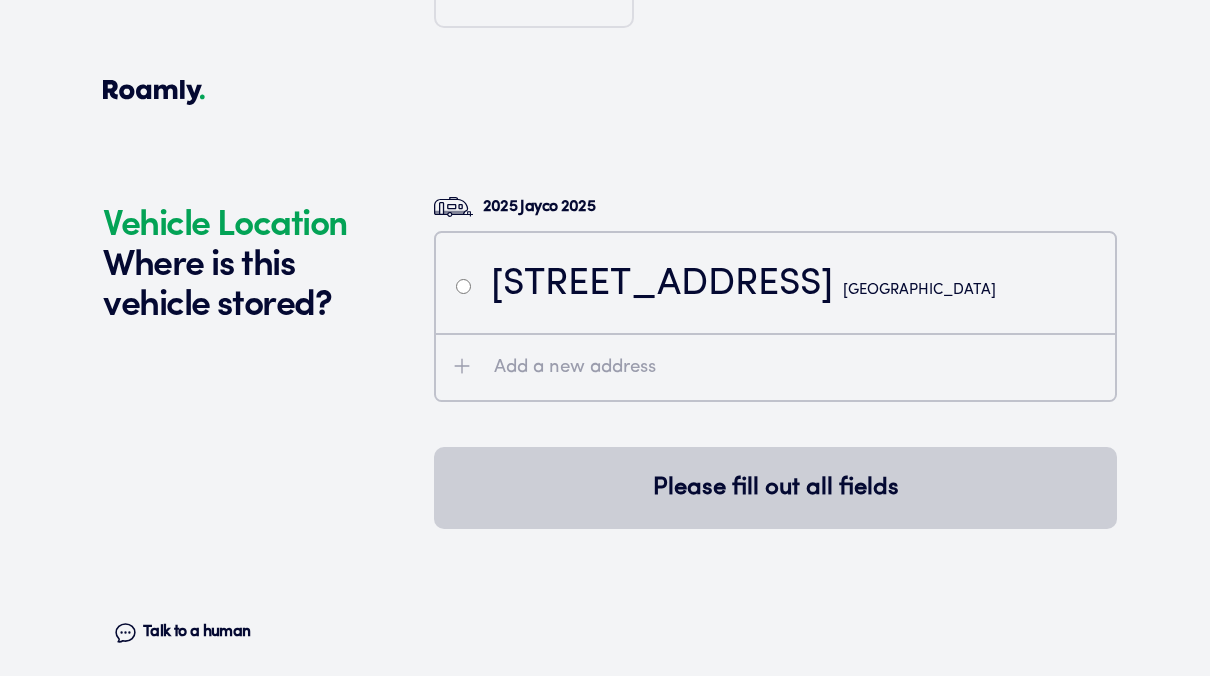 scroll, scrollTop: 4736, scrollLeft: 0, axis: vertical 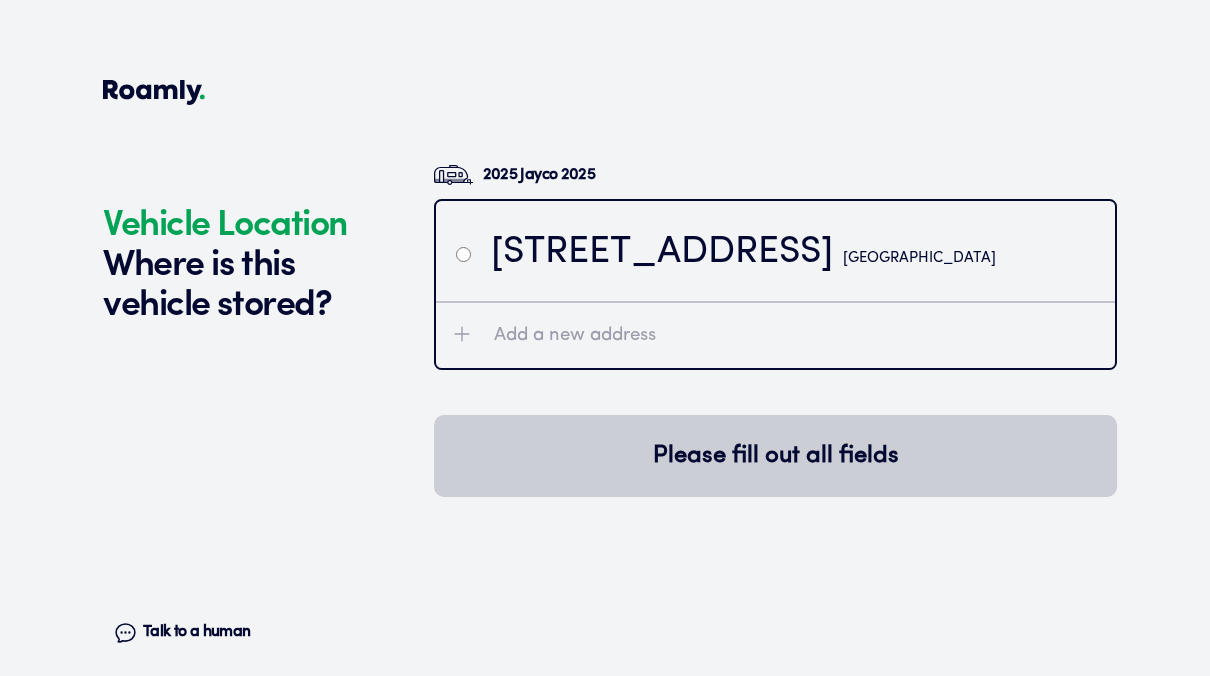 click at bounding box center (463, 254) 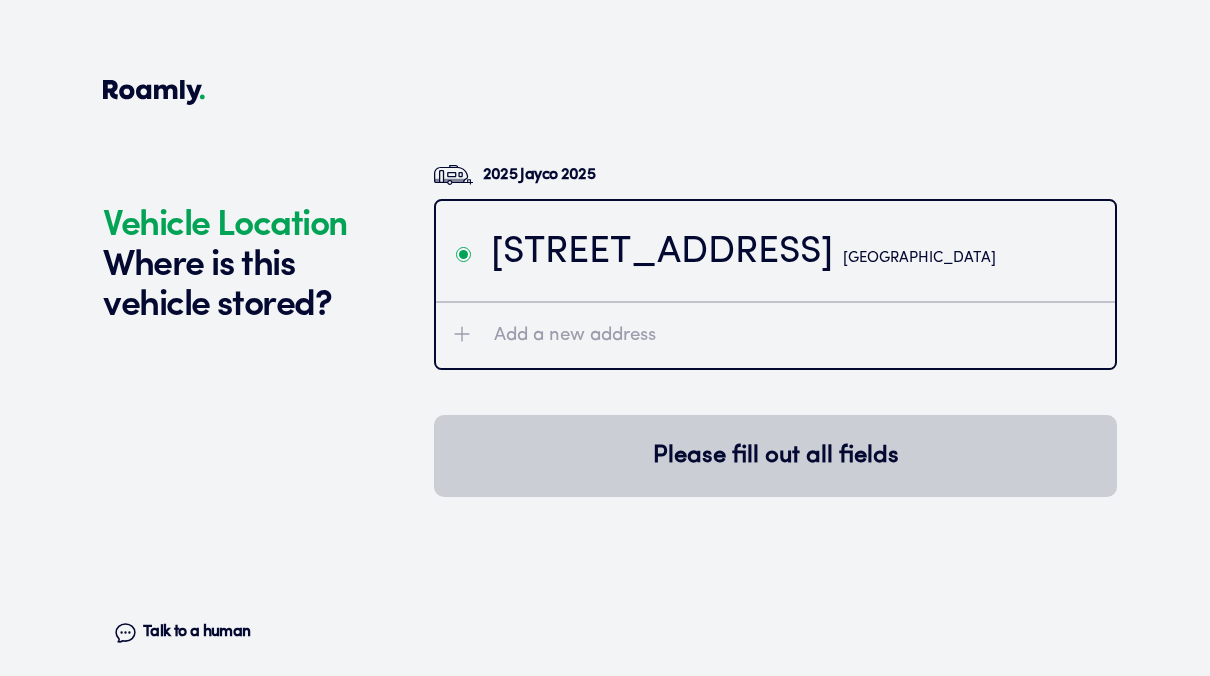 radio on "true" 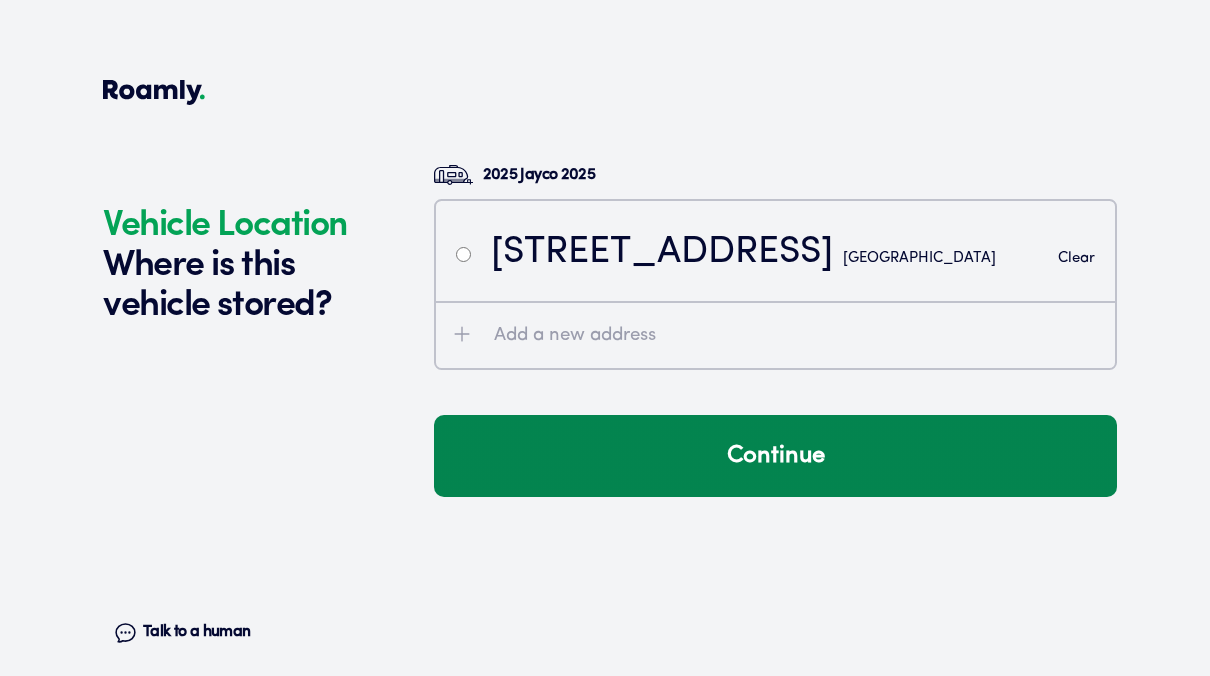 click on "Continue" at bounding box center (775, 456) 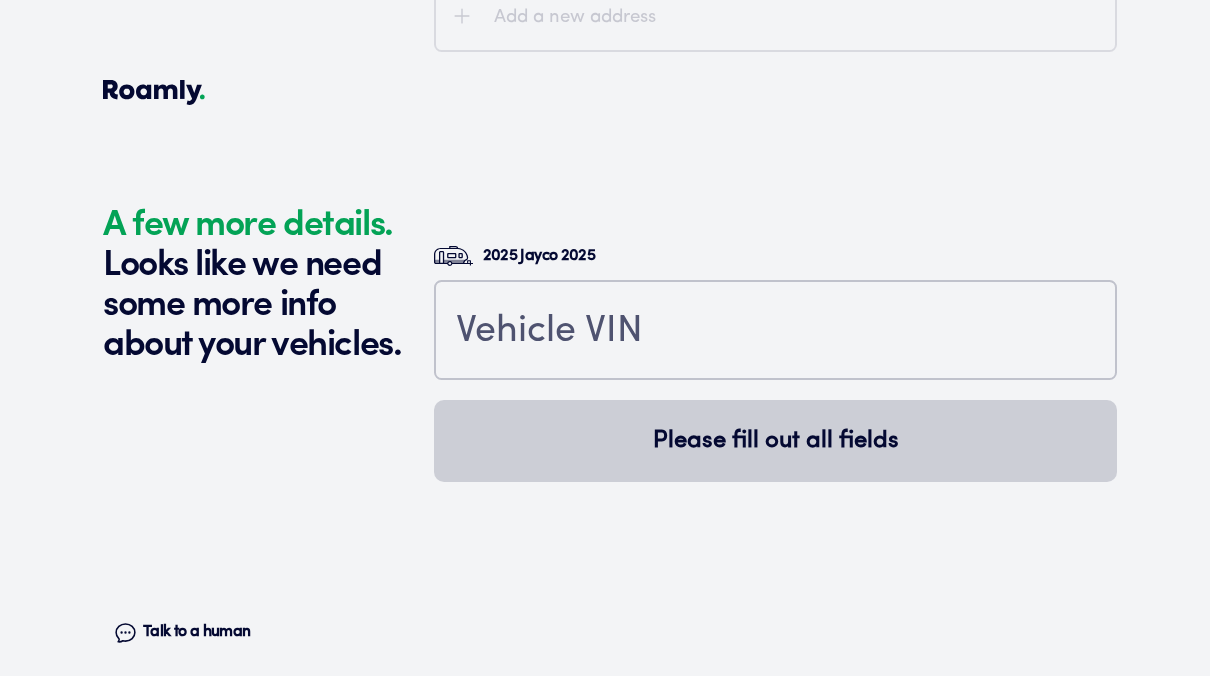 scroll, scrollTop: 5175, scrollLeft: 0, axis: vertical 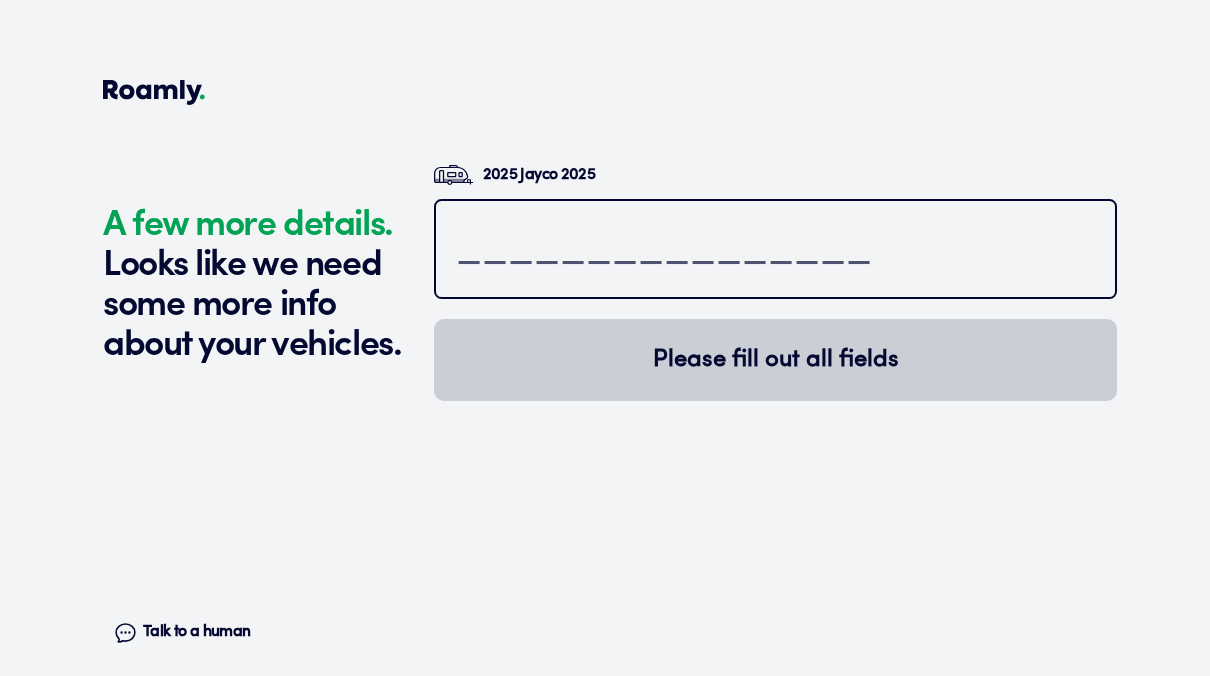 click at bounding box center [775, 251] 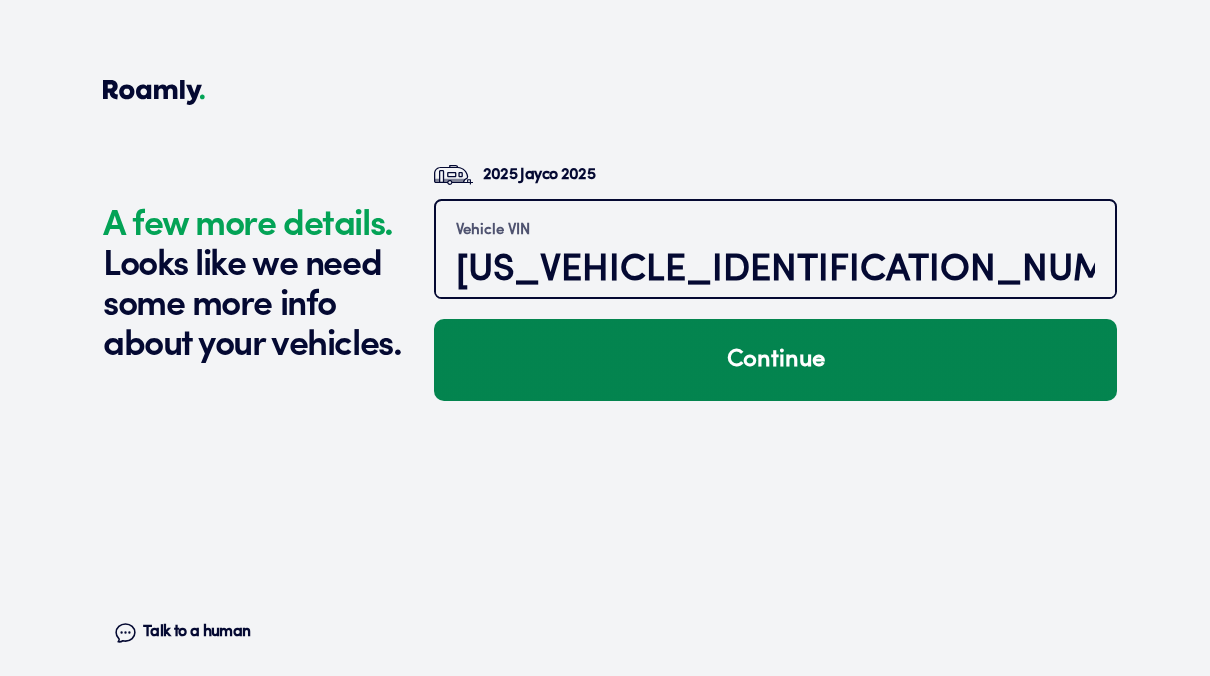 type on "[US_VEHICLE_IDENTIFICATION_NUMBER]" 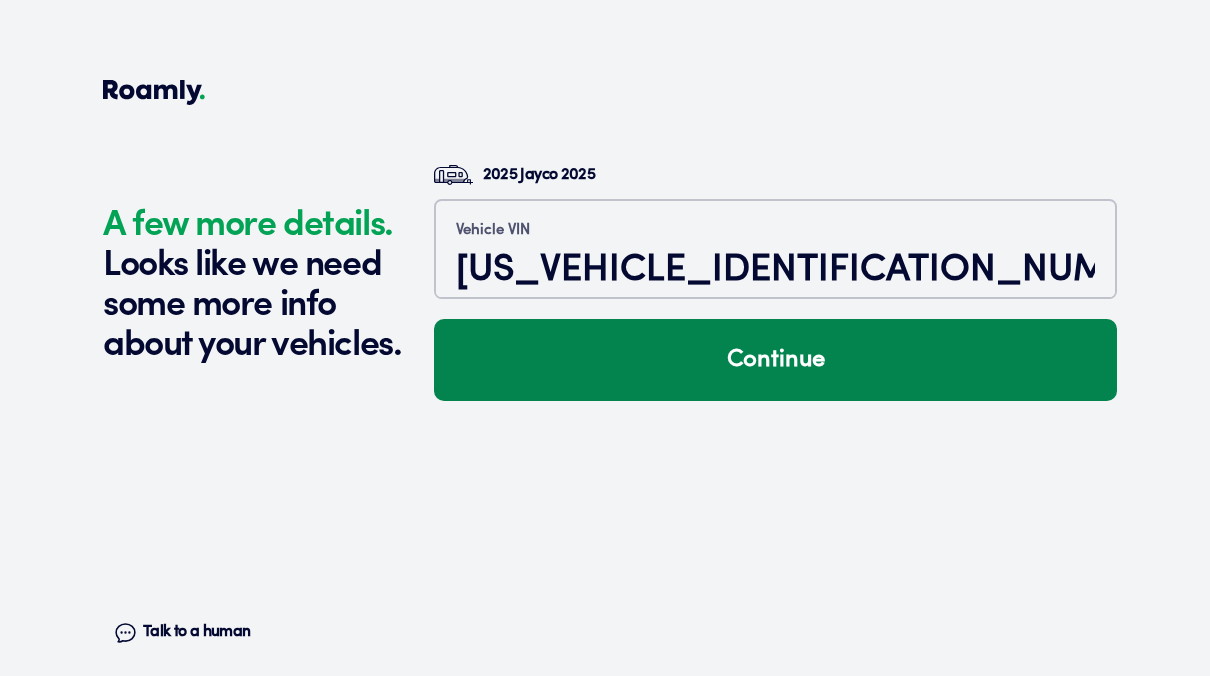 click on "Continue" at bounding box center [775, 360] 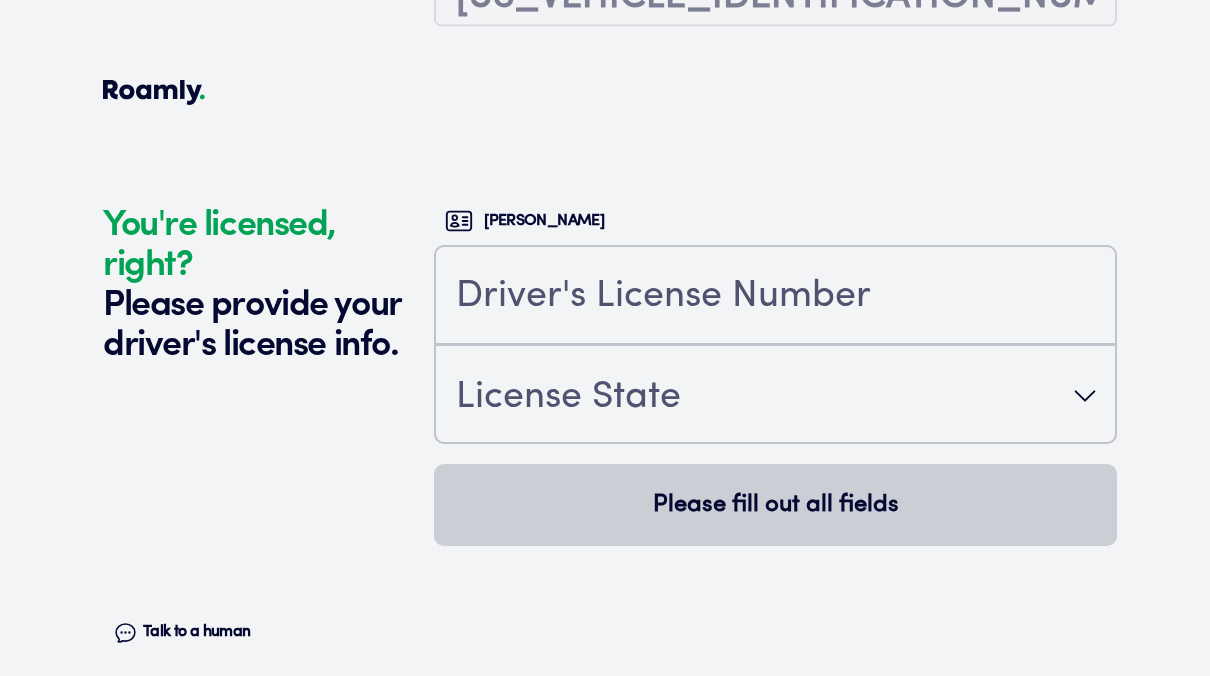 scroll, scrollTop: 5518, scrollLeft: 0, axis: vertical 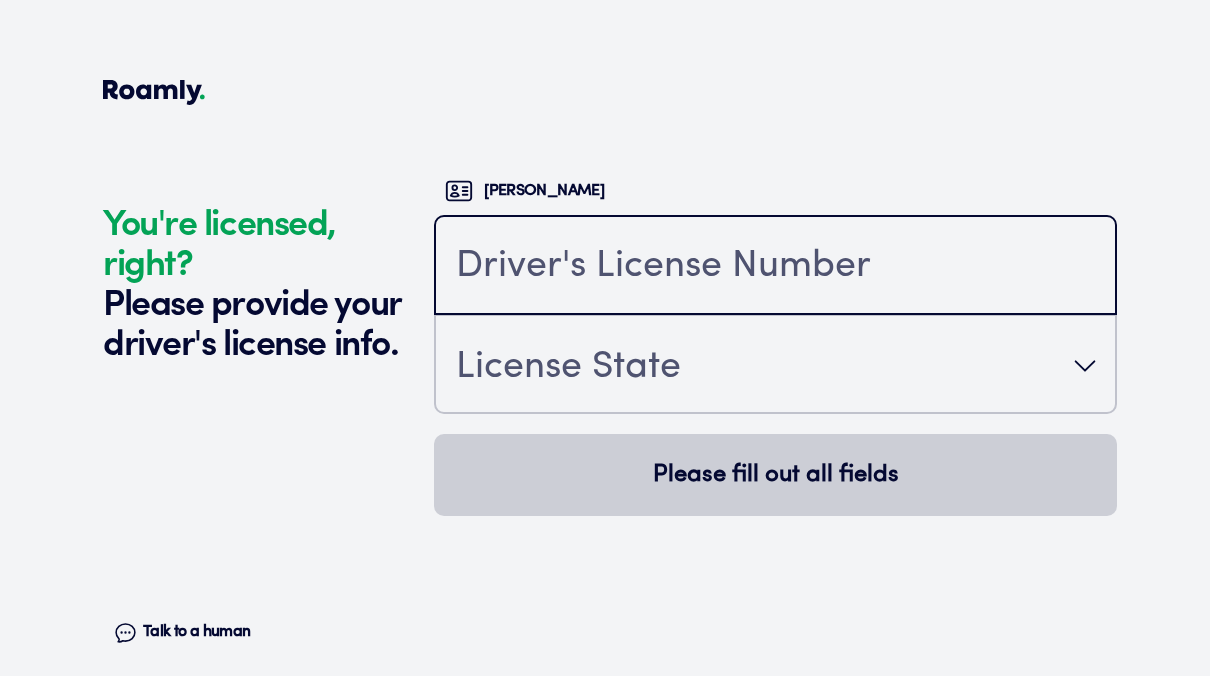click at bounding box center (775, 267) 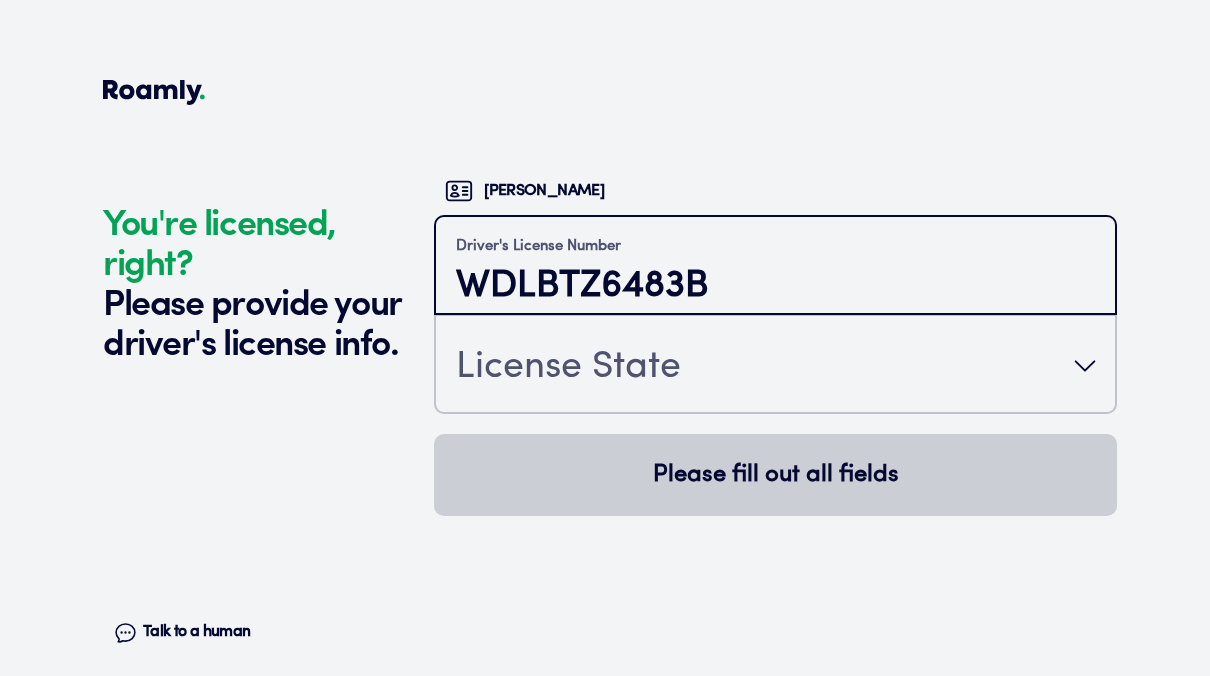 type on "WDLBTZ6483B" 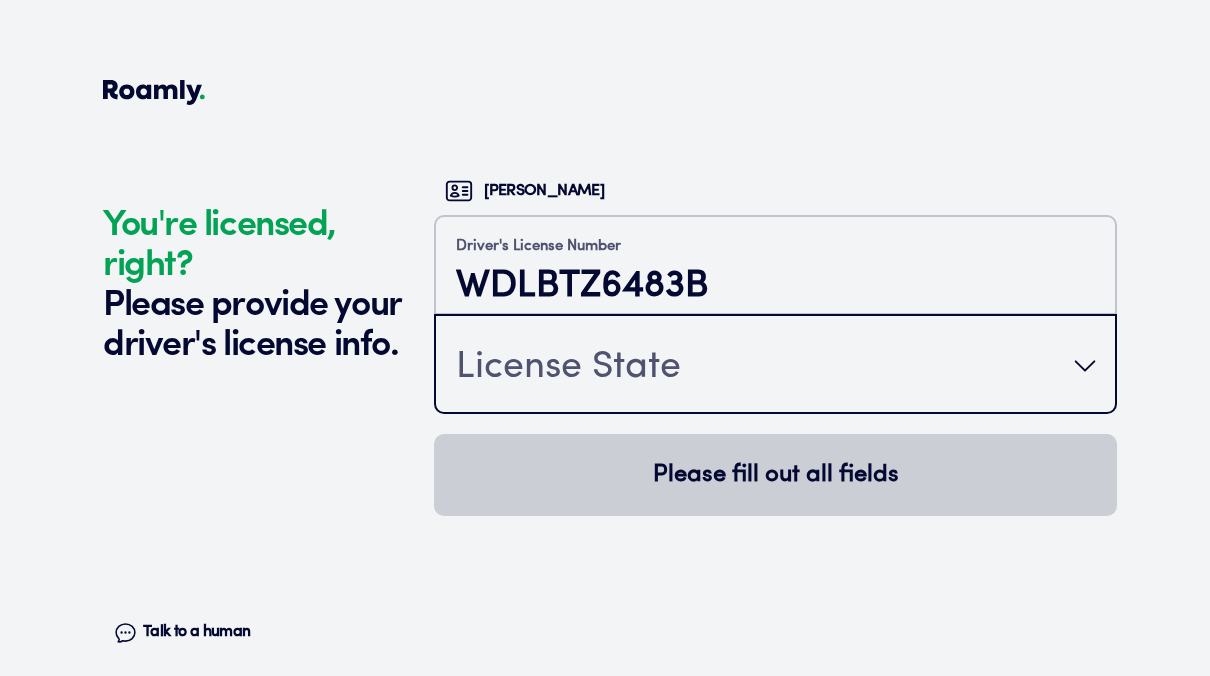 type 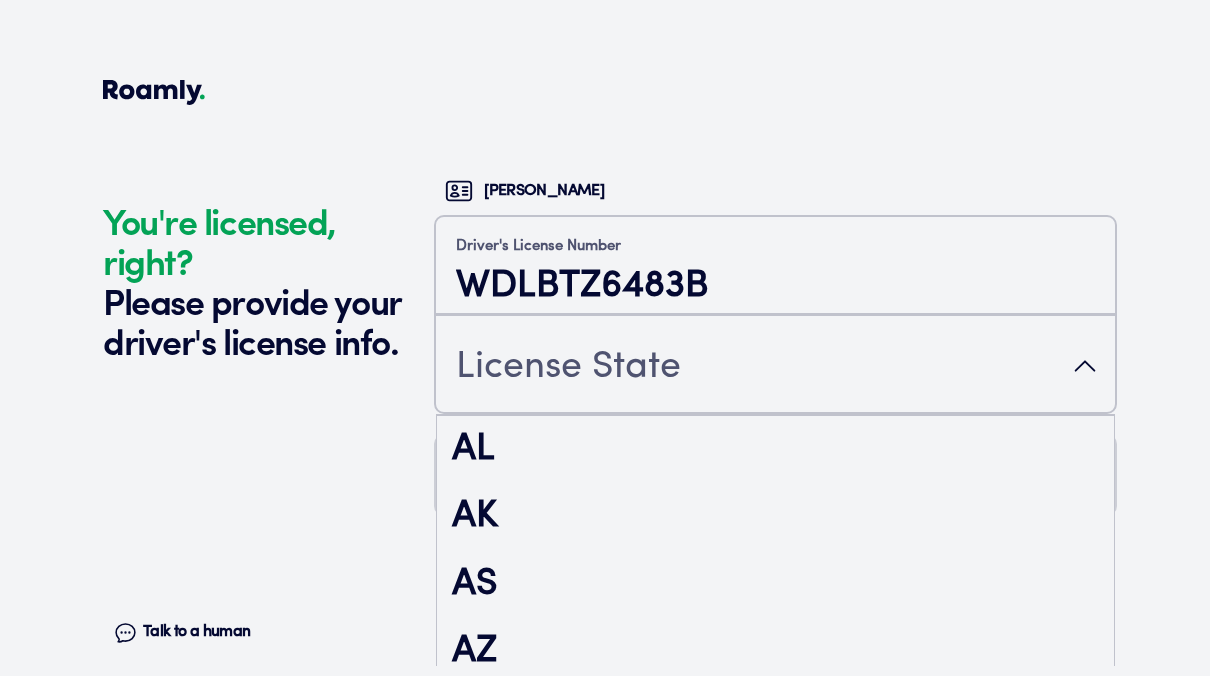 scroll, scrollTop: 3282, scrollLeft: 0, axis: vertical 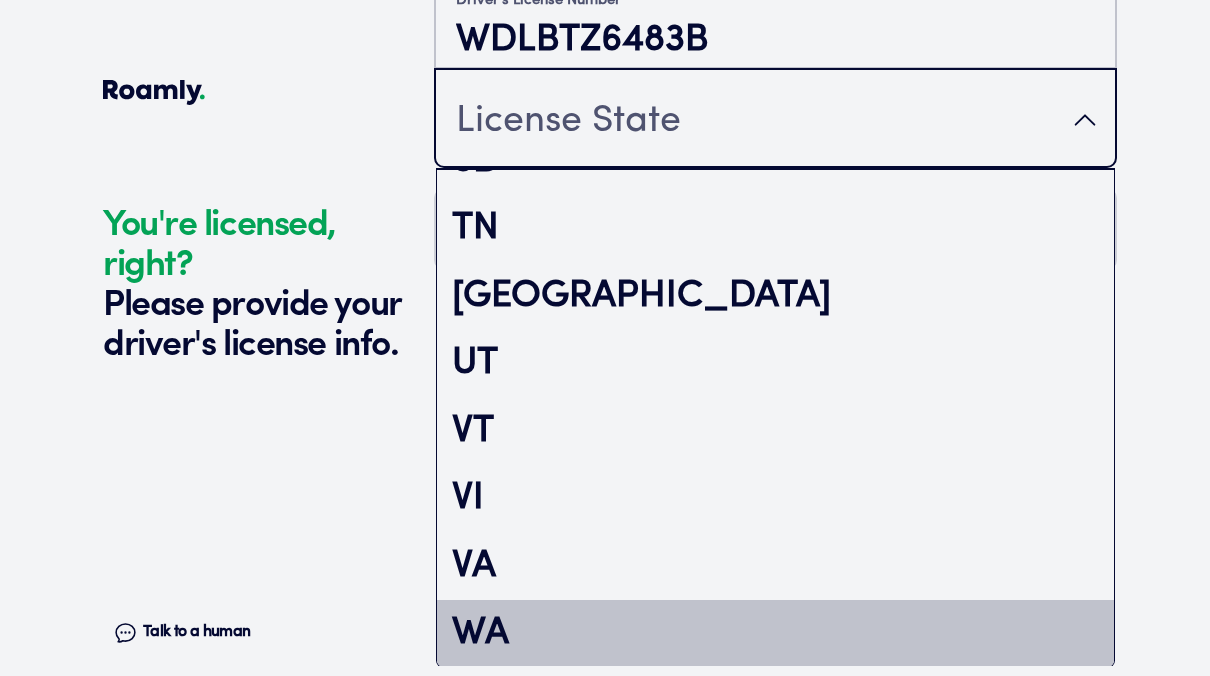 click on "WA" at bounding box center (775, 634) 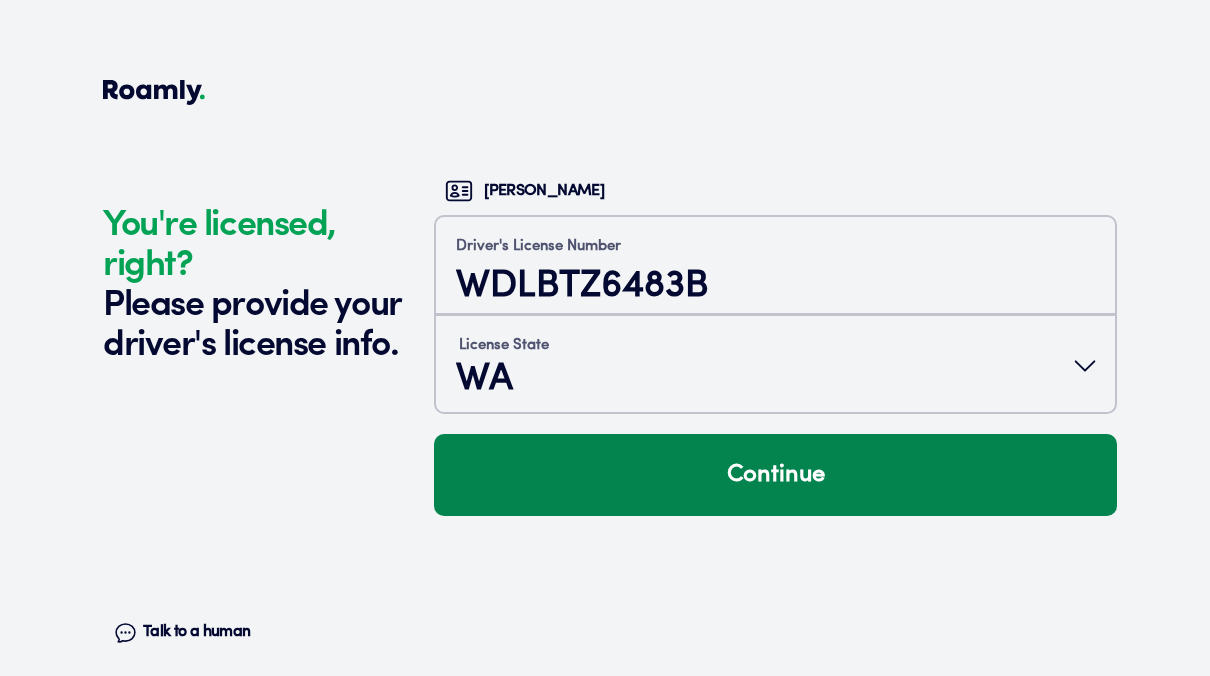 click on "Continue" at bounding box center (775, 475) 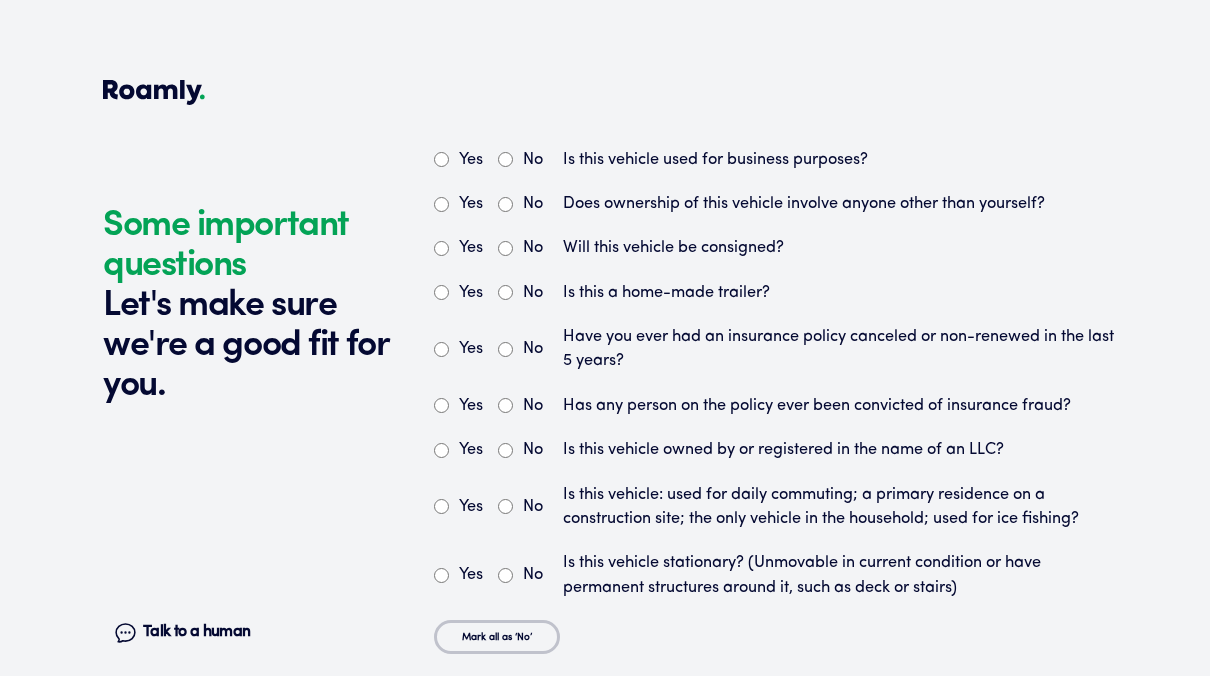 scroll, scrollTop: 5981, scrollLeft: 0, axis: vertical 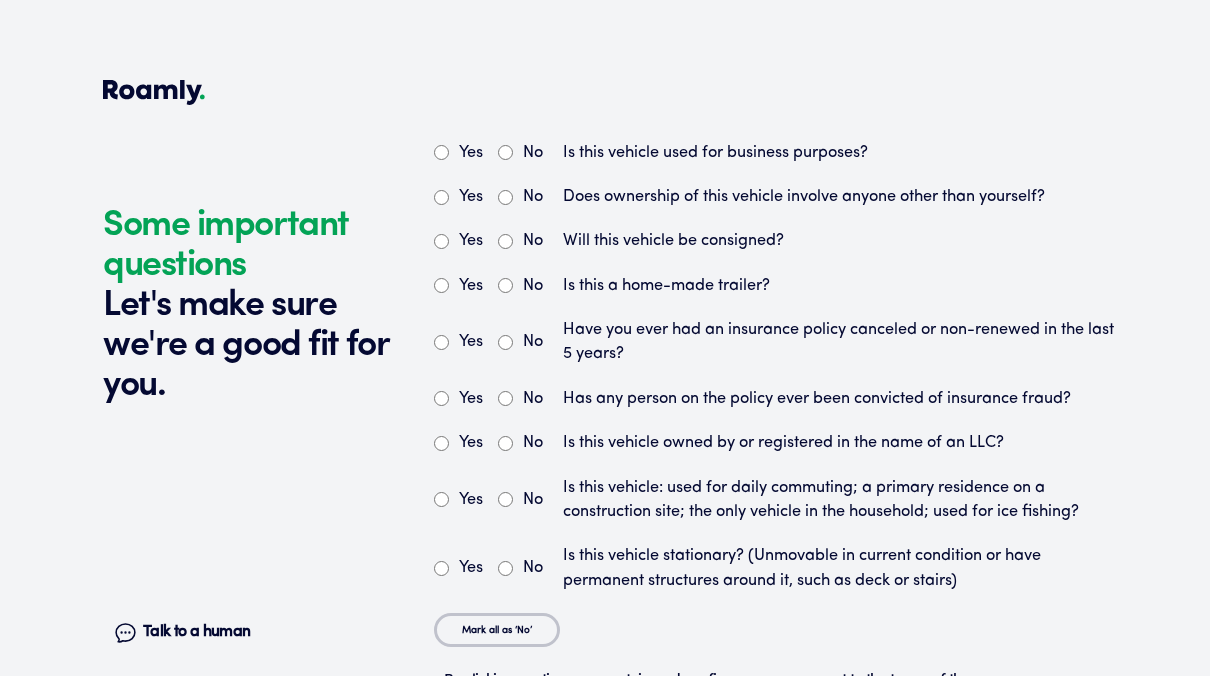 click on "Mark all as ‘No’" at bounding box center (497, 630) 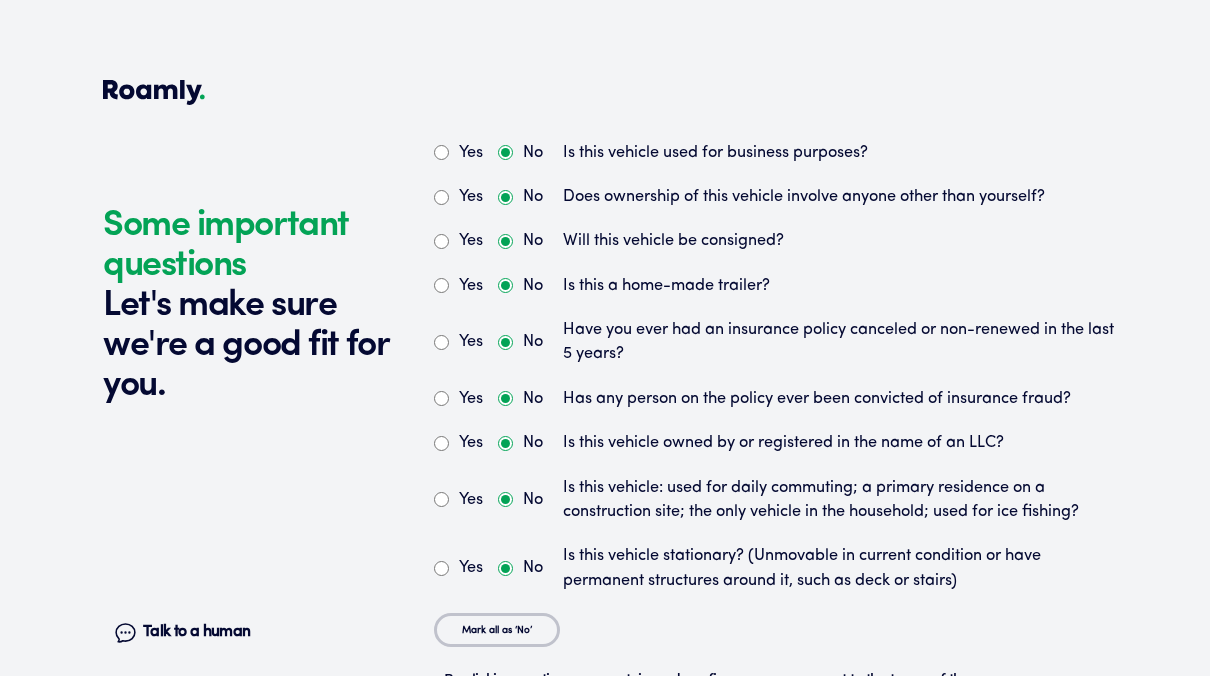 radio on "true" 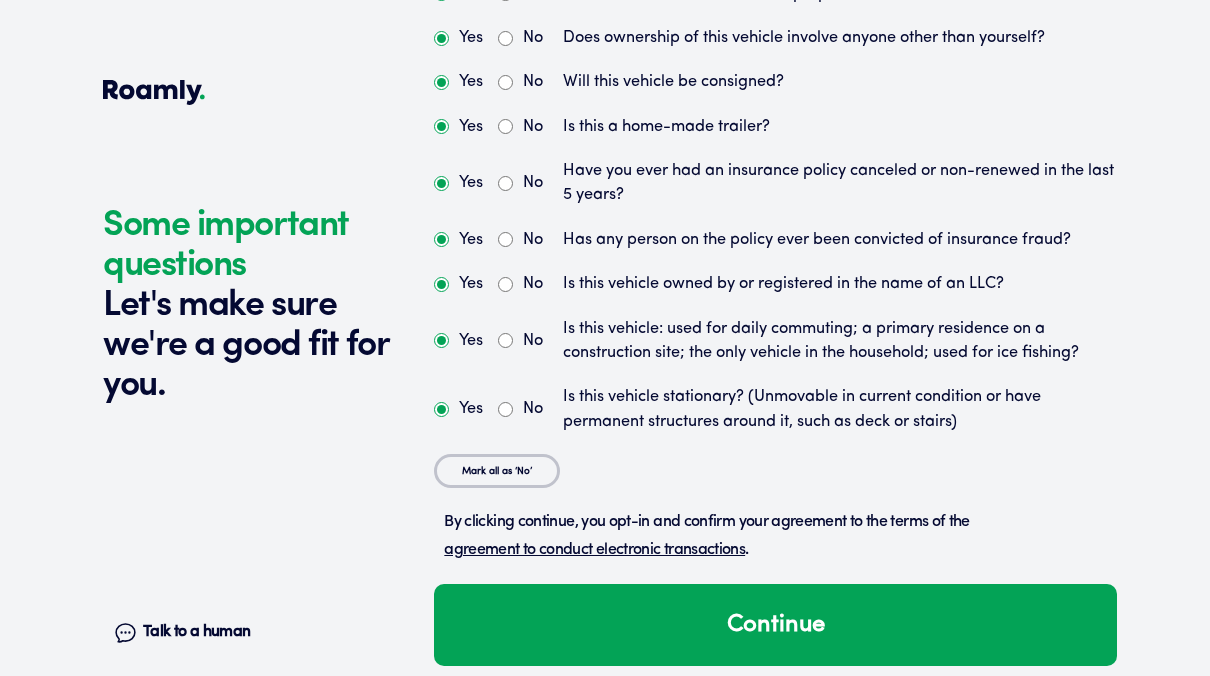 scroll, scrollTop: 6159, scrollLeft: 0, axis: vertical 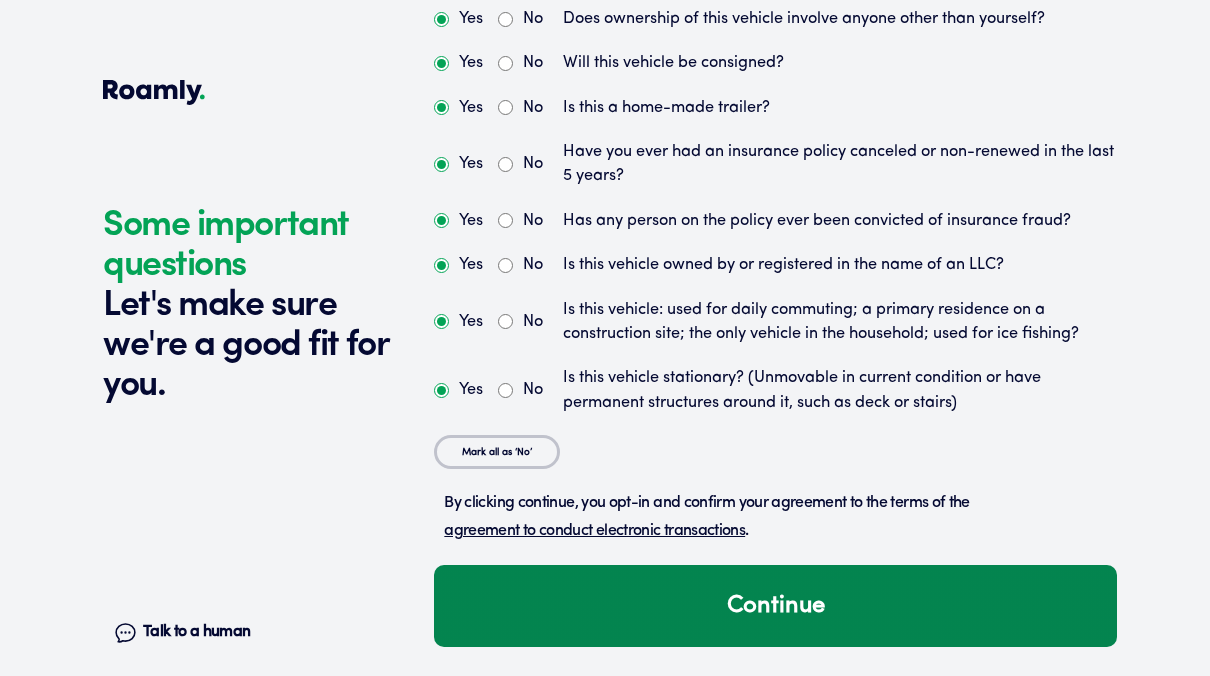 click on "Continue" at bounding box center (775, 606) 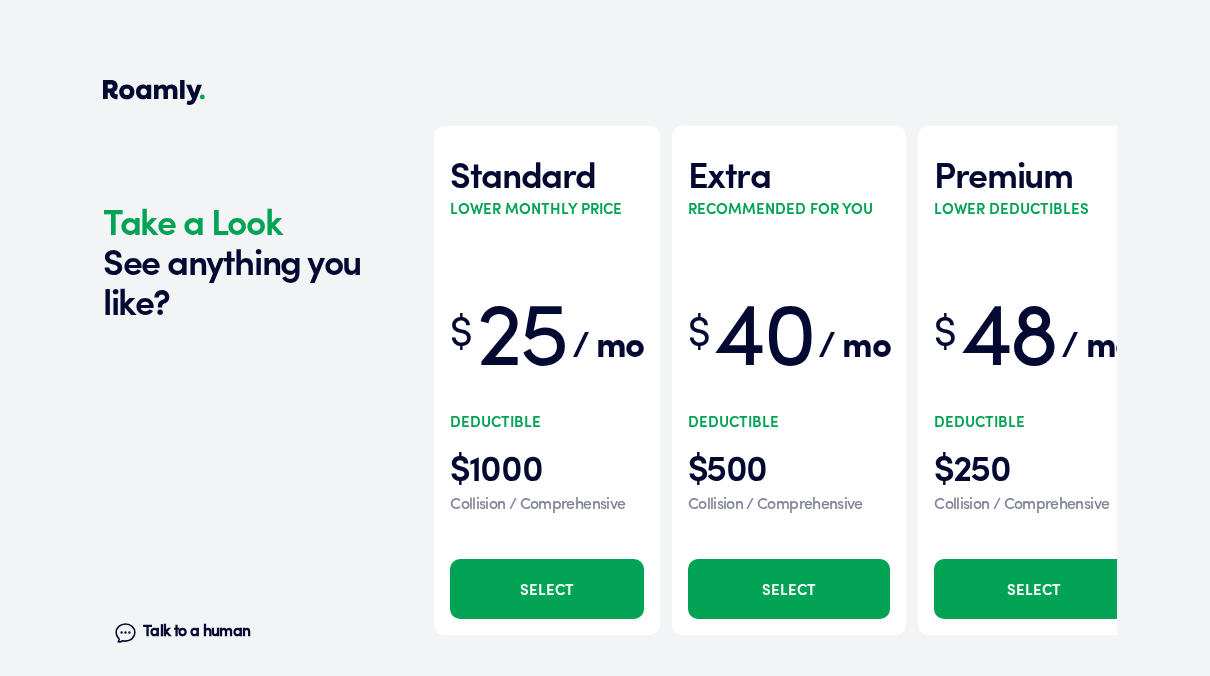 scroll, scrollTop: 6772, scrollLeft: 0, axis: vertical 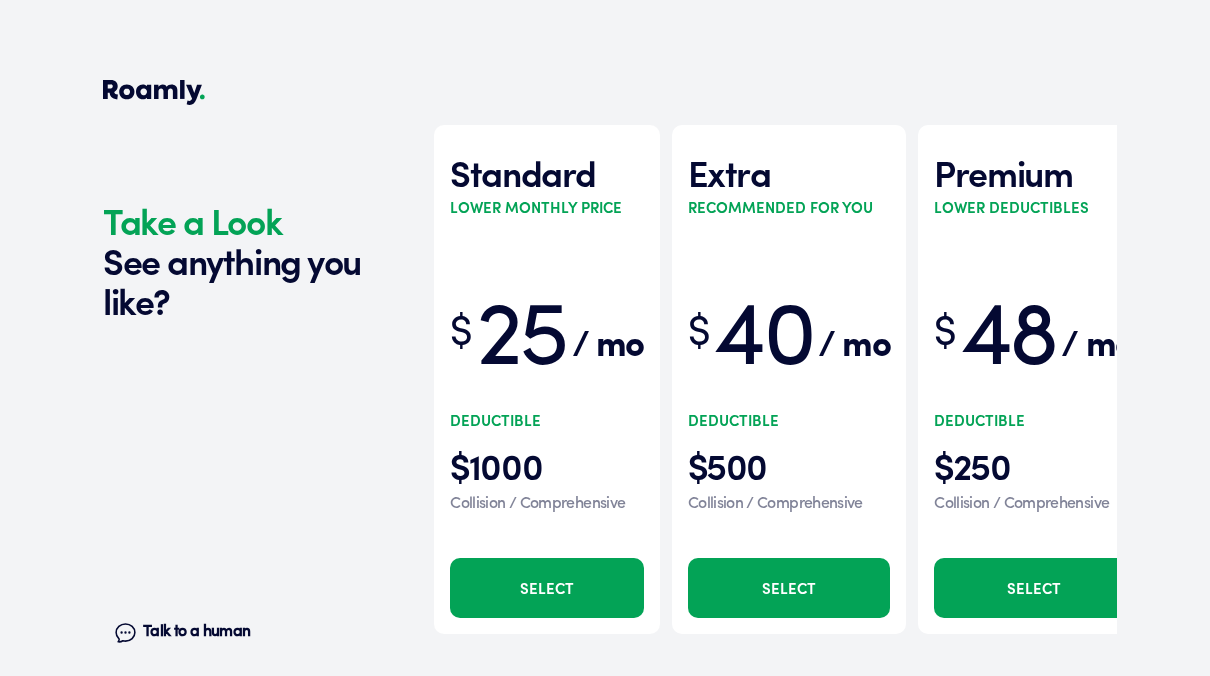 click on "Select" at bounding box center (789, 588) 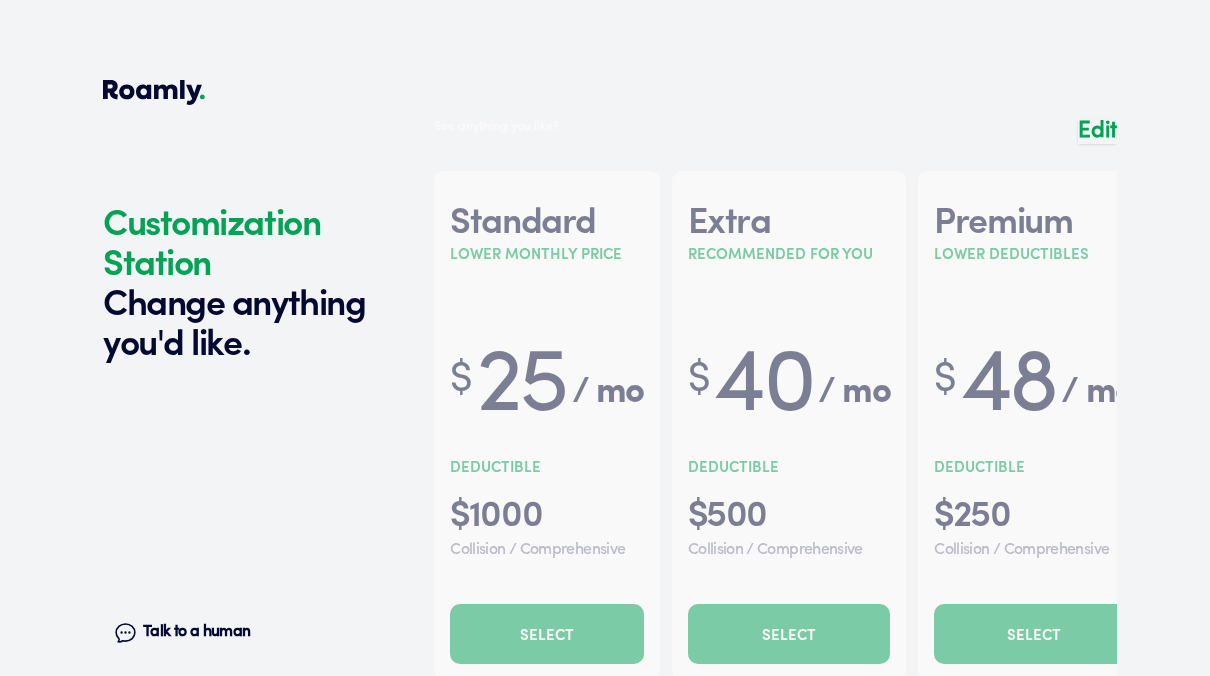 scroll, scrollTop: 7076, scrollLeft: 0, axis: vertical 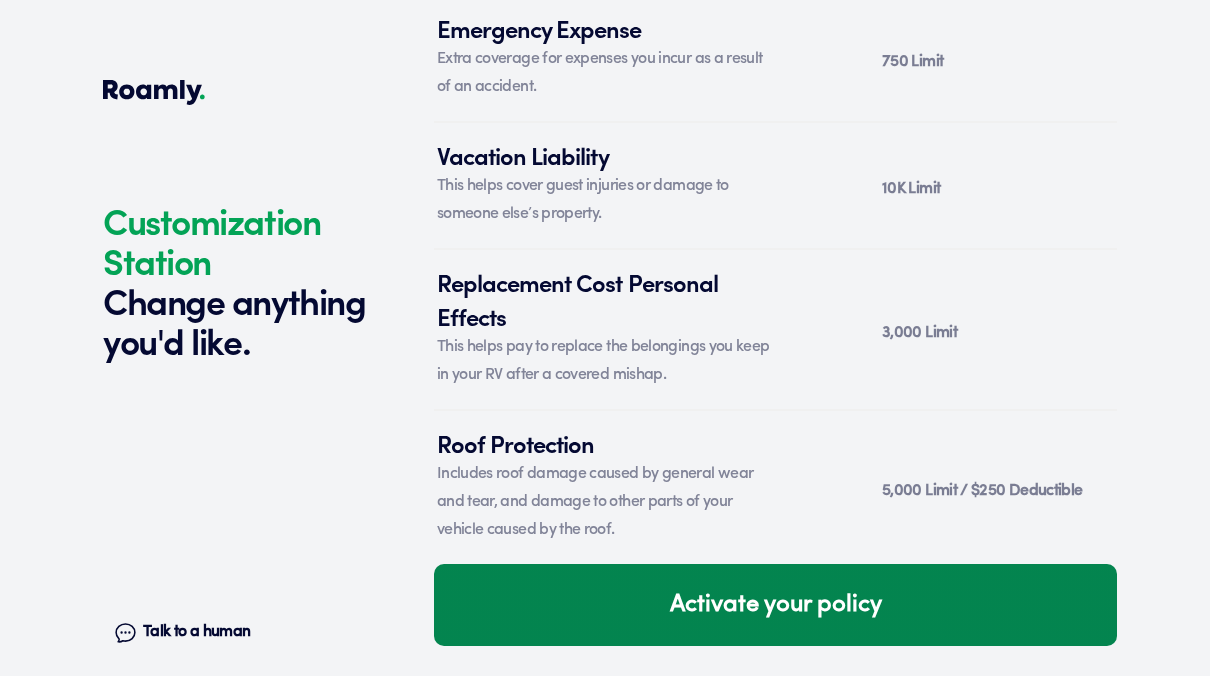 click on "Activate your policy" at bounding box center (775, 605) 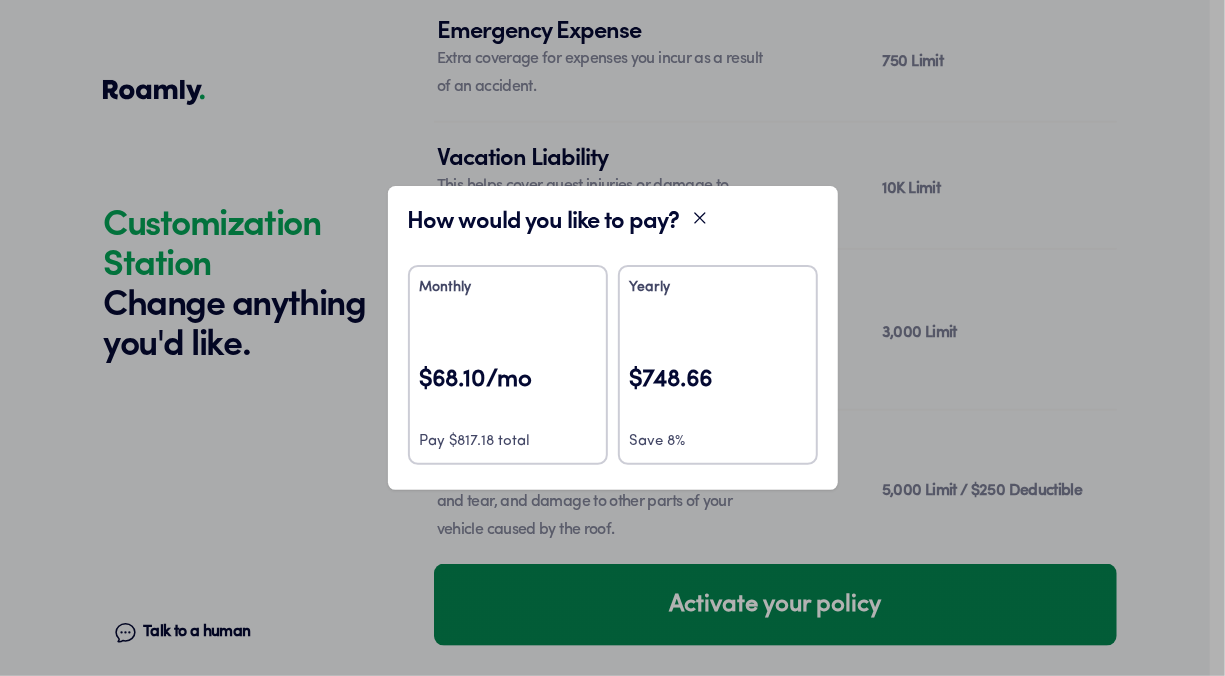 drag, startPoint x: 589, startPoint y: 594, endPoint x: 583, endPoint y: 564, distance: 30.594116 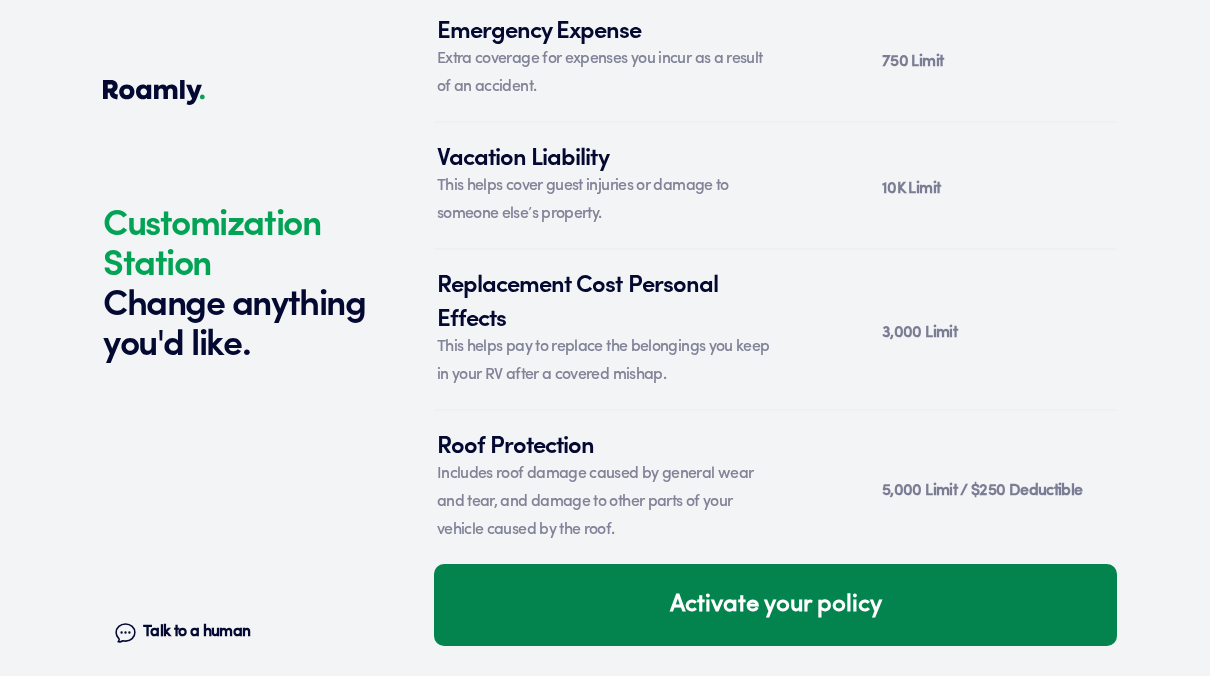 click on "Activate your policy" at bounding box center [775, 605] 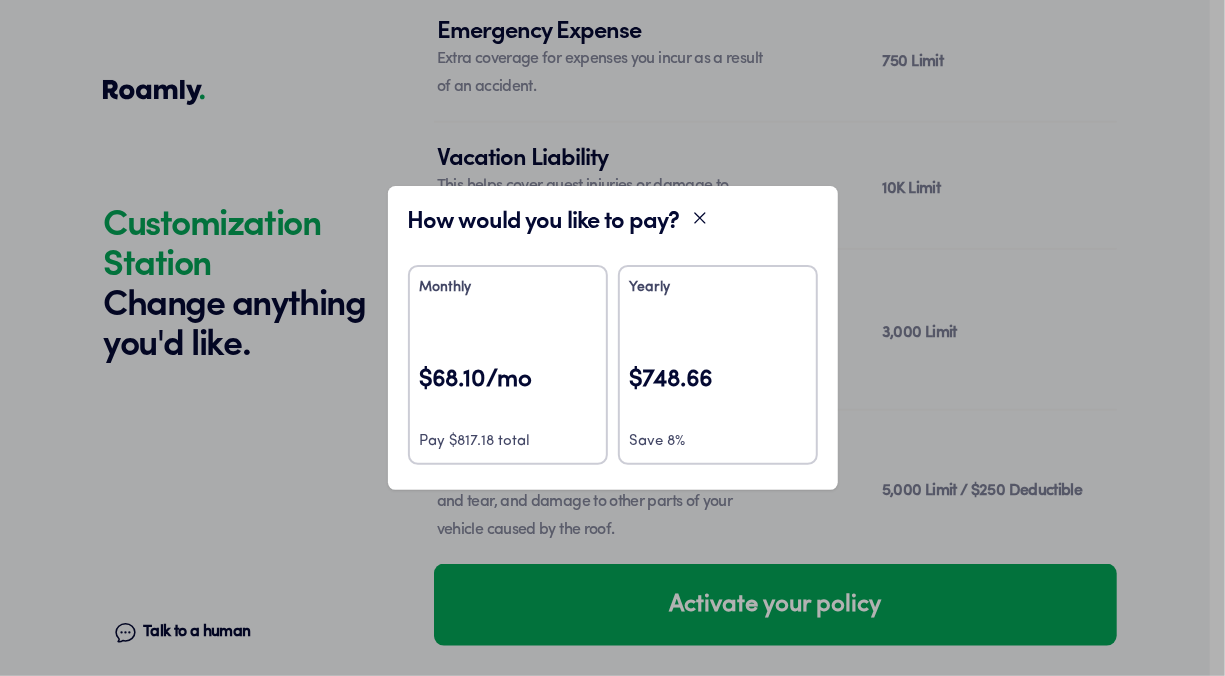 click 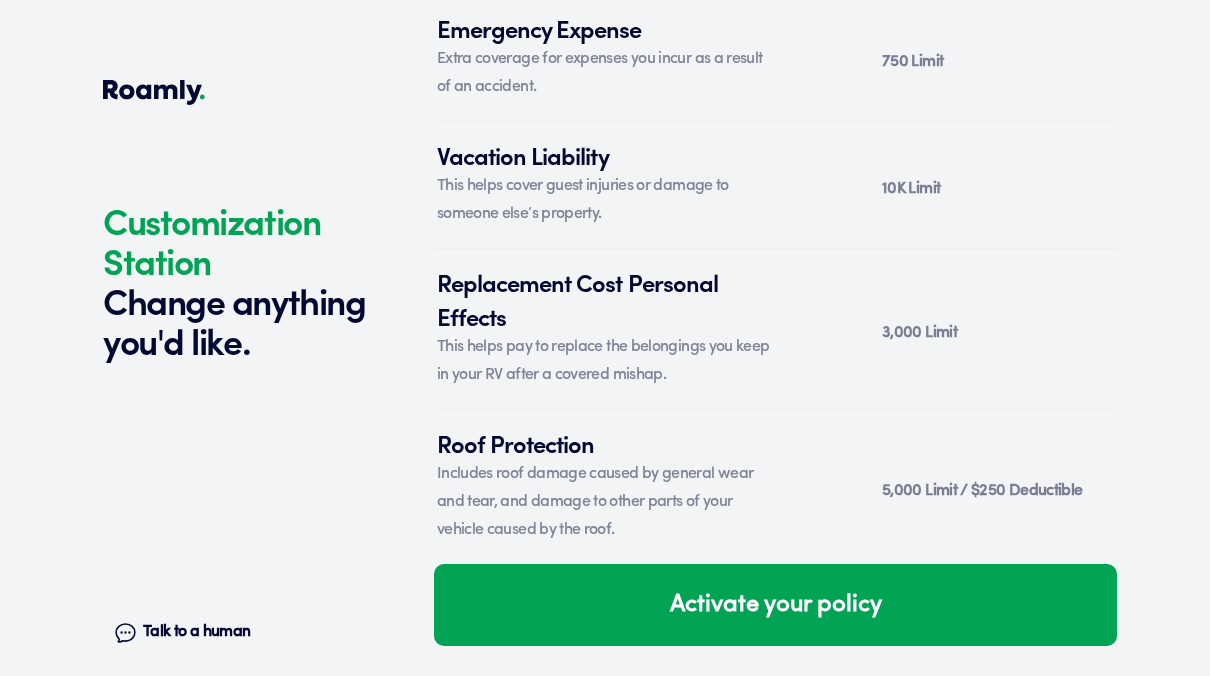 click on "Talk to a human" at bounding box center [196, 632] 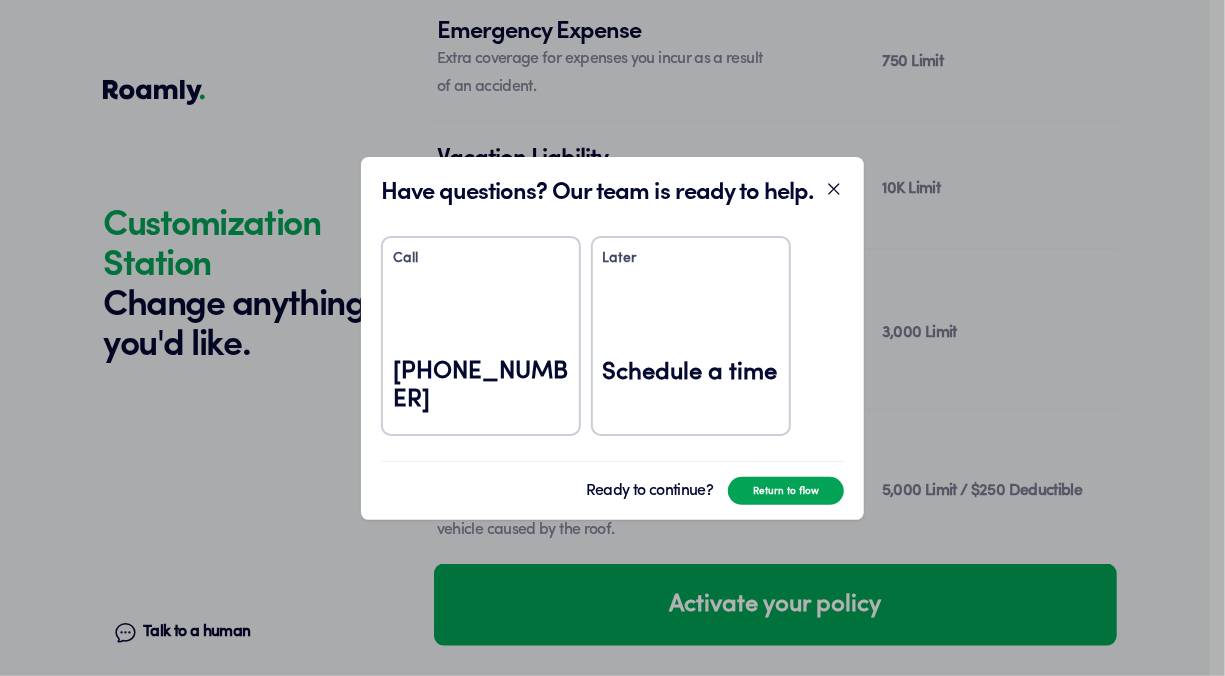 click on "Schedule a time" at bounding box center [691, 386] 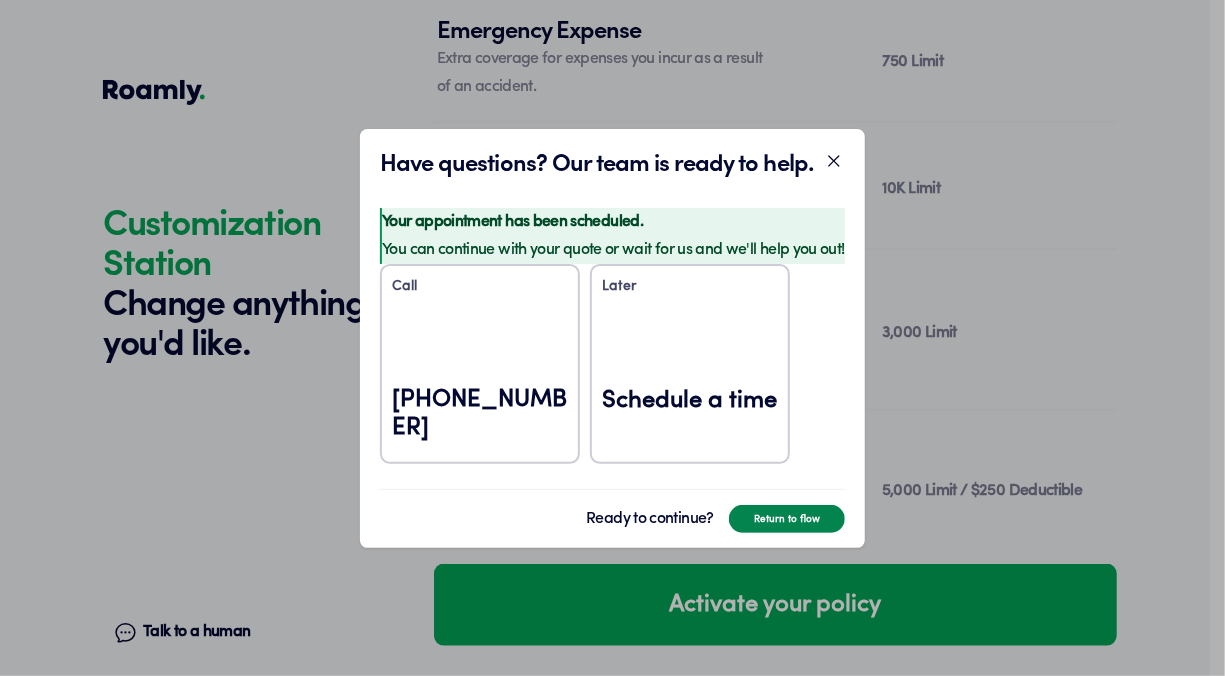 click on "Return to flow" at bounding box center (787, 519) 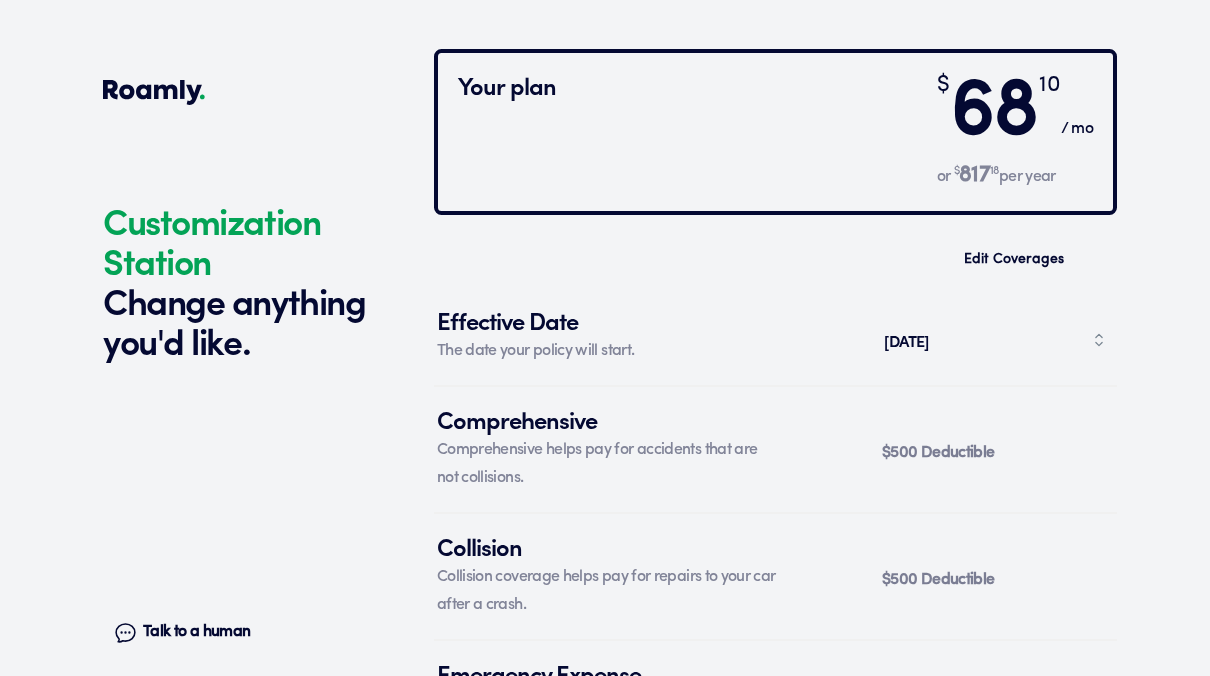 scroll, scrollTop: 7550, scrollLeft: 0, axis: vertical 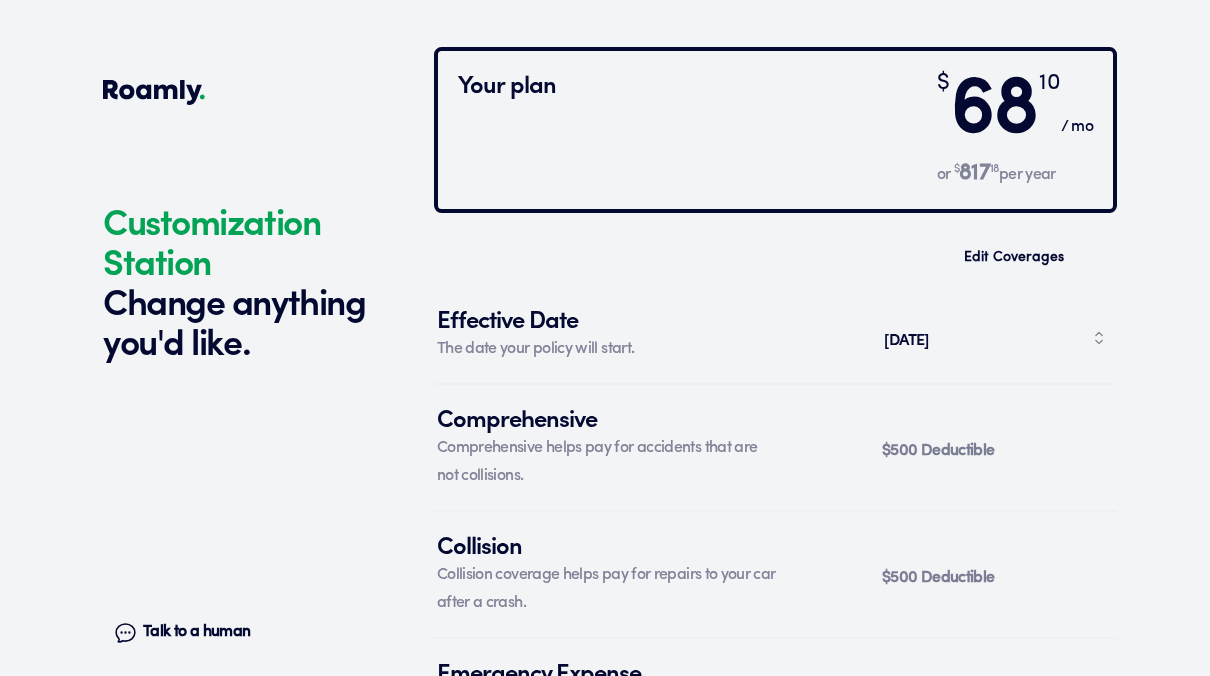 click on "Comprehensive" at bounding box center (606, 417) 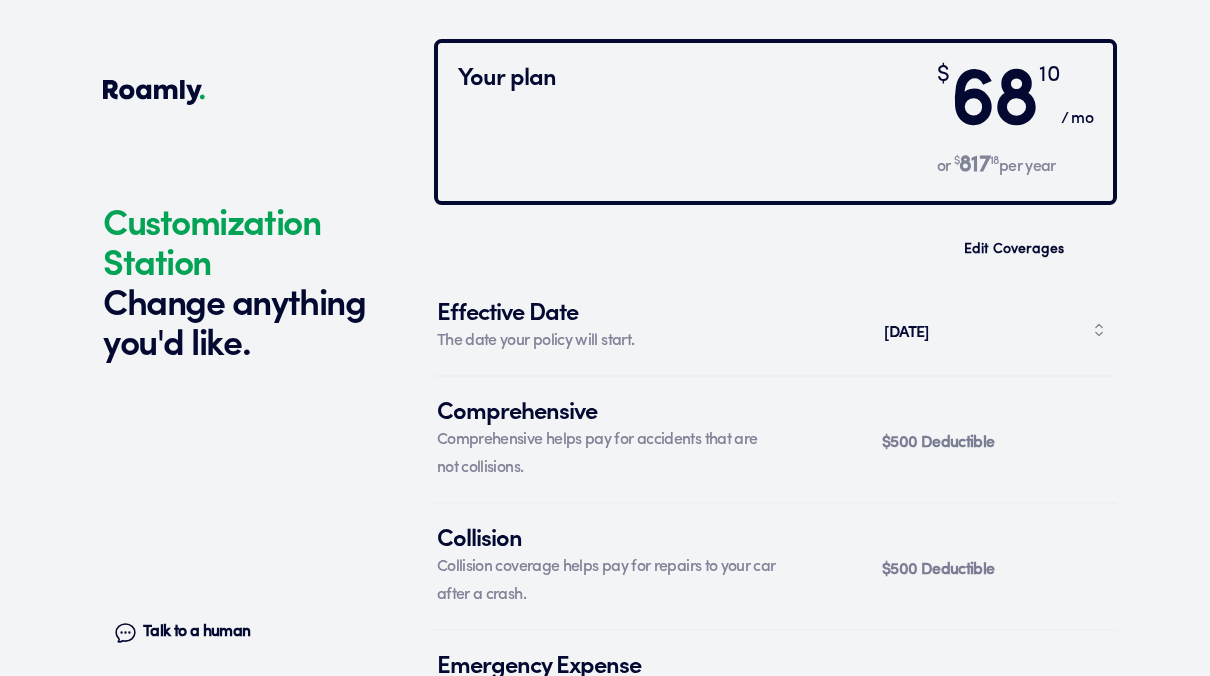 scroll, scrollTop: 7559, scrollLeft: 0, axis: vertical 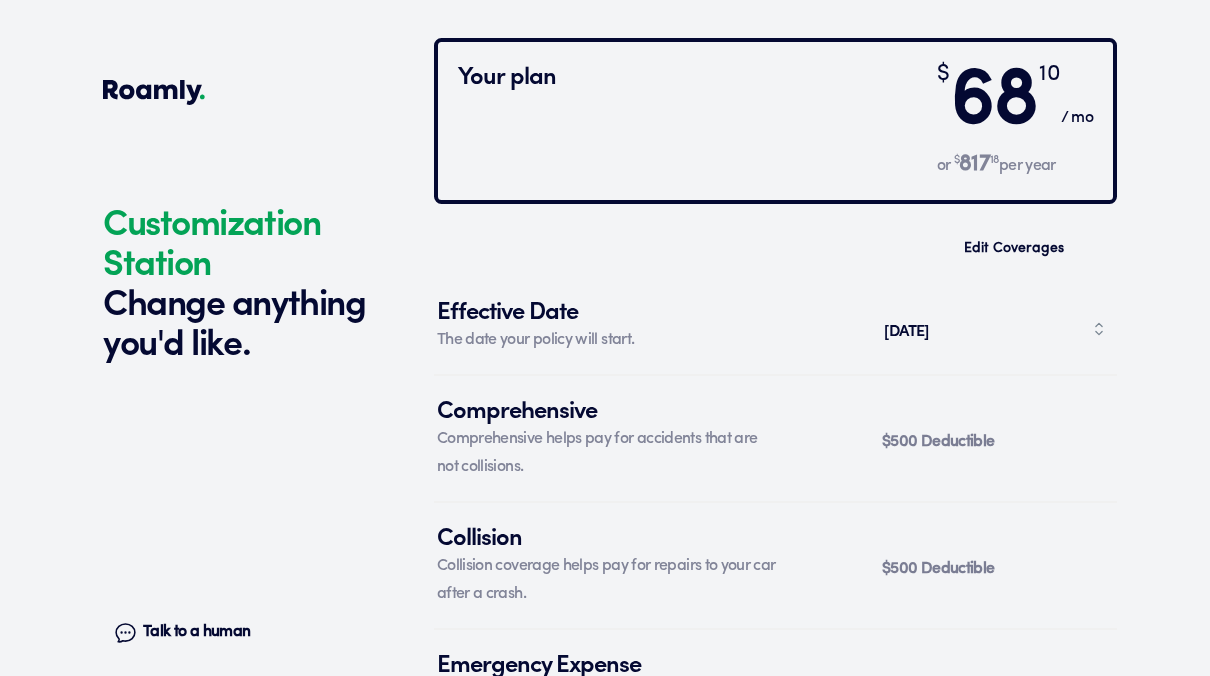 click on "Comprehensive helps pay for accidents that are not collisions." at bounding box center (606, 453) 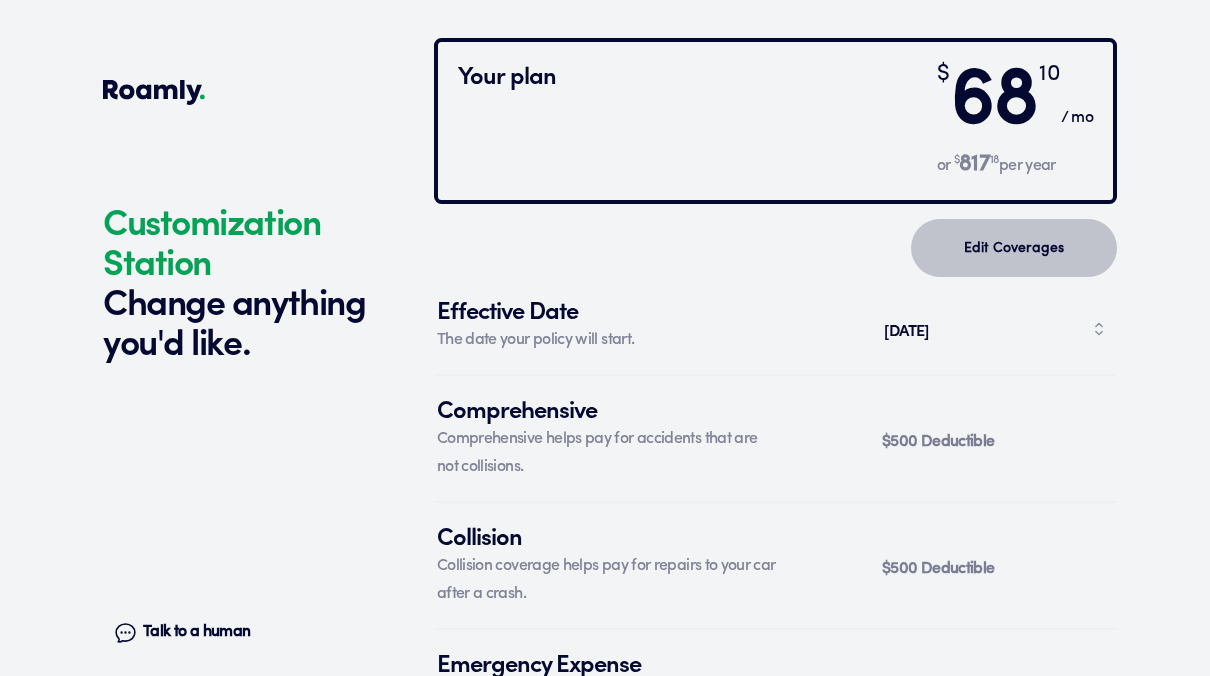 click on "Edit Coverages" at bounding box center (1014, 248) 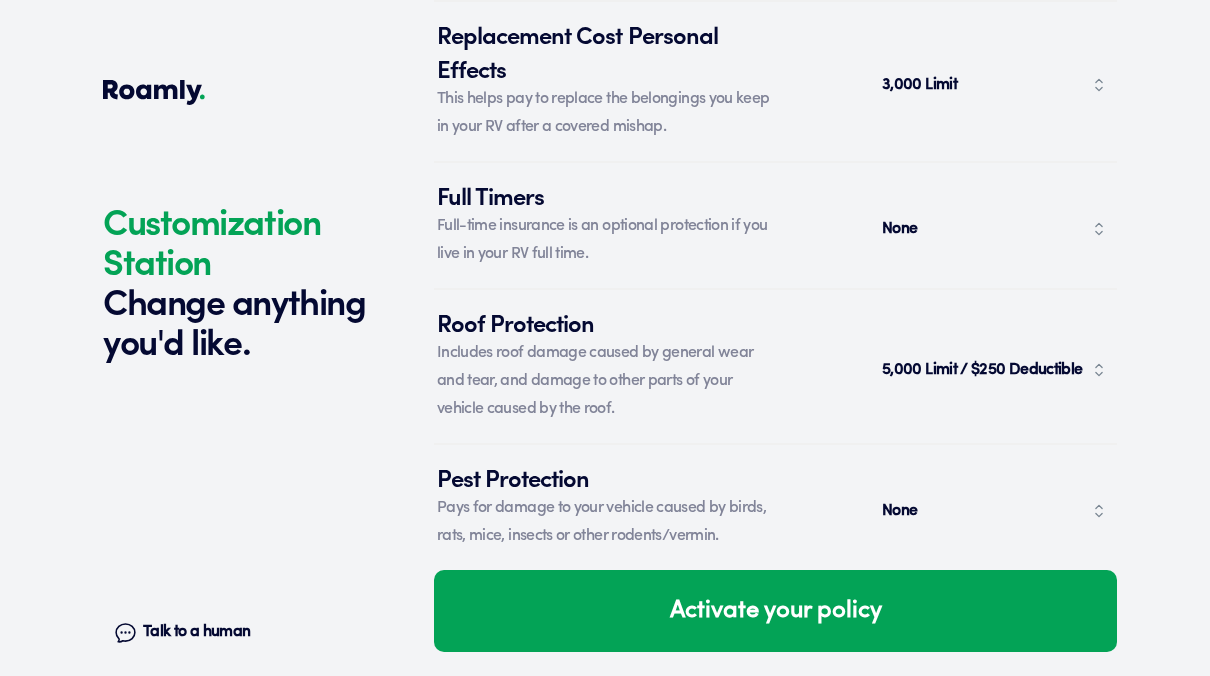 scroll, scrollTop: 8448, scrollLeft: 0, axis: vertical 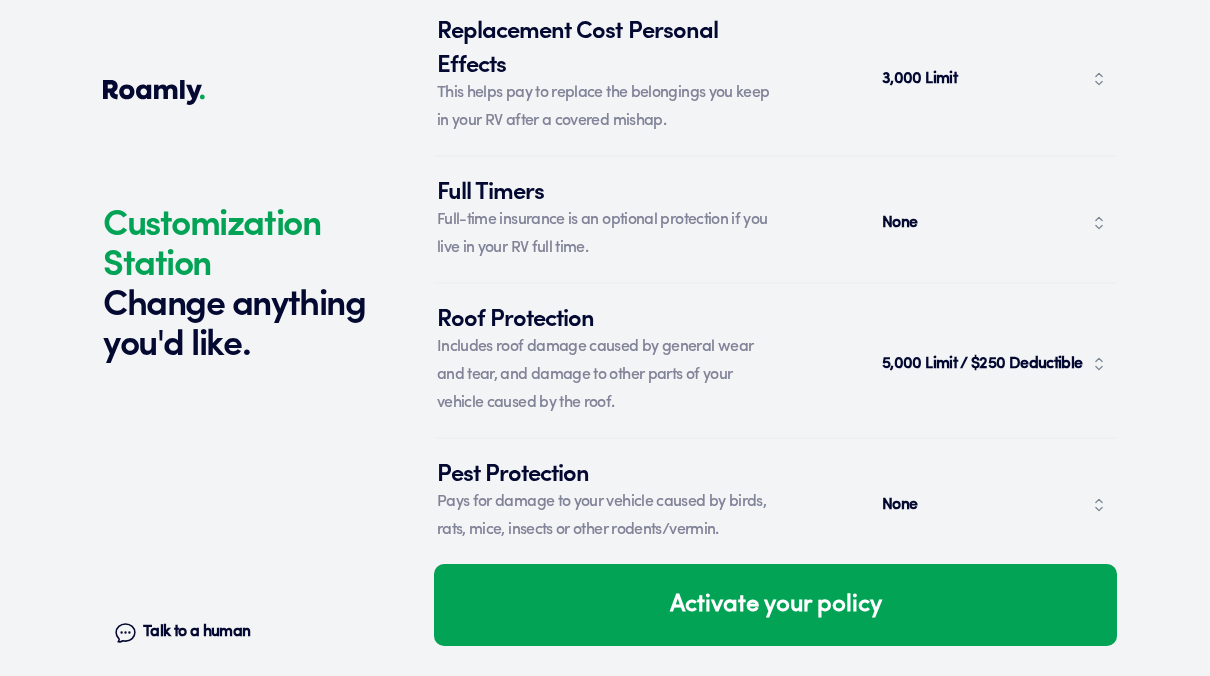 click on "5,000 Limit / $250 Deductible" at bounding box center [994, 364] 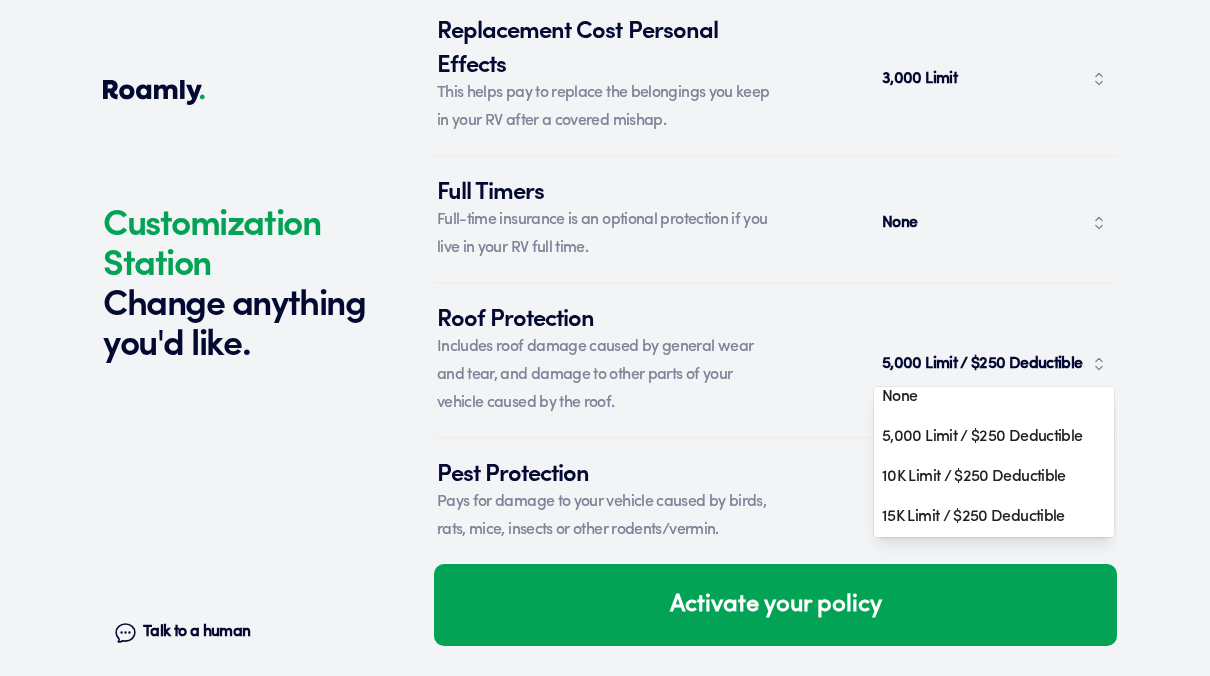 scroll, scrollTop: 15, scrollLeft: 0, axis: vertical 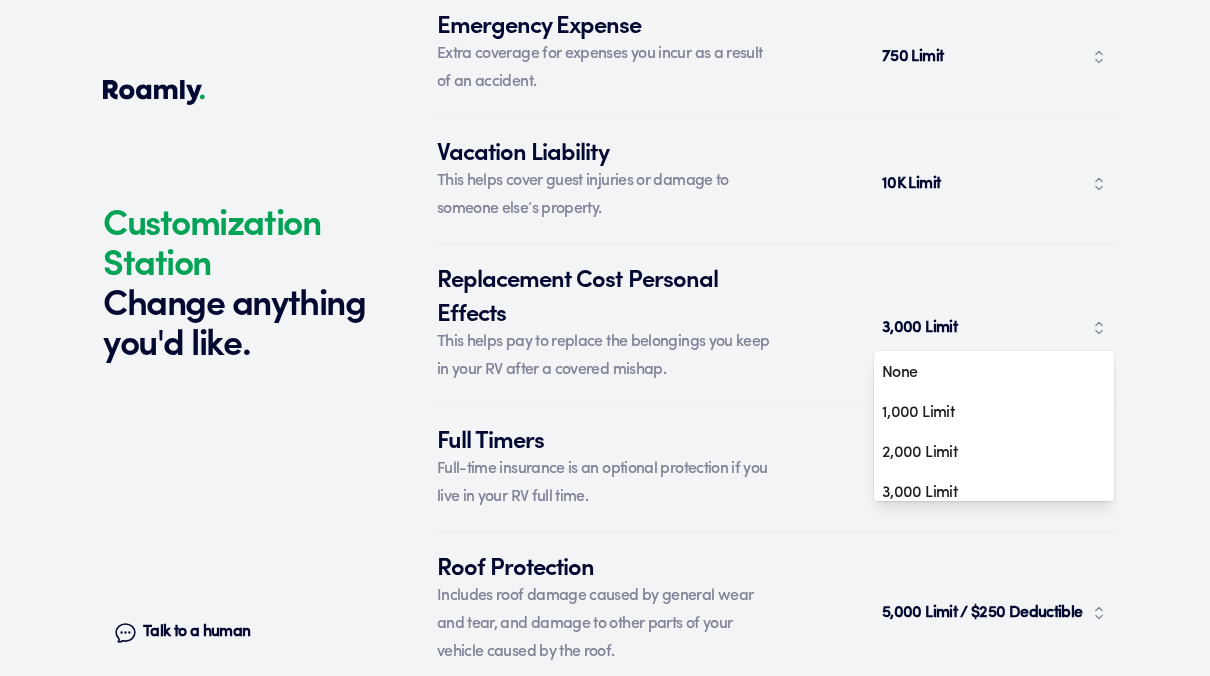 click on "1,000 Limit" at bounding box center [987, 413] 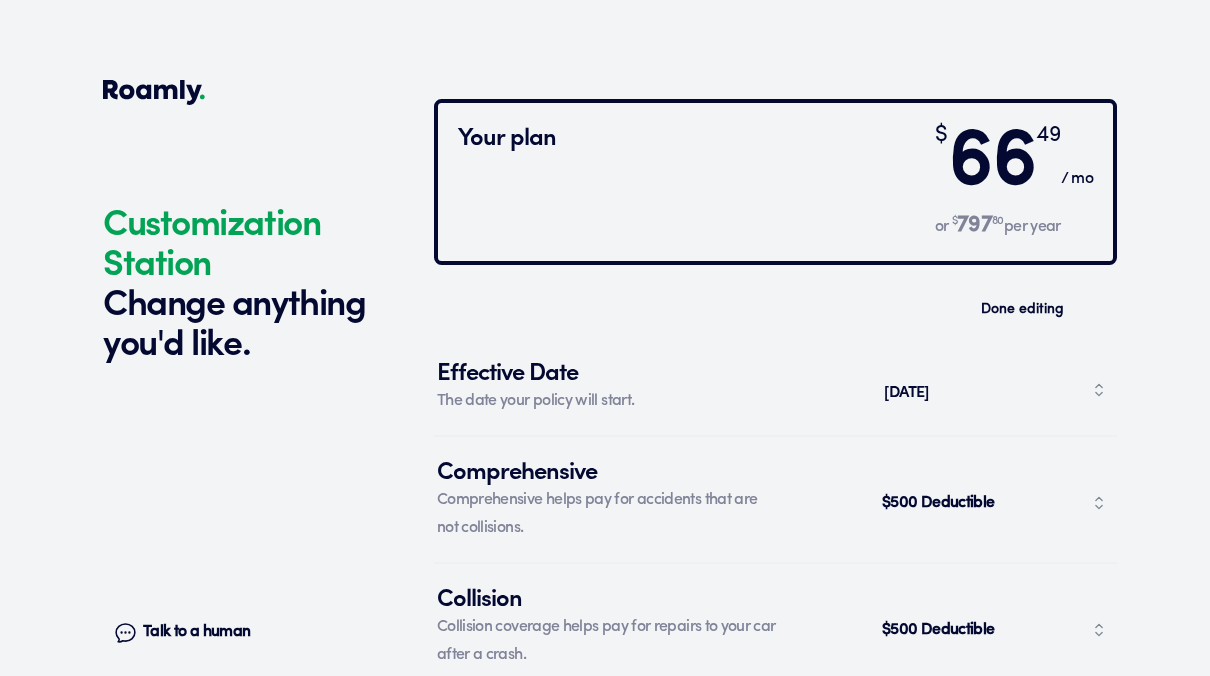 scroll, scrollTop: 7491, scrollLeft: 0, axis: vertical 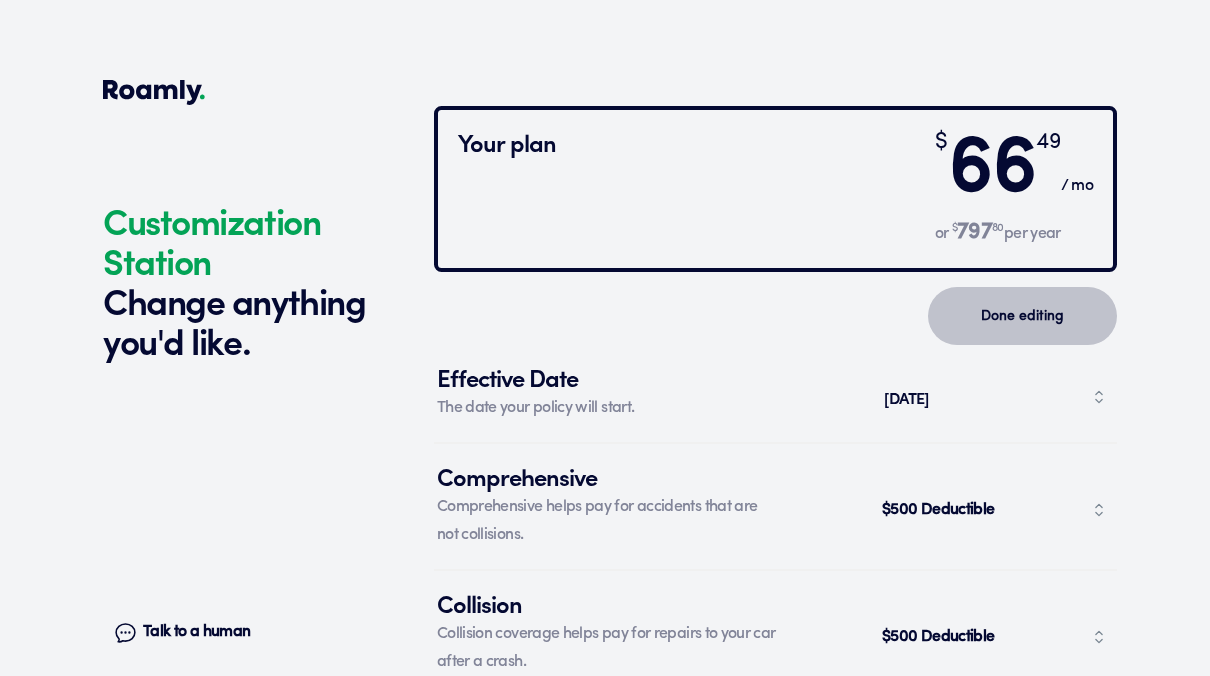 click on "Done editing" at bounding box center (1022, 316) 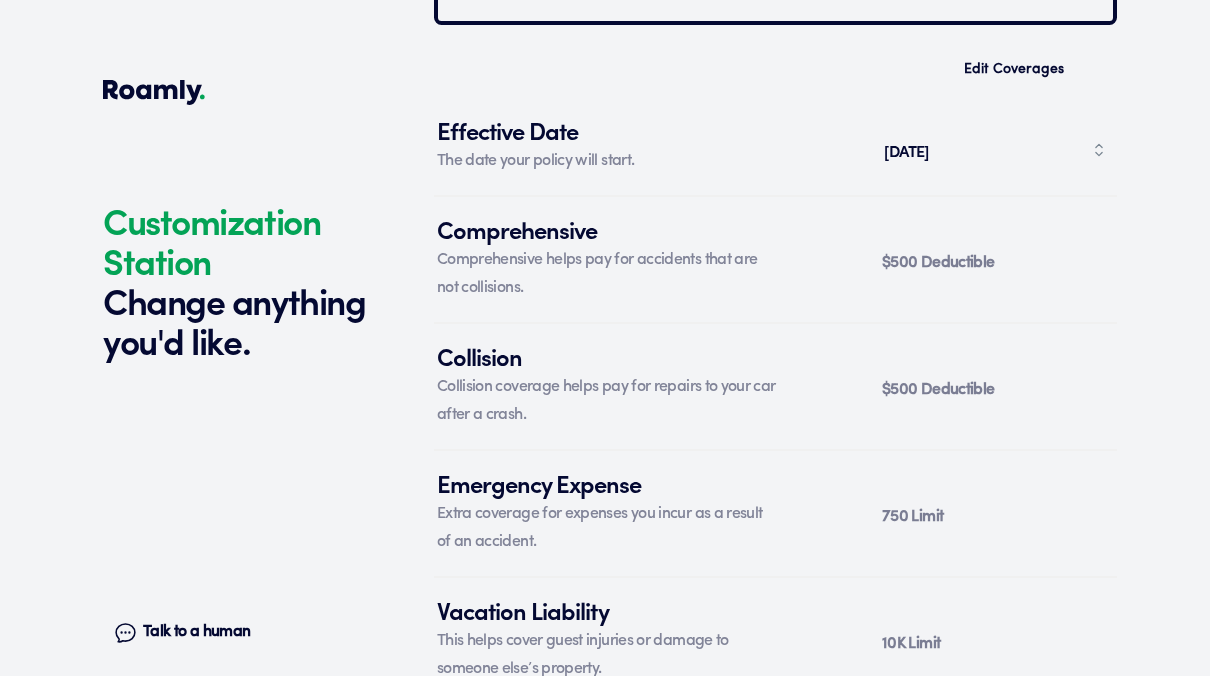scroll, scrollTop: 7696, scrollLeft: 0, axis: vertical 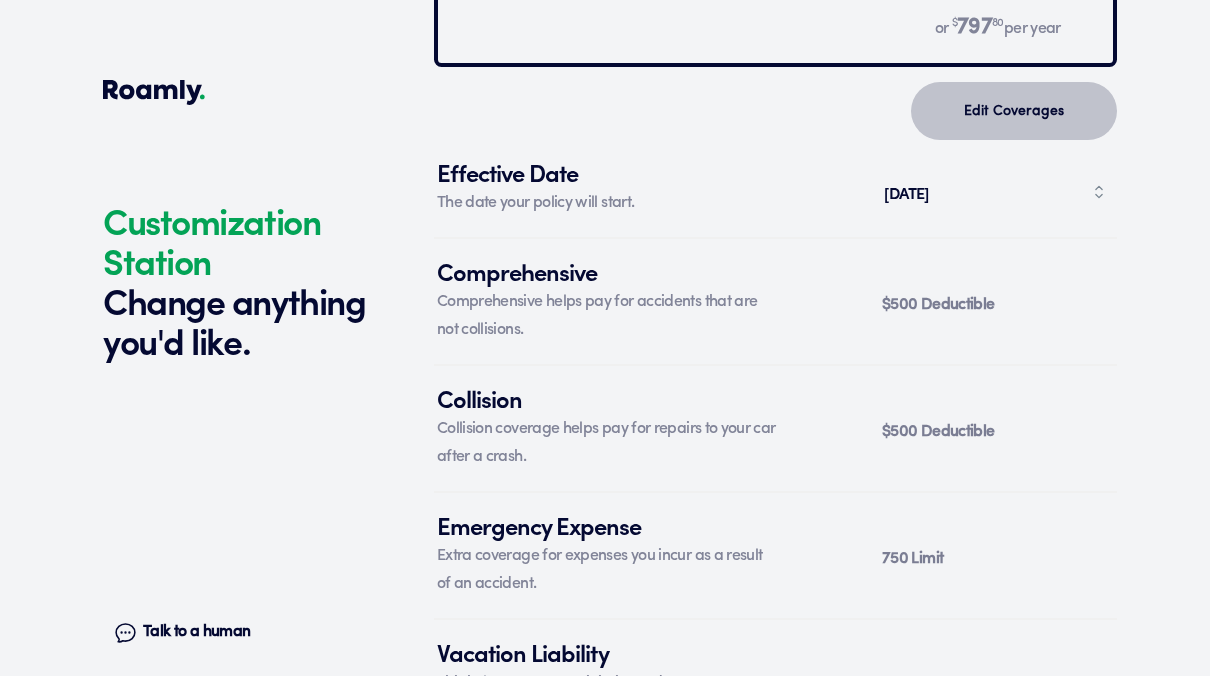 click on "Edit Coverages" at bounding box center (1014, 111) 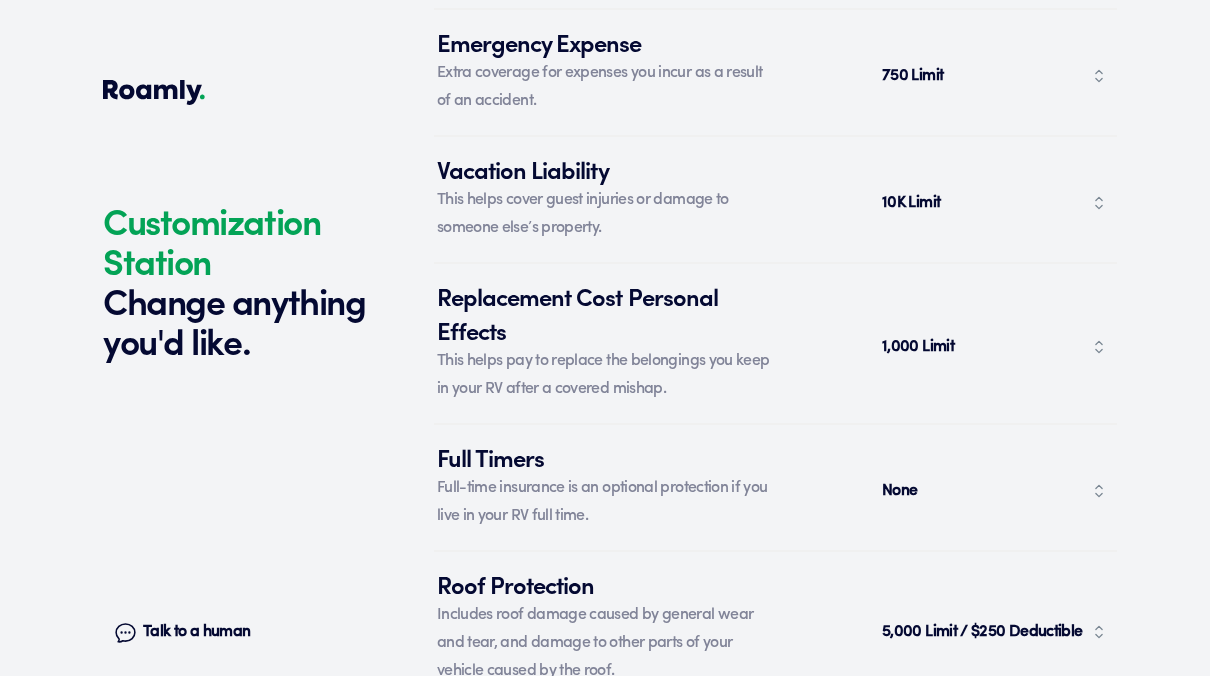 scroll, scrollTop: 8173, scrollLeft: 0, axis: vertical 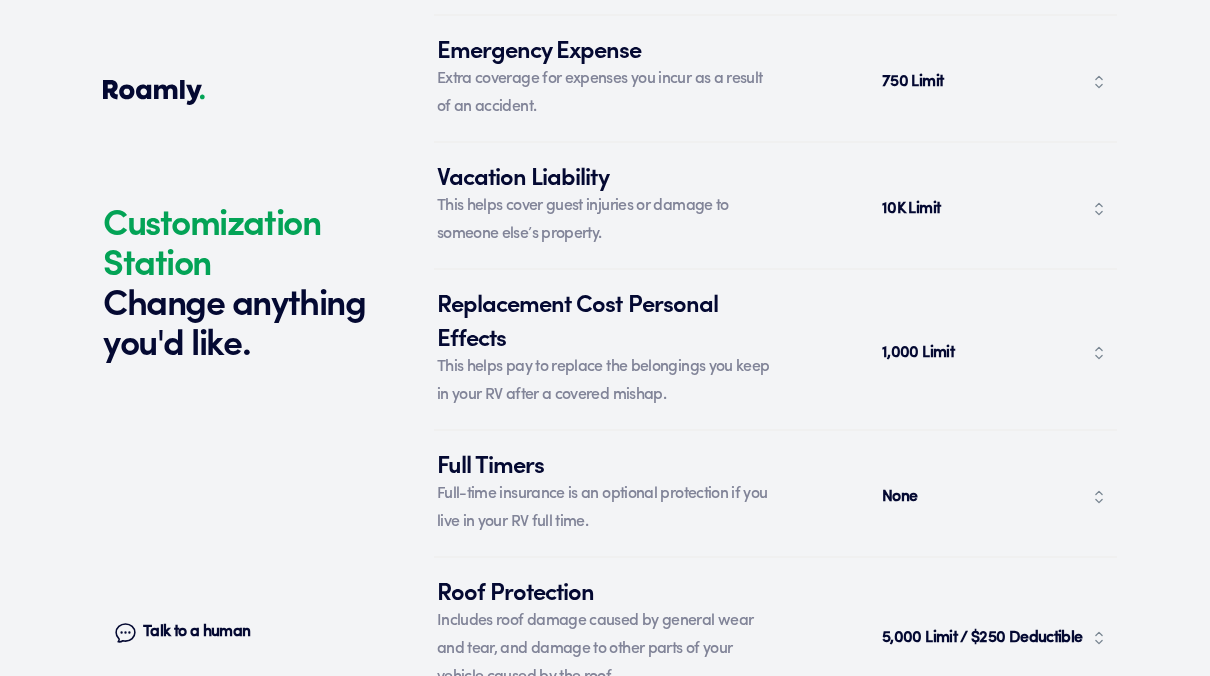 click on "1,000 Limit" at bounding box center (994, 353) 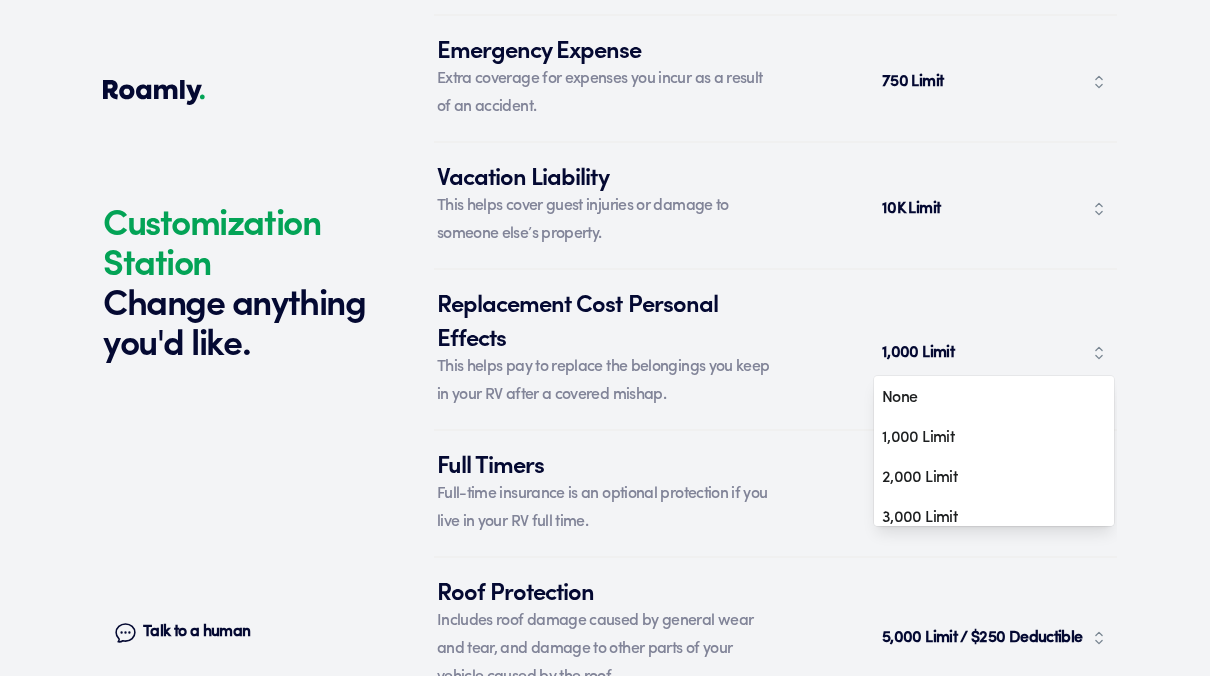click on "3,000 Limit" at bounding box center [987, 518] 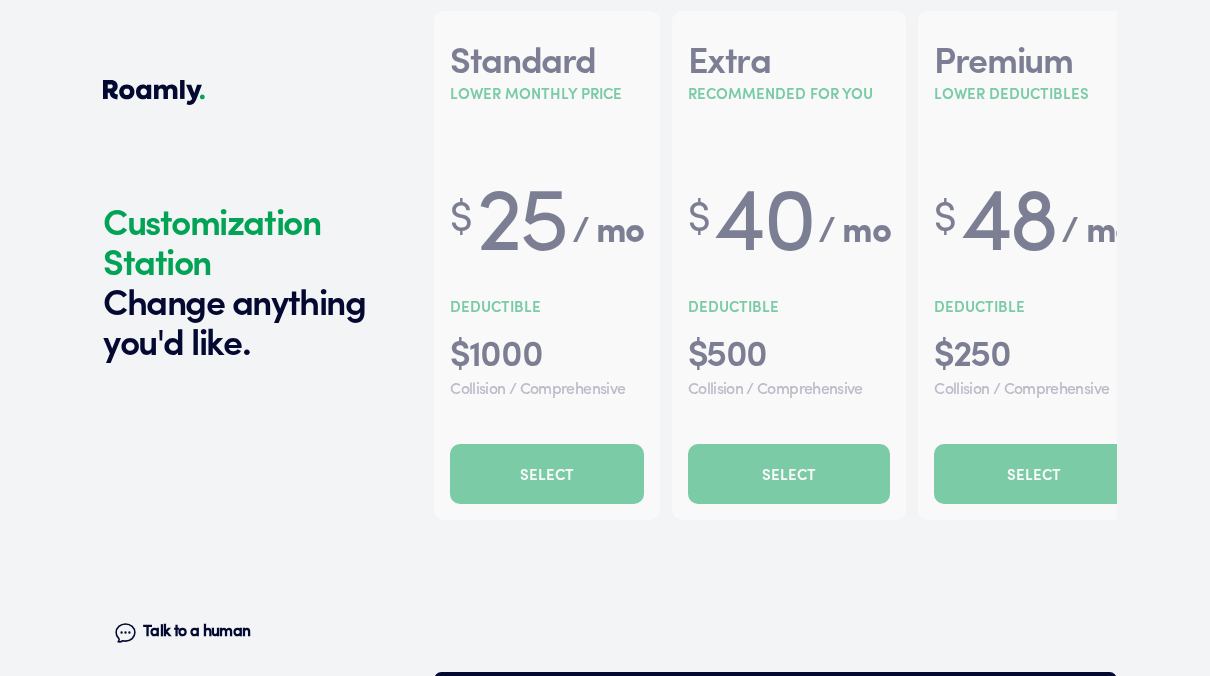 click on "Customization Station Change anything you'd like. Talk to a human Chat 1 2 3 4+ Edit How many RVs or Trailers do you want to cover? Year [DATE] Make Jayco Model 2025 Length 22FT Vehicle type Trailer Actual cash value 27444 Original owner Yes How many nights do you camp in your RV? 0 - 29 nights / year How do you store your RV? Covered Yes No Does this RV have a salvage title? Edit Tell us about your RV. First name [PERSON_NAME] Last name [PERSON_NAME] Date of Birth [DEMOGRAPHIC_DATA] Email [EMAIL_ADDRESS][DOMAIN_NAME] Phone [PHONE_NUMBER] By entering your phone number, you give a licensed Roamly agent permission to assist with this quote through recorded call, email or text message. By continuing, you are confirming that you have read our  Information Disclosure . Edit Who’s the primary driver on this policy? [STREET_ADDRESS] Clear Add a new address How long have you lived at your home address? 11-15 years Edit This helps us get you a better price. Single Married Edit One year Two years Three years Four years WA" at bounding box center [605, -2364] 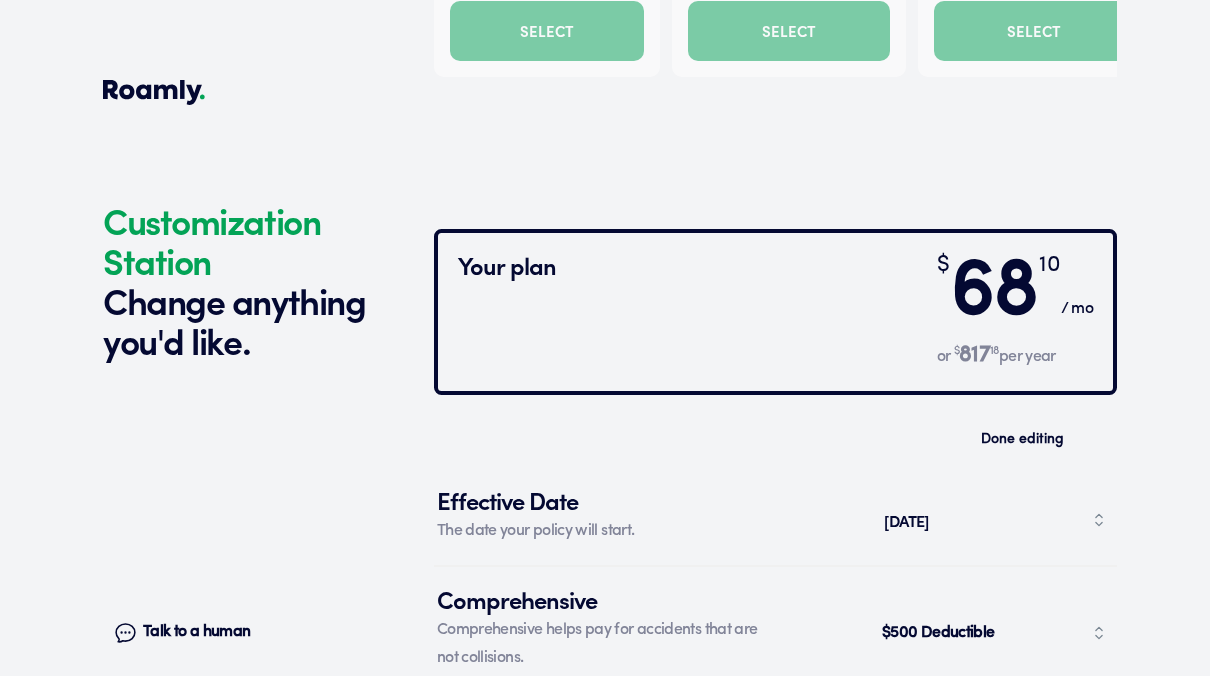 scroll, scrollTop: 7370, scrollLeft: 0, axis: vertical 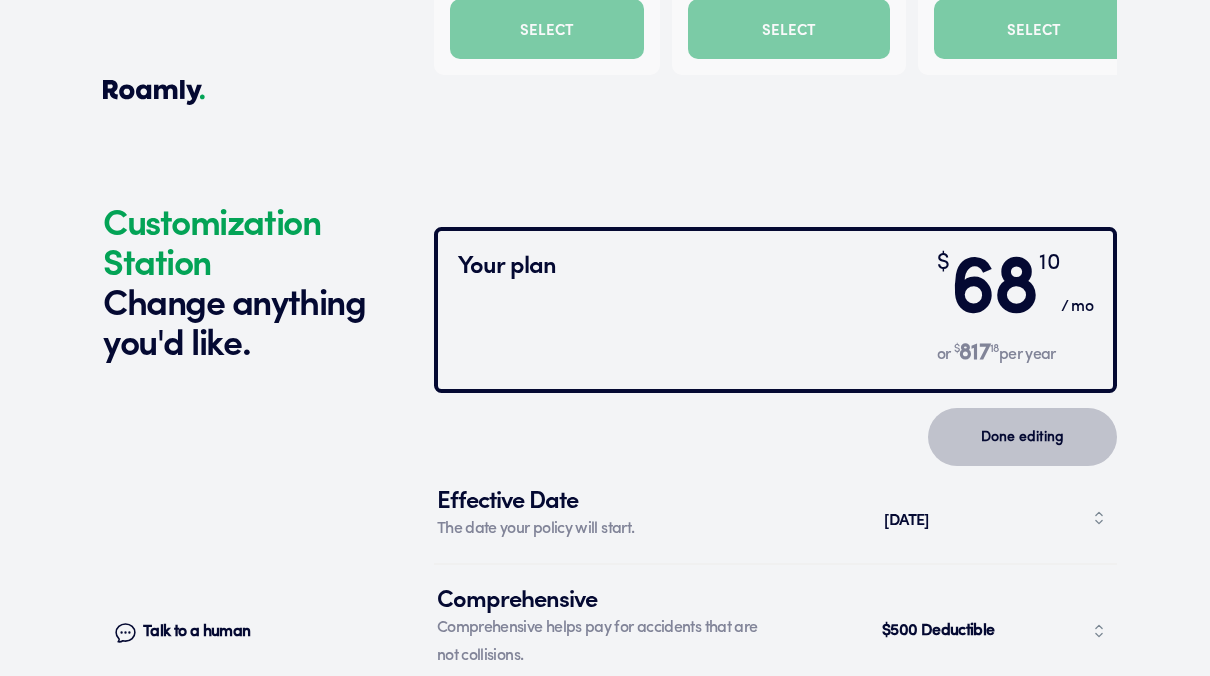 click on "Done editing" at bounding box center [1022, 437] 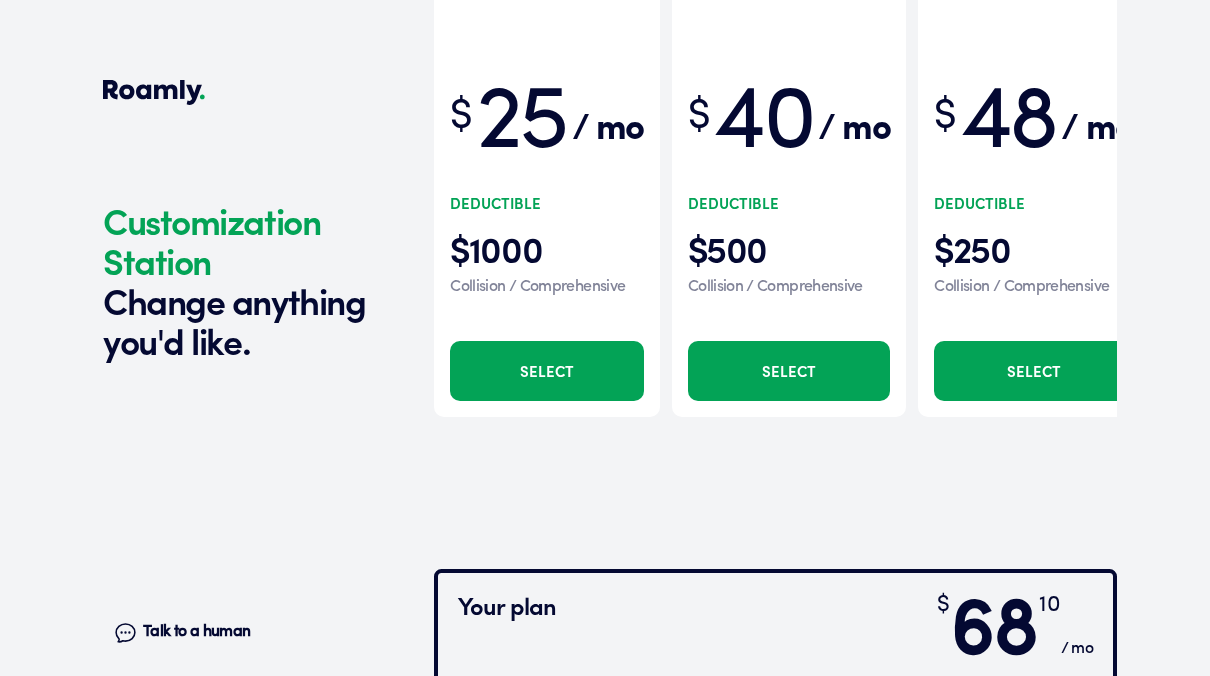 click at bounding box center [775, 152] 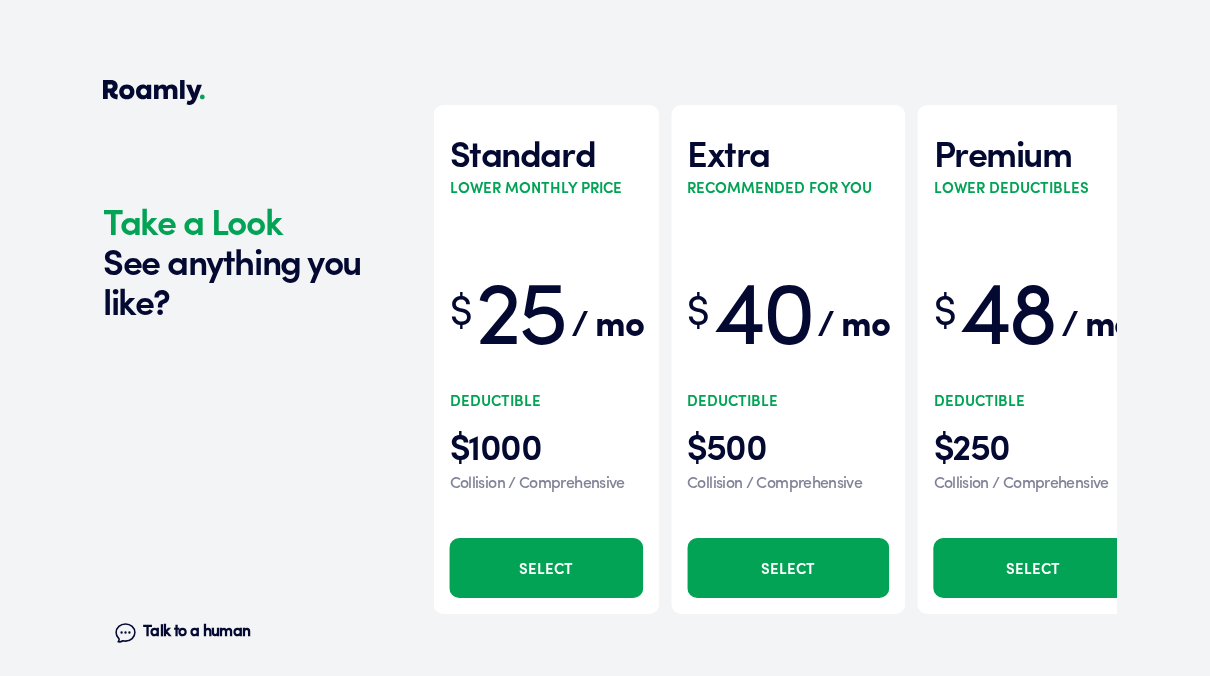 scroll, scrollTop: 1793, scrollLeft: 0, axis: vertical 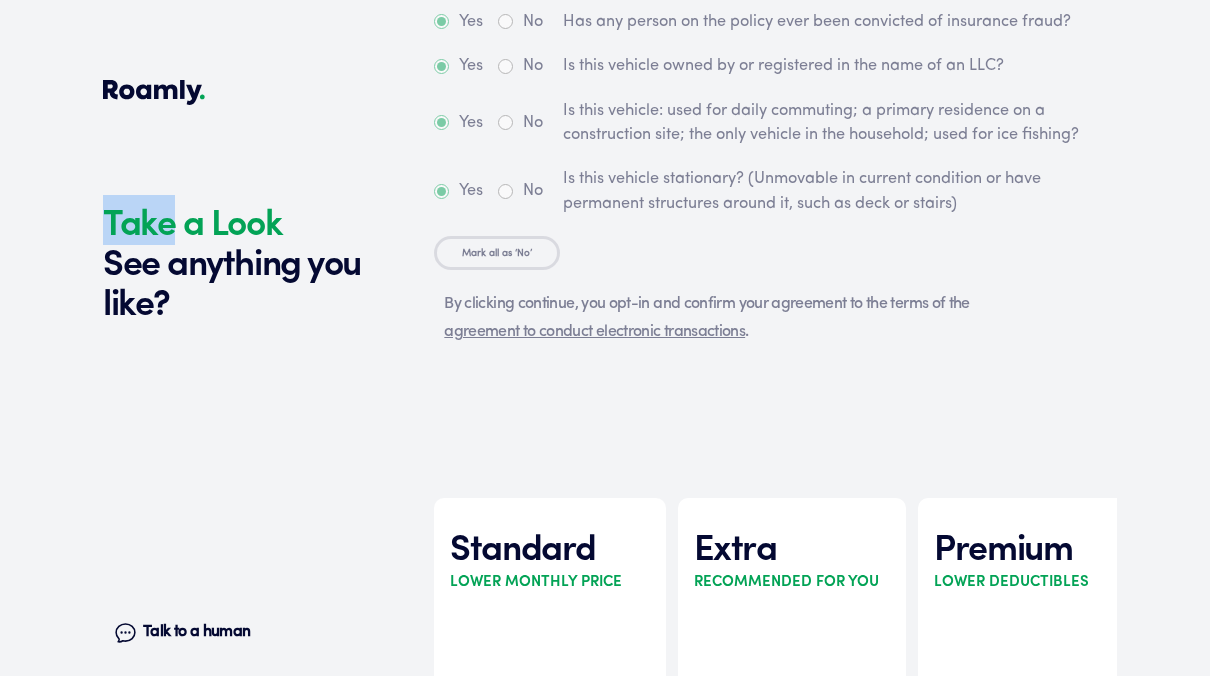 click on "Take a Look See anything you like? Talk to a human Chat" at bounding box center (263, -2675) 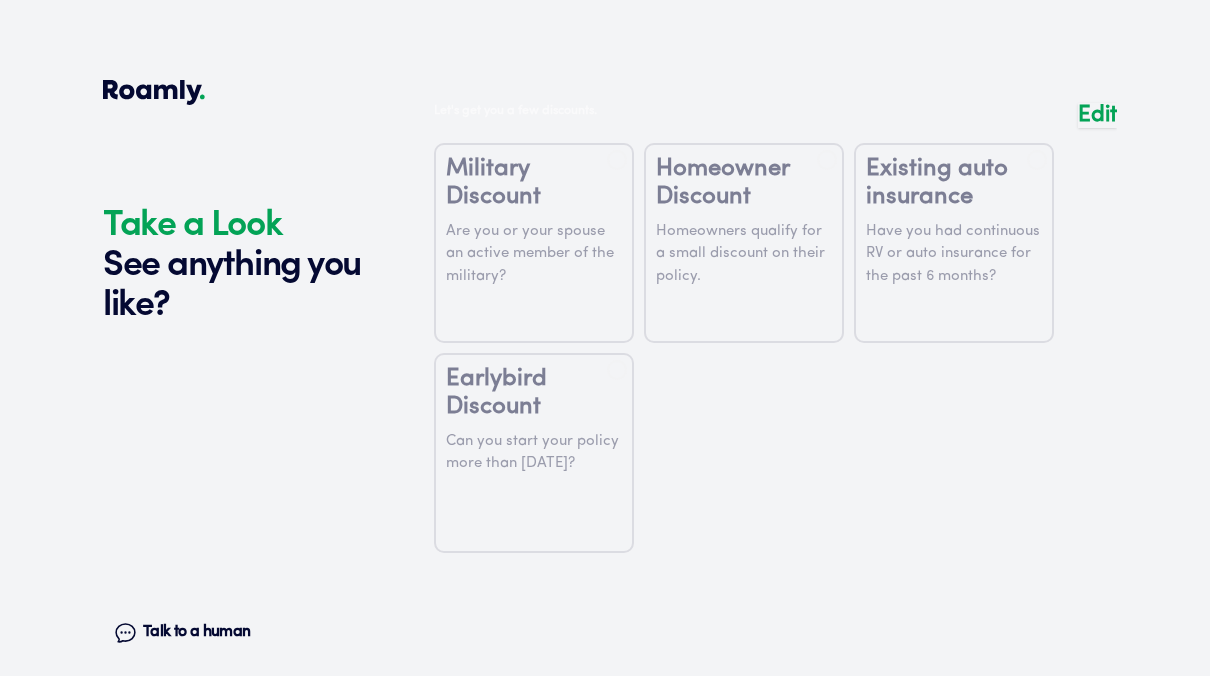scroll, scrollTop: 4208, scrollLeft: 0, axis: vertical 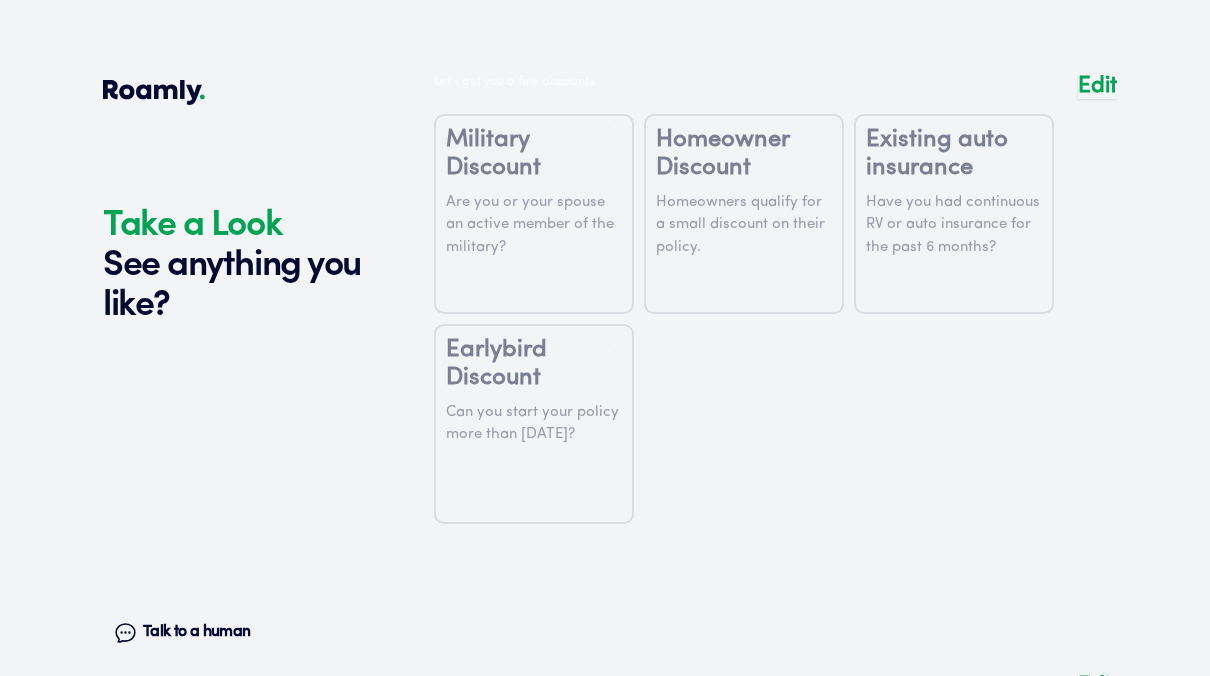 click on "Edit" at bounding box center (1097, 86) 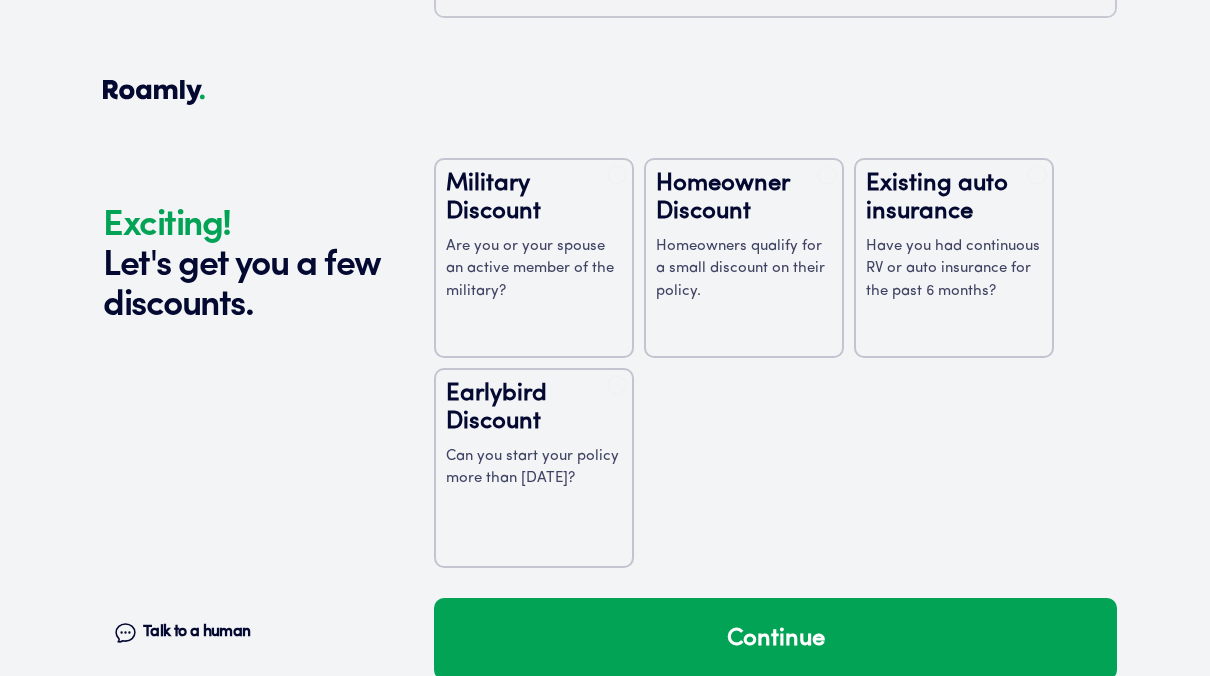 scroll, scrollTop: 4141, scrollLeft: 0, axis: vertical 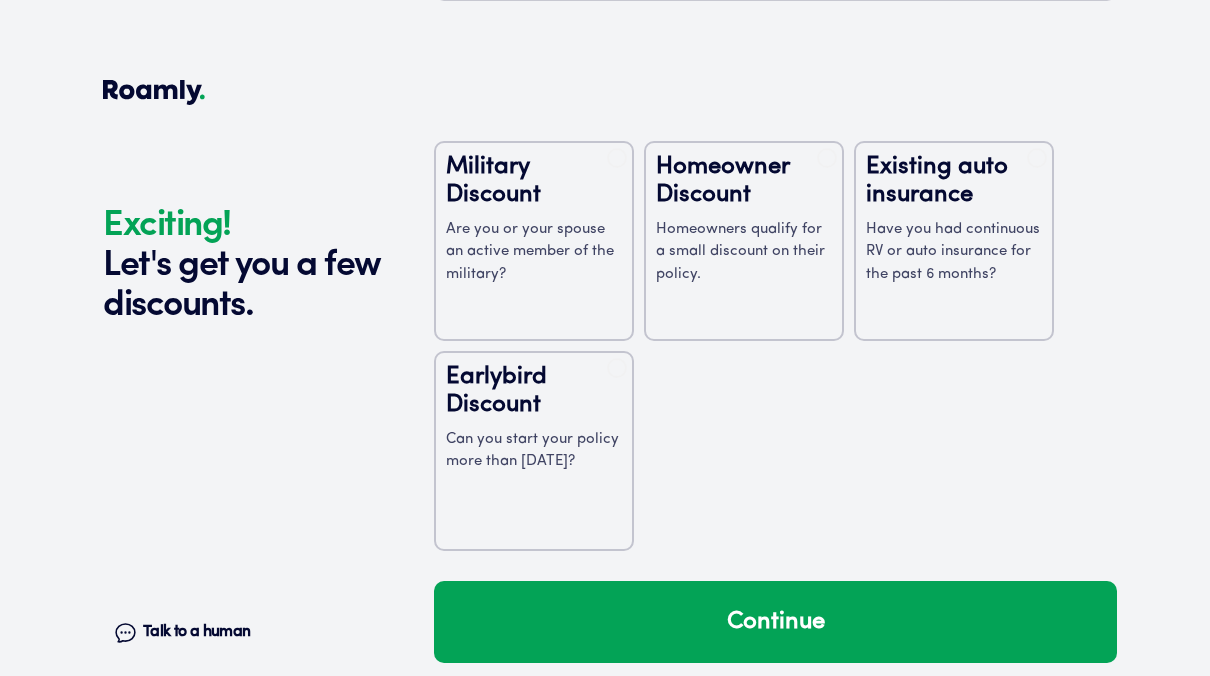 click on "Homeowners qualify for a small discount on their policy." at bounding box center [744, 253] 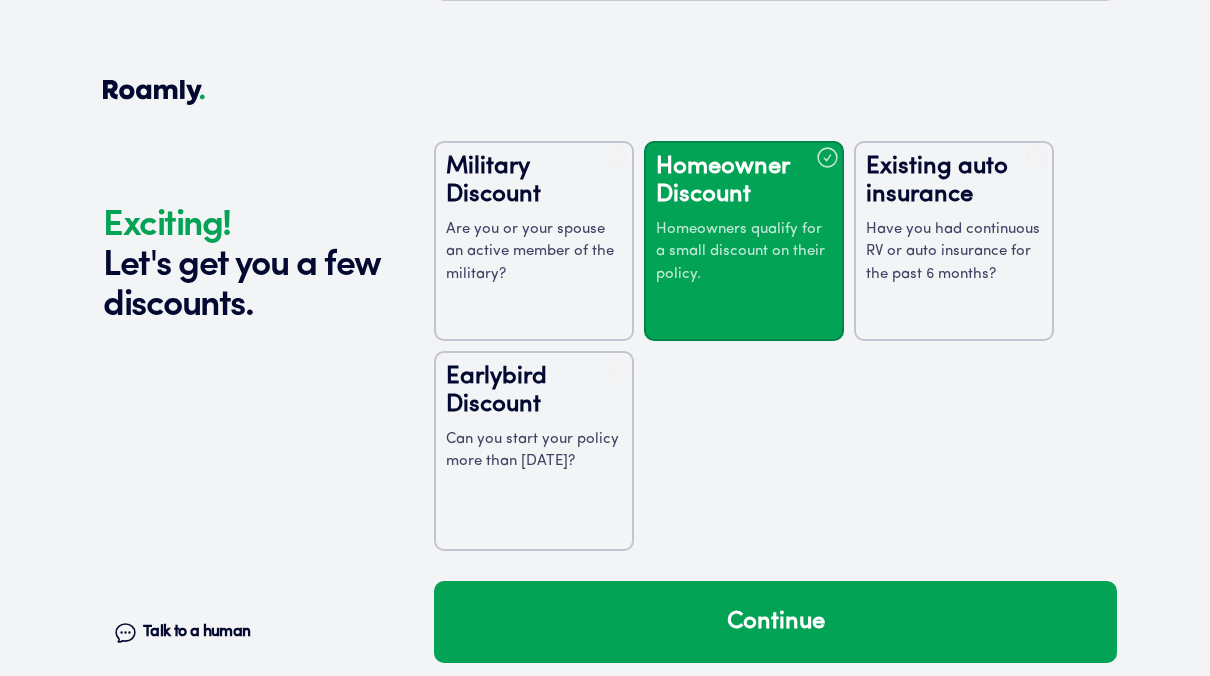 scroll, scrollTop: 4157, scrollLeft: 0, axis: vertical 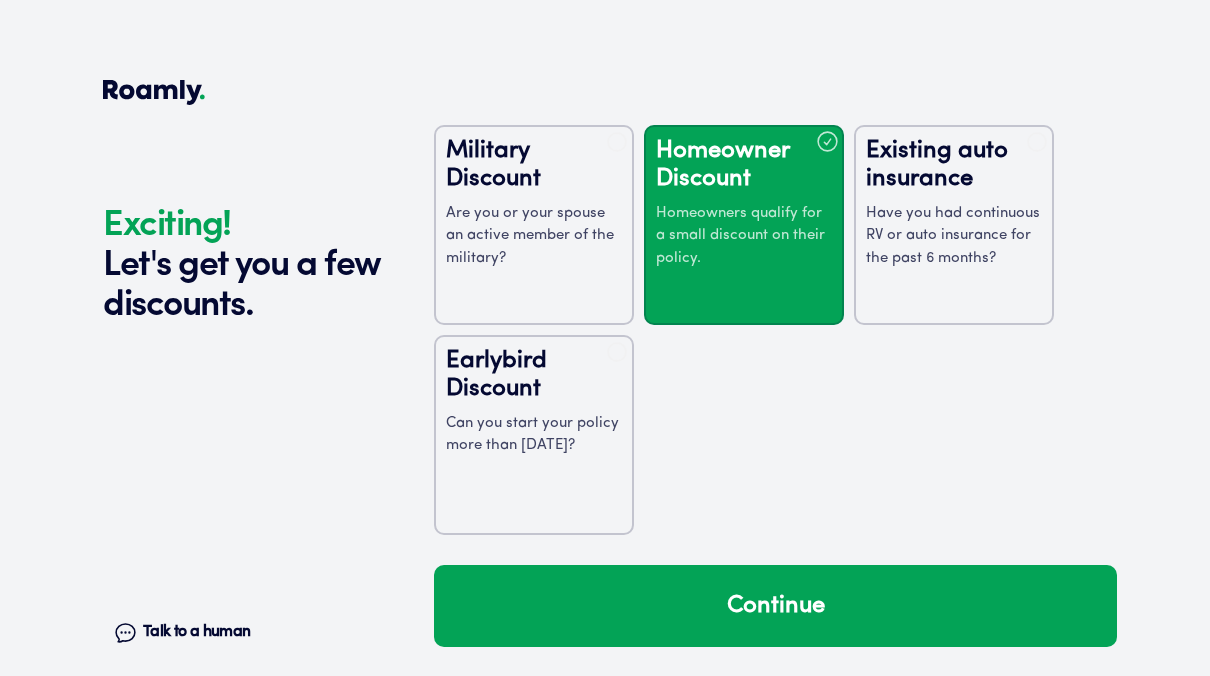 click on "Have you had continuous RV or auto insurance for the past 6 months?" at bounding box center [954, 237] 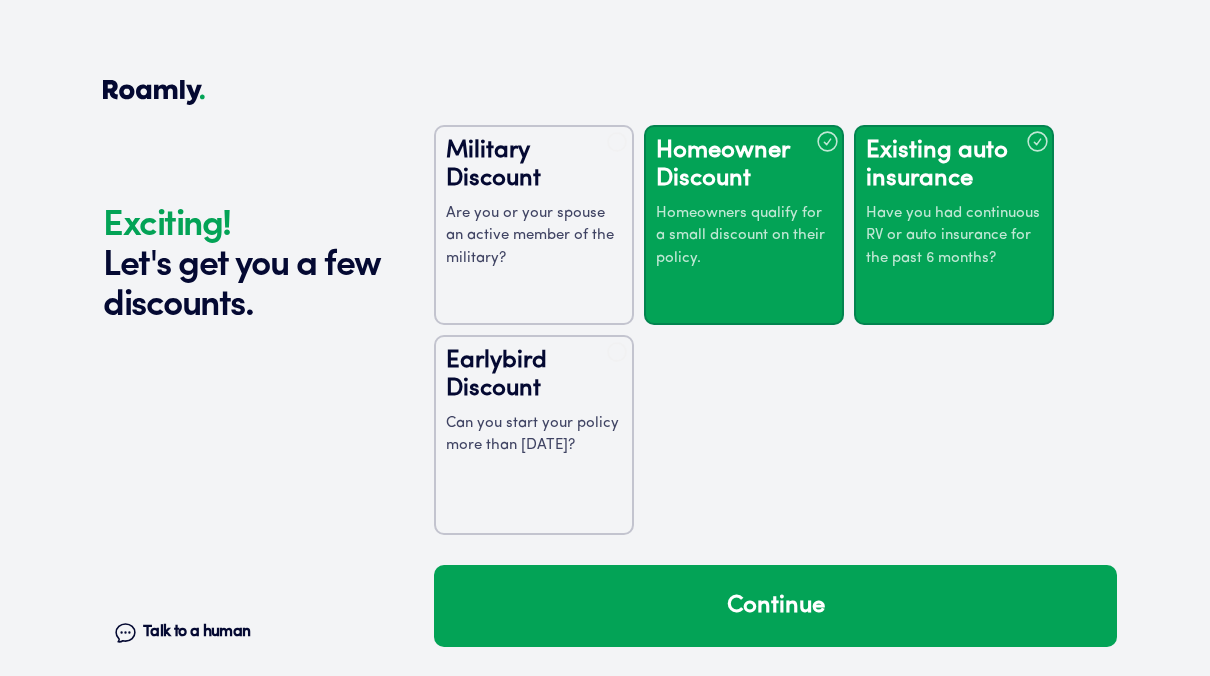 click on "Can you start your policy more than [DATE]?" at bounding box center (534, 435) 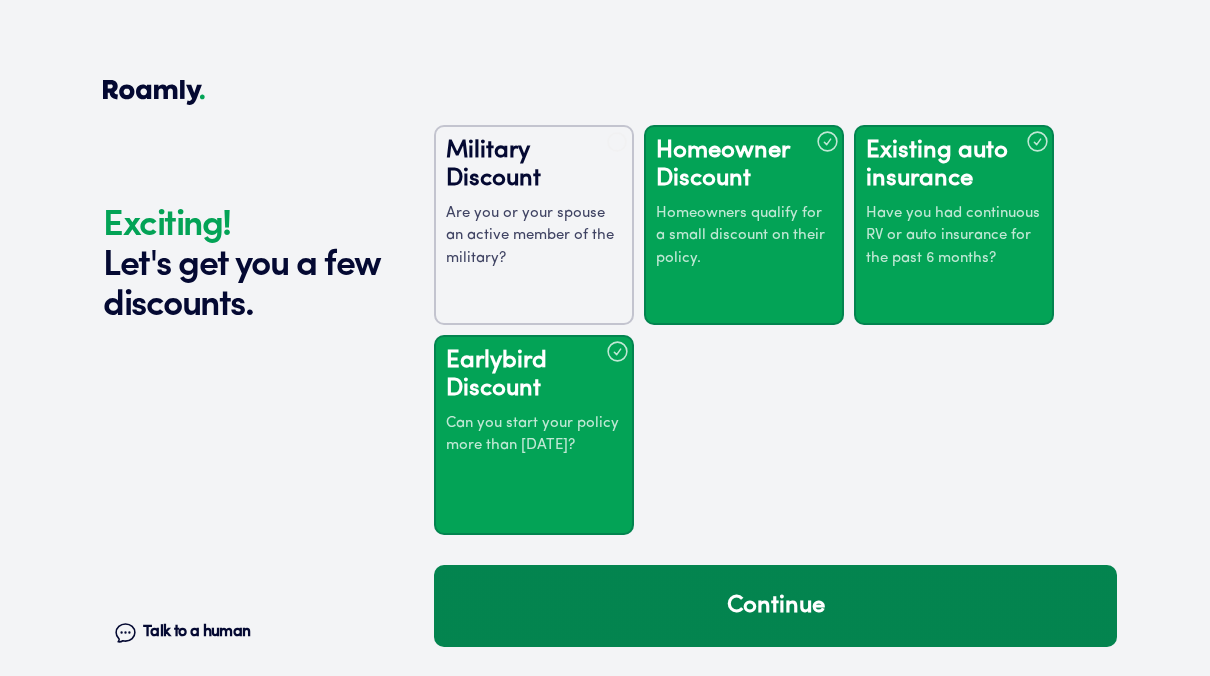 click on "Continue" at bounding box center [775, 606] 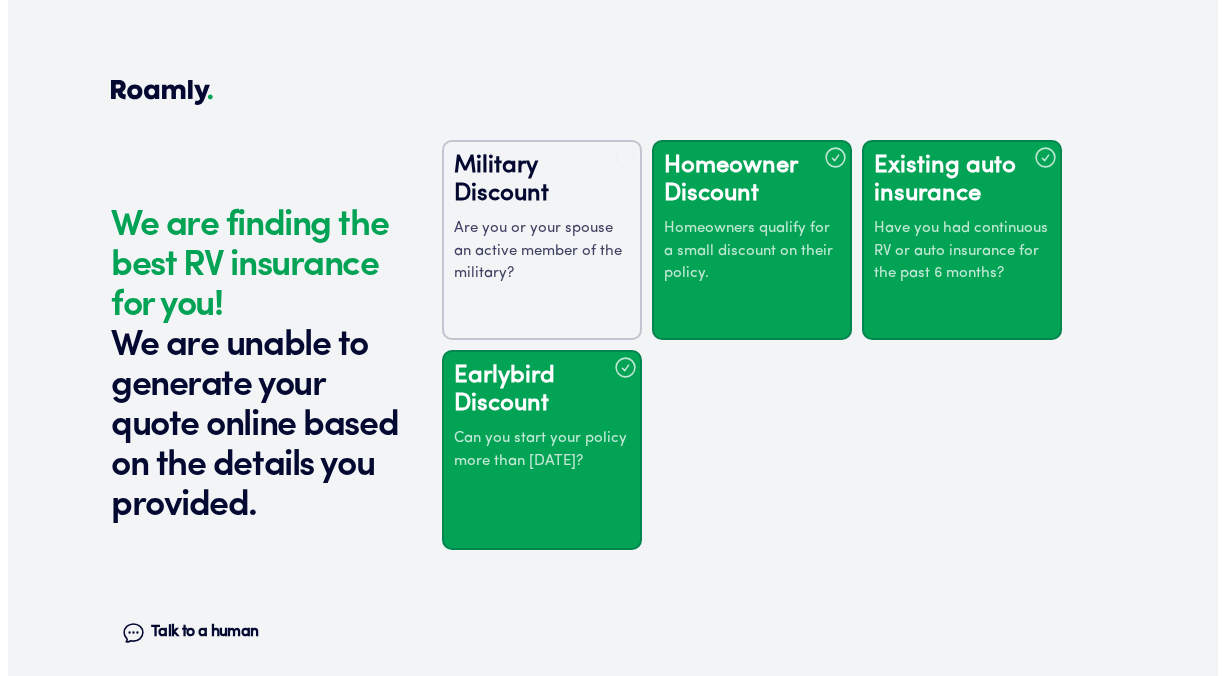 scroll, scrollTop: 0, scrollLeft: 0, axis: both 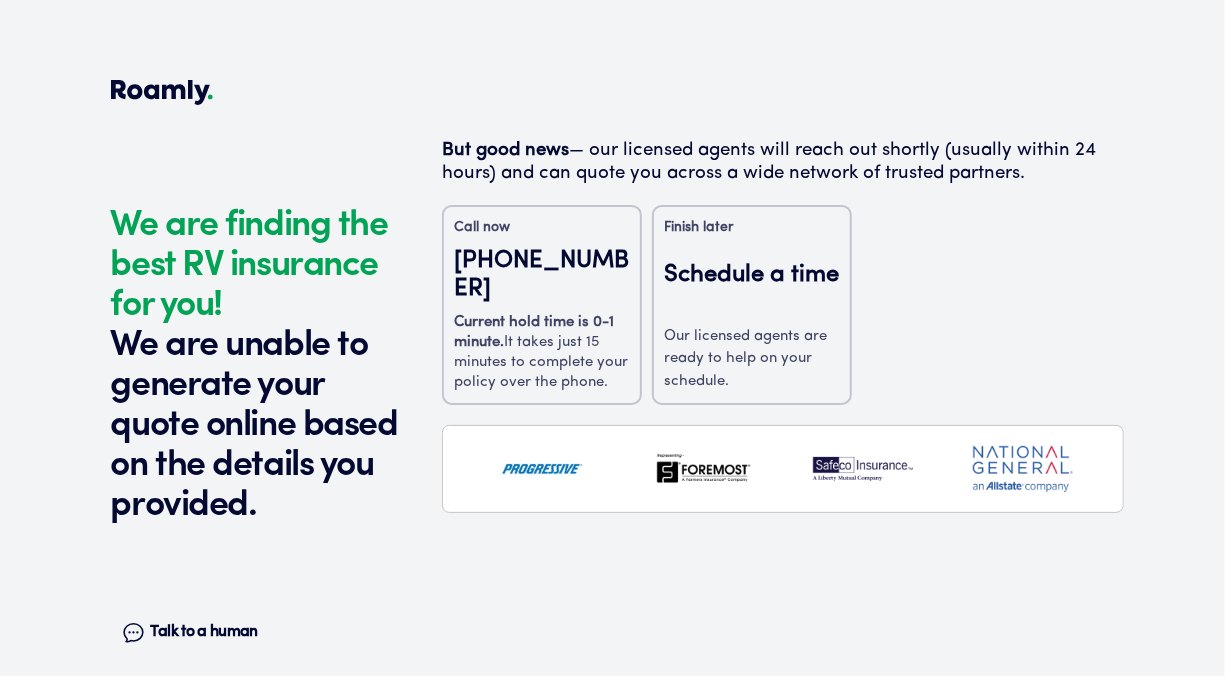 click on "[PHONE_NUMBER]" at bounding box center (542, 275) 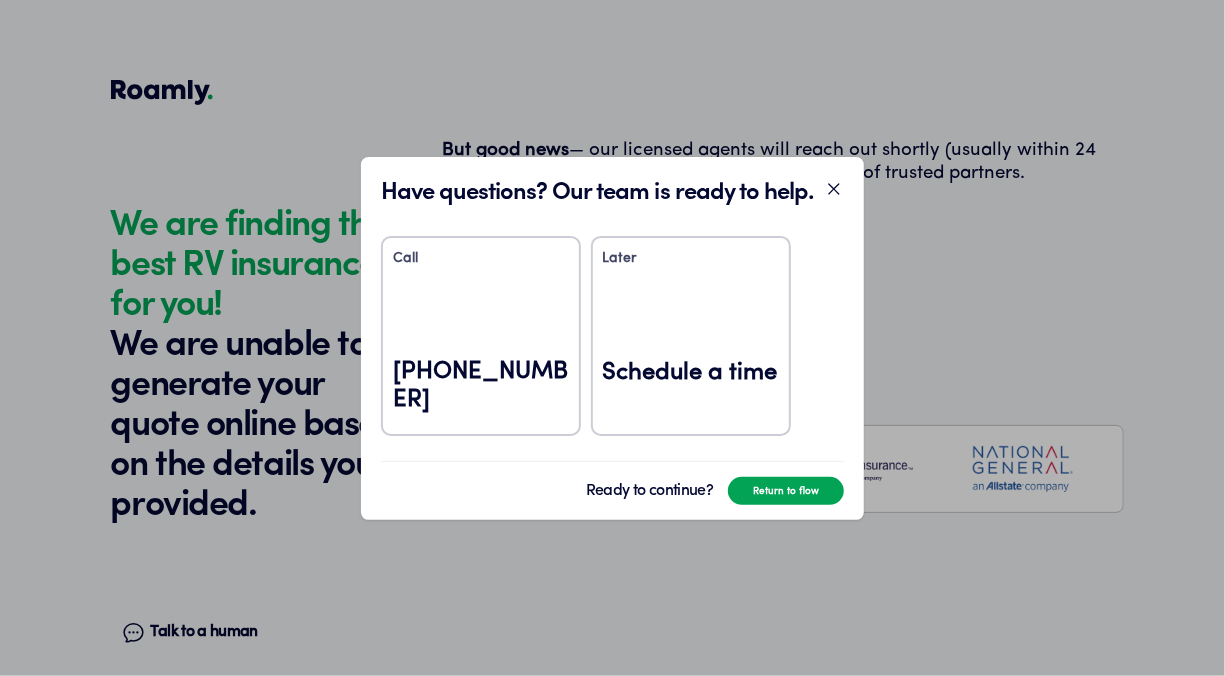 click 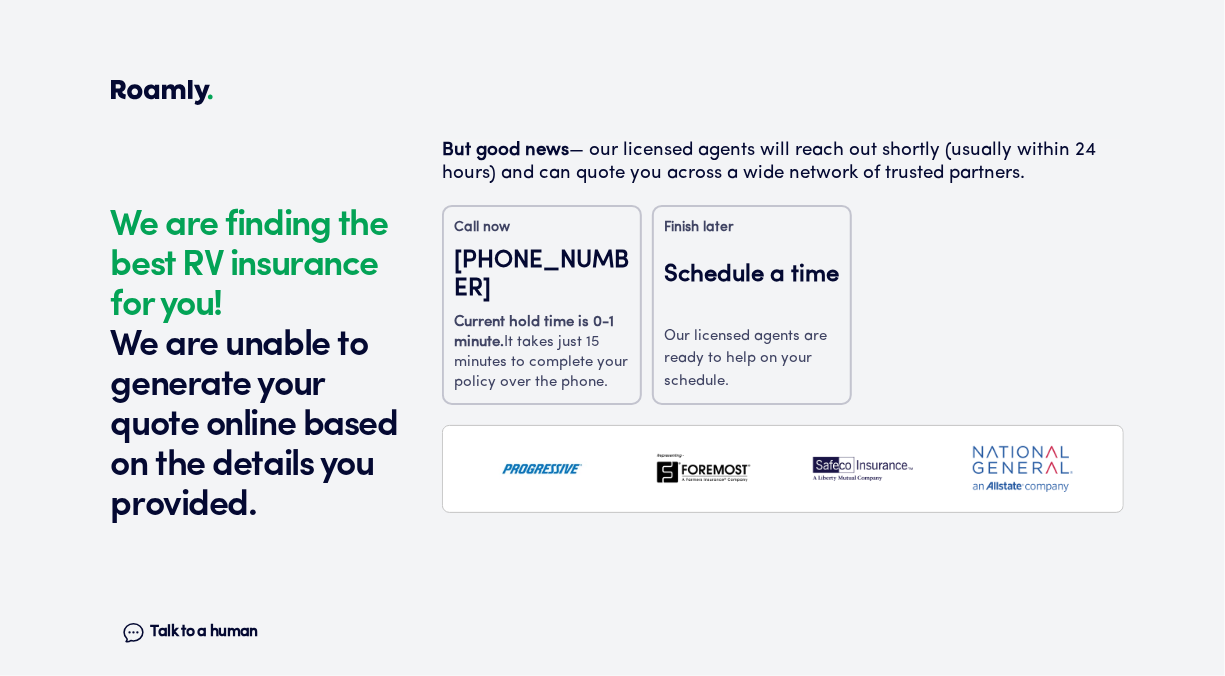 click 